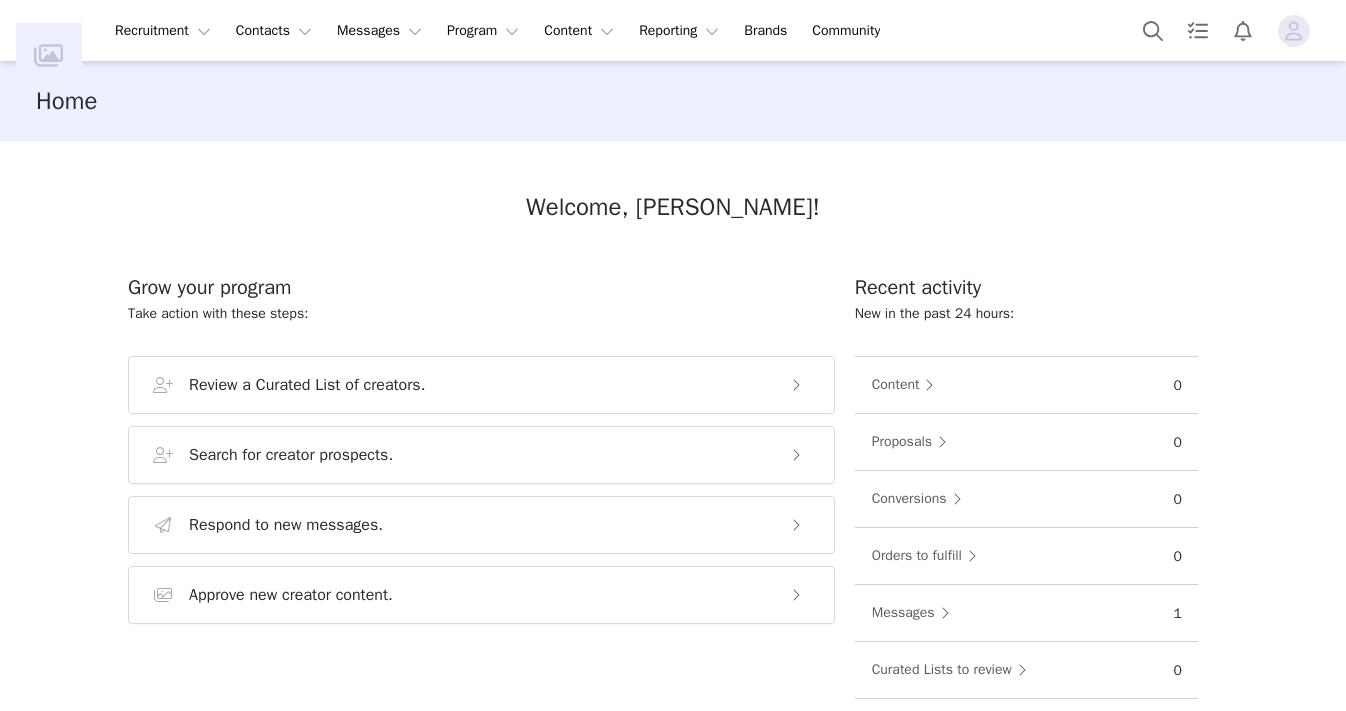scroll, scrollTop: 0, scrollLeft: 0, axis: both 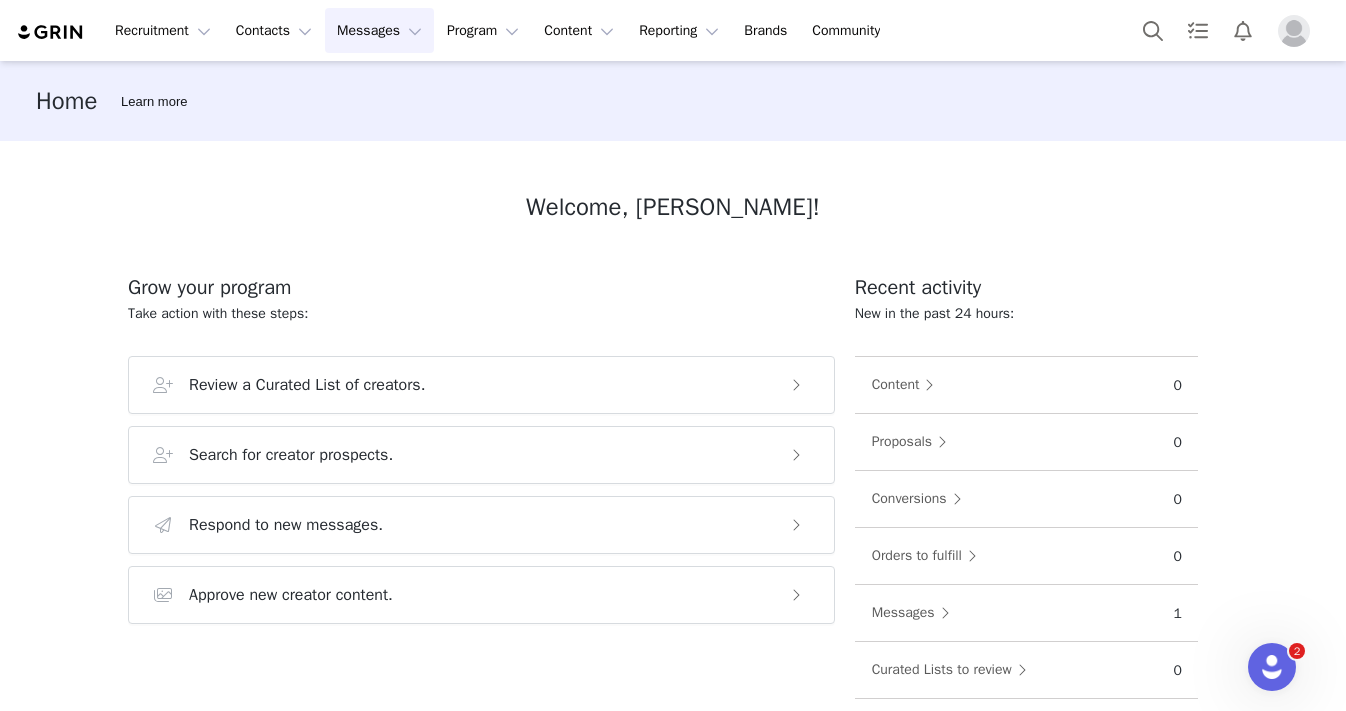 click on "Messages Messages" at bounding box center (379, 30) 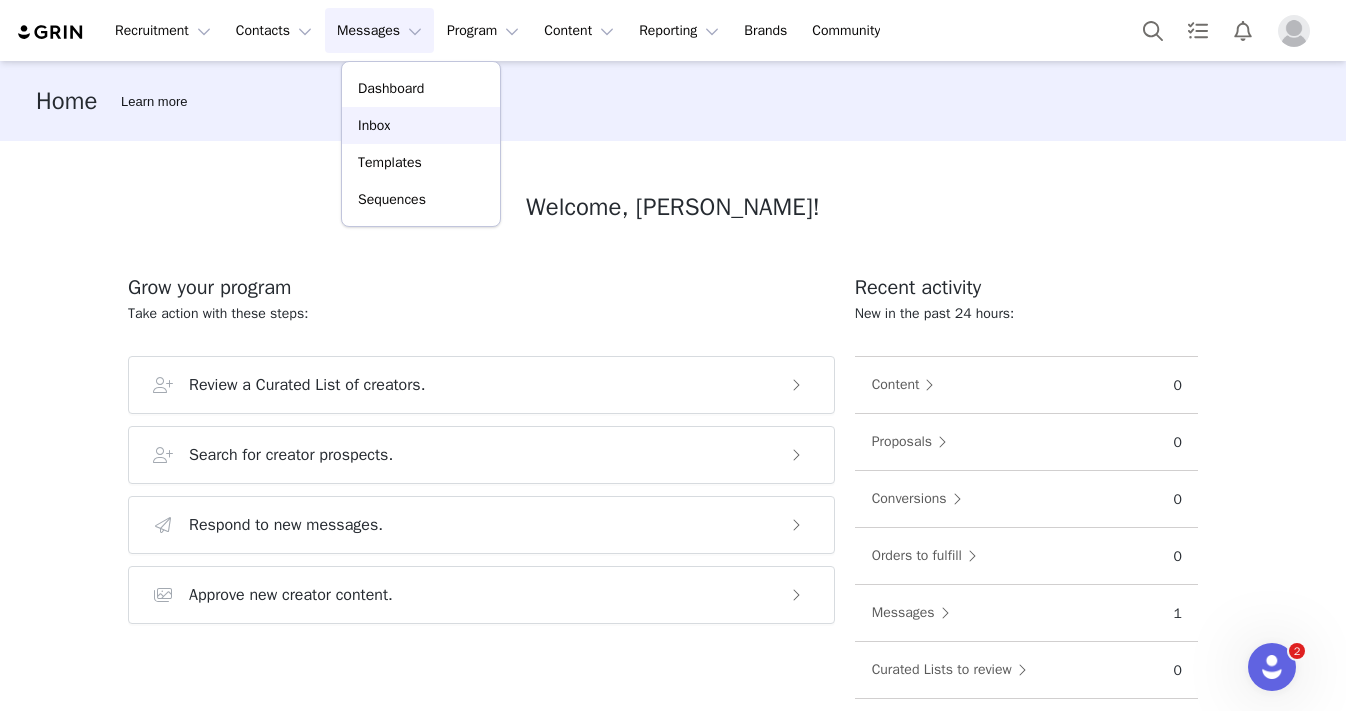 click on "Inbox" at bounding box center (374, 125) 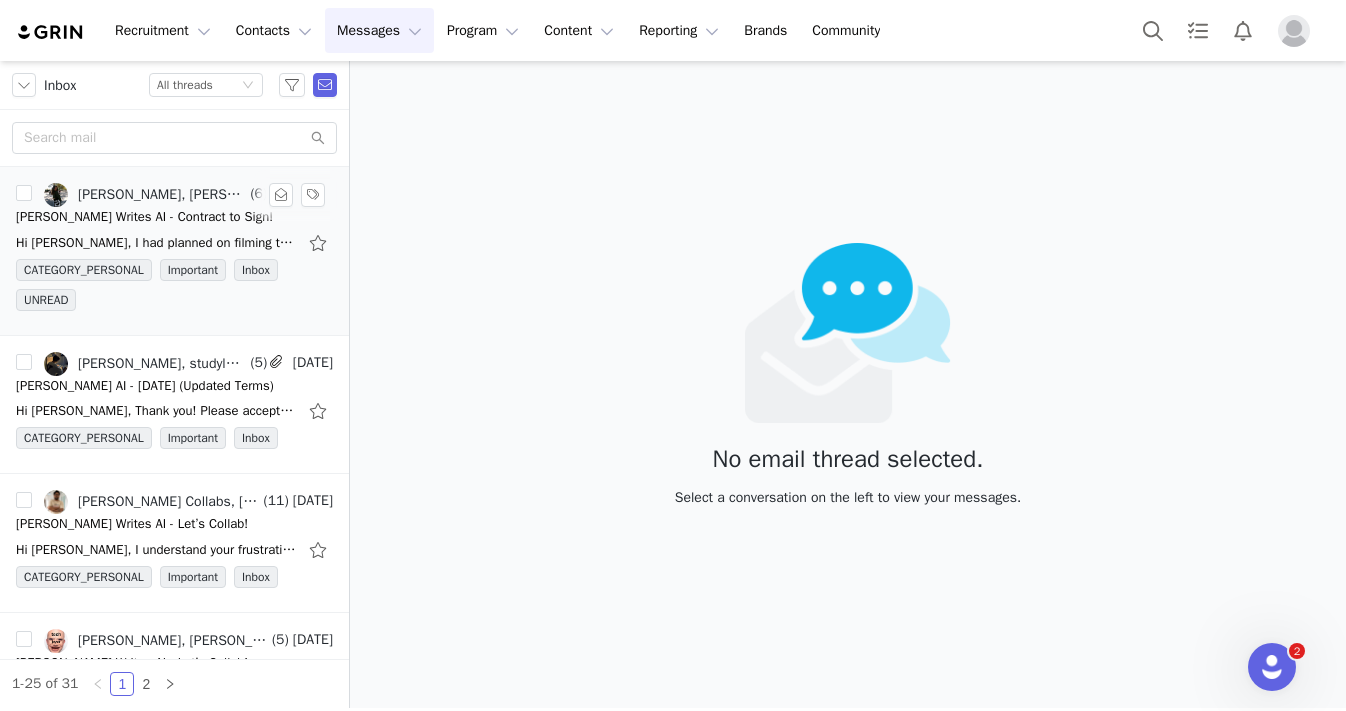 click on "Hi [PERSON_NAME], I had planned on filming the content [DATE], however the username and password you sent over don't work on the platform unfortunately. Please help me resolve this problem and I will have" at bounding box center [174, 243] 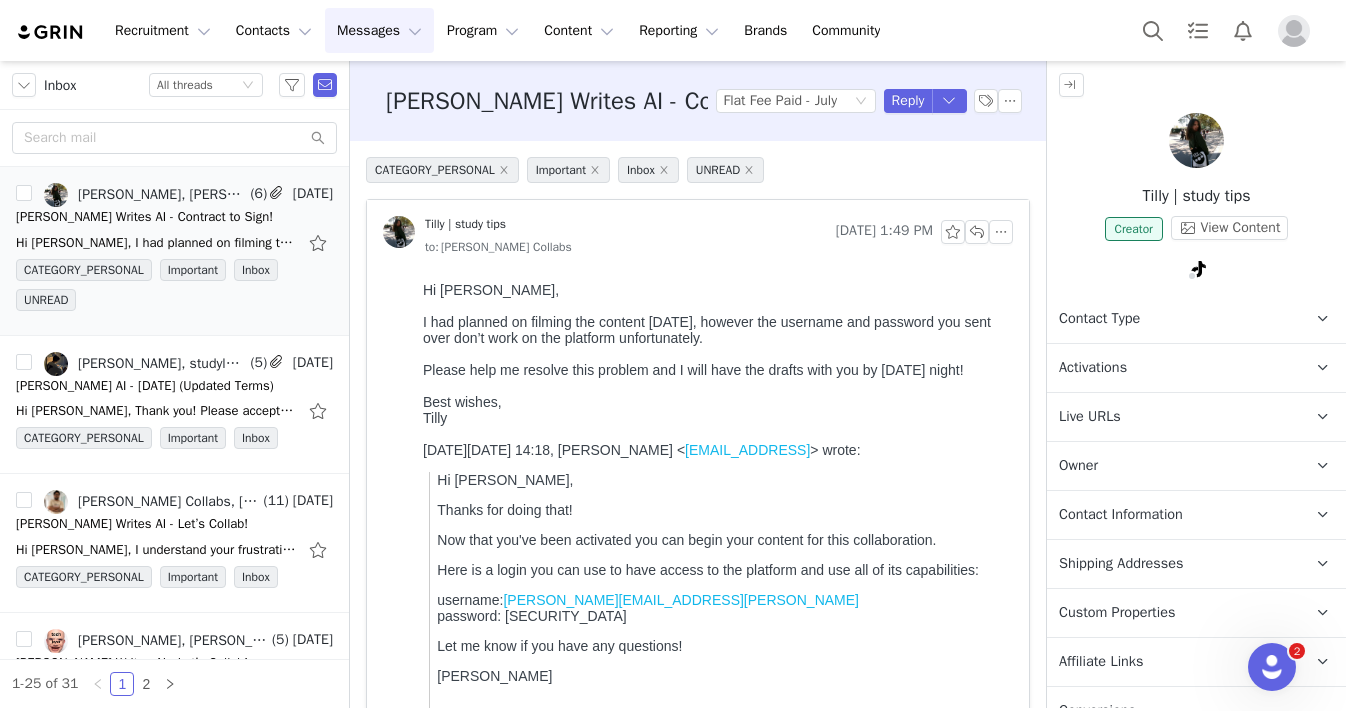 scroll, scrollTop: 0, scrollLeft: 0, axis: both 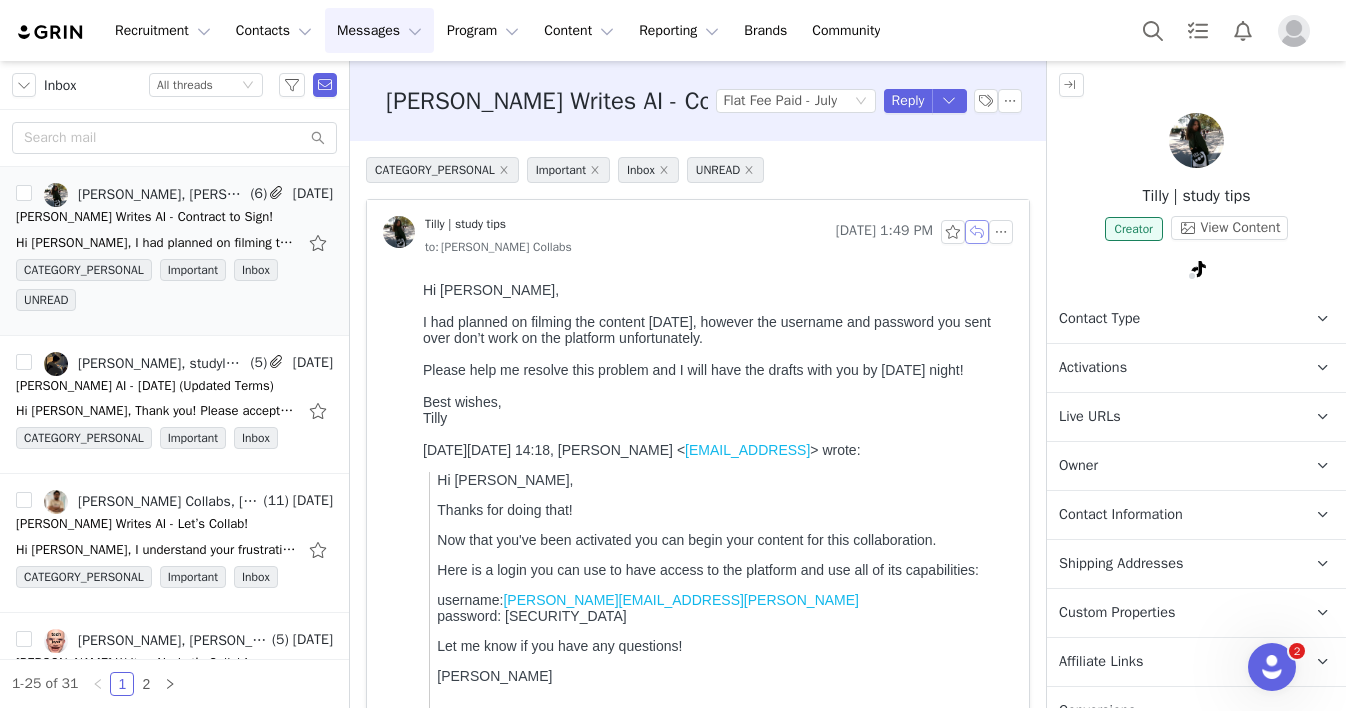 click at bounding box center [977, 232] 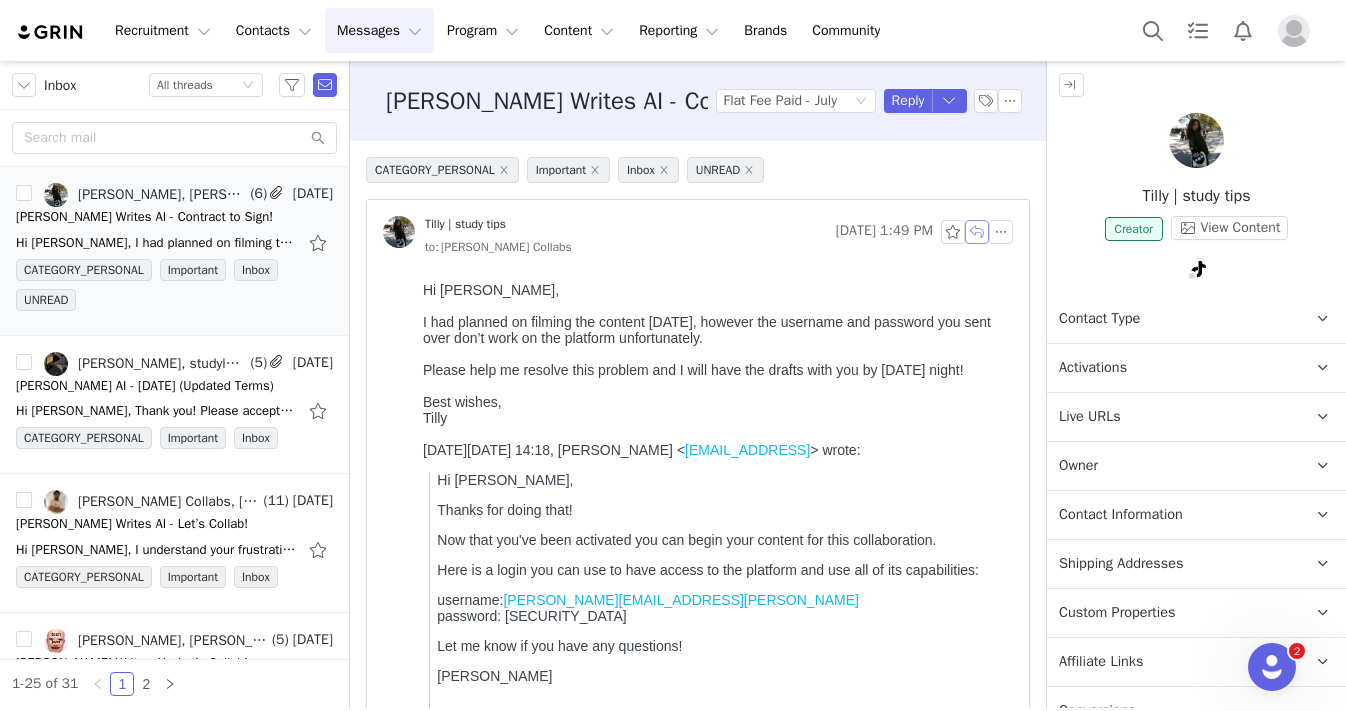 scroll, scrollTop: 795, scrollLeft: 0, axis: vertical 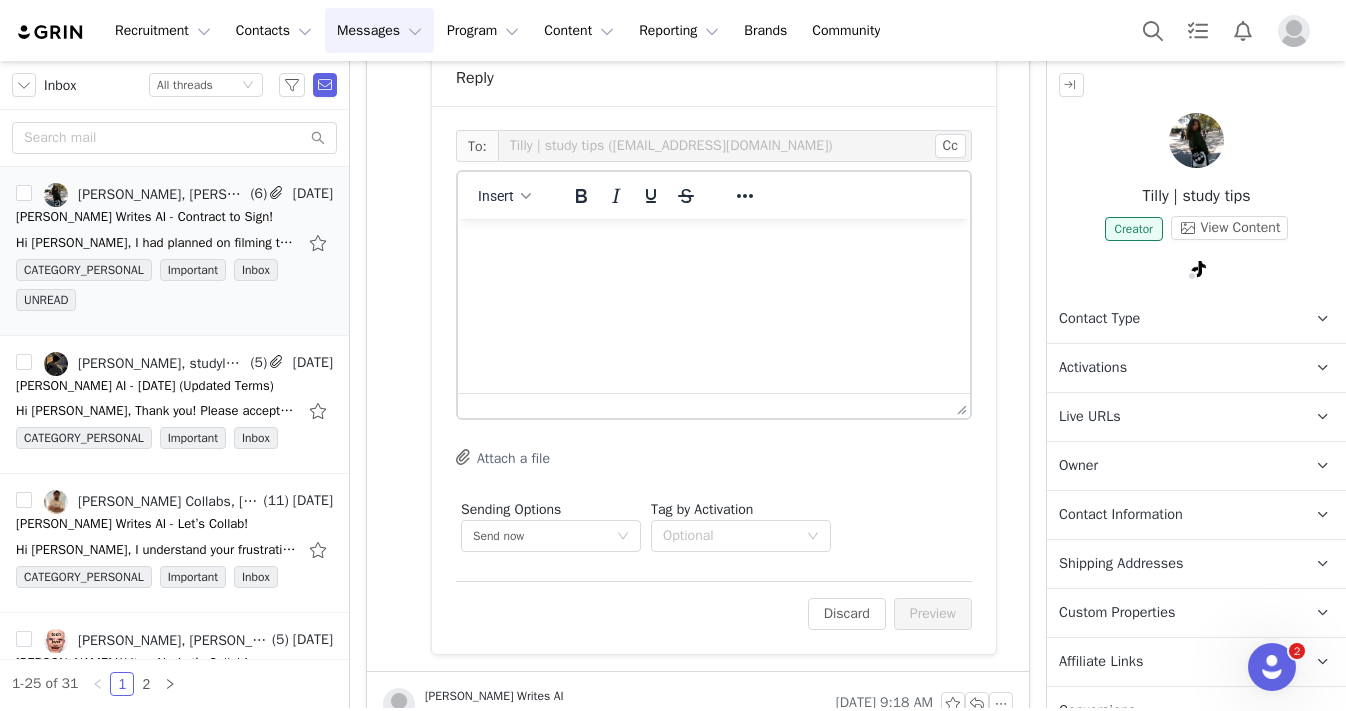 click at bounding box center [714, 246] 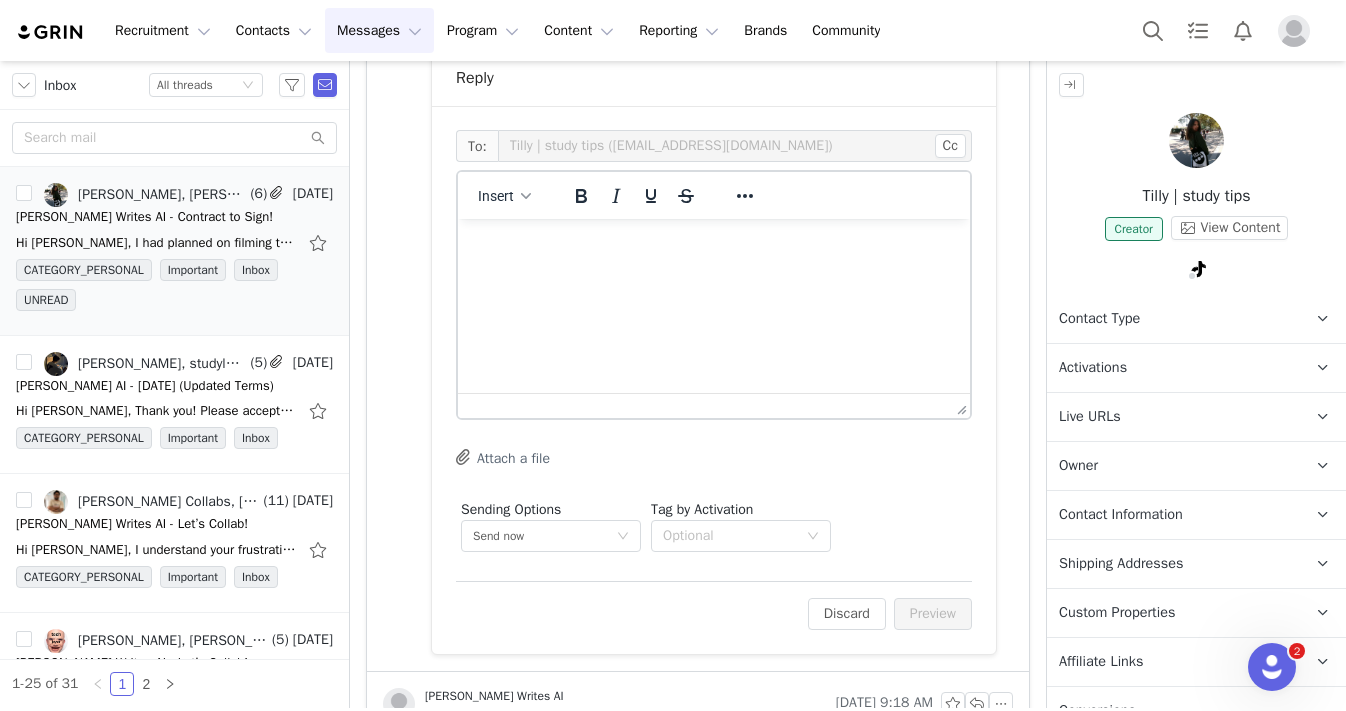 type 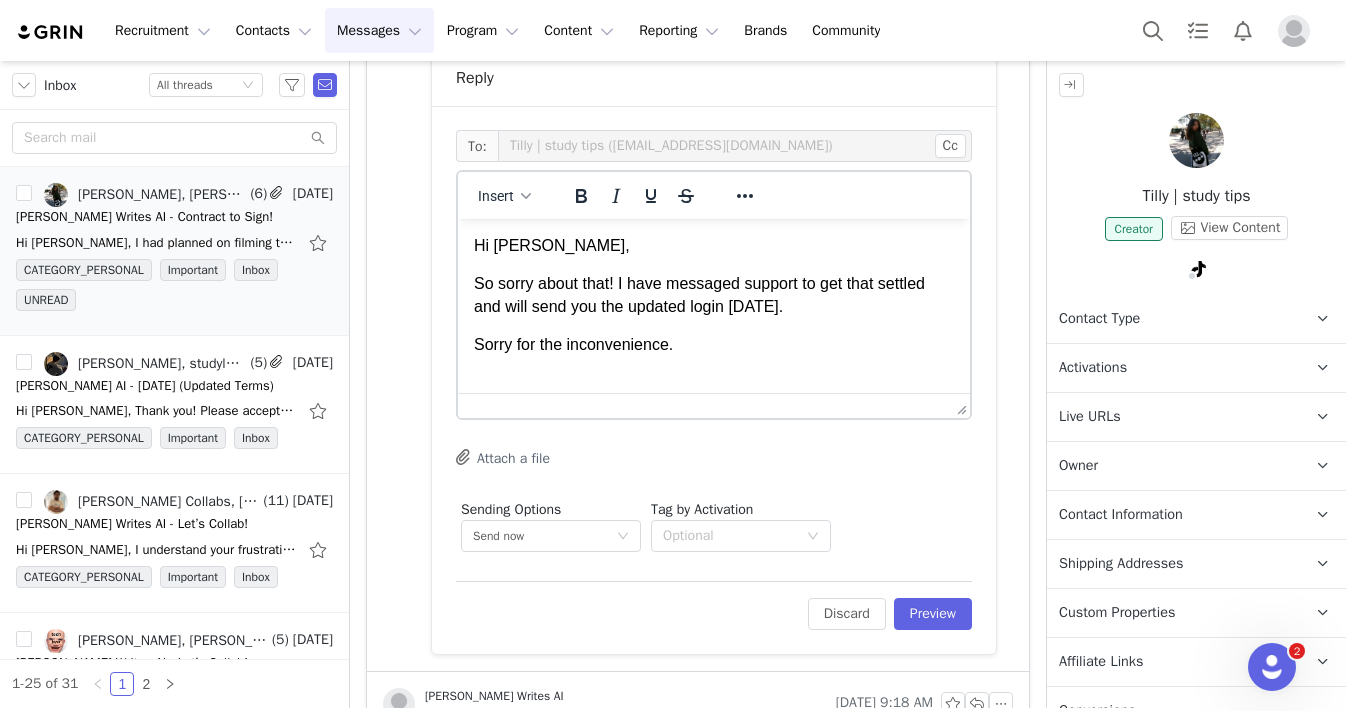 drag, startPoint x: 761, startPoint y: 356, endPoint x: 480, endPoint y: 338, distance: 281.57593 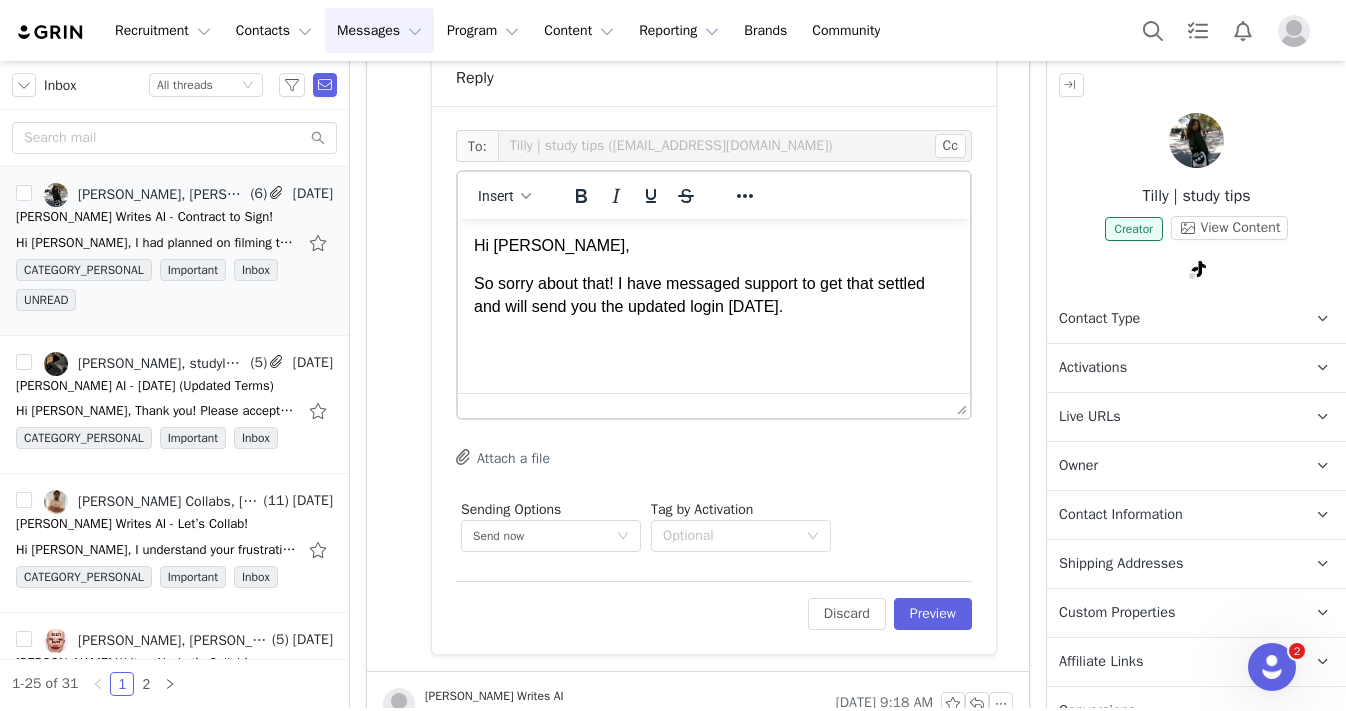 click on "So sorry about that! I have messaged support to get that settled and will send you the updated login [DATE]." at bounding box center (714, 295) 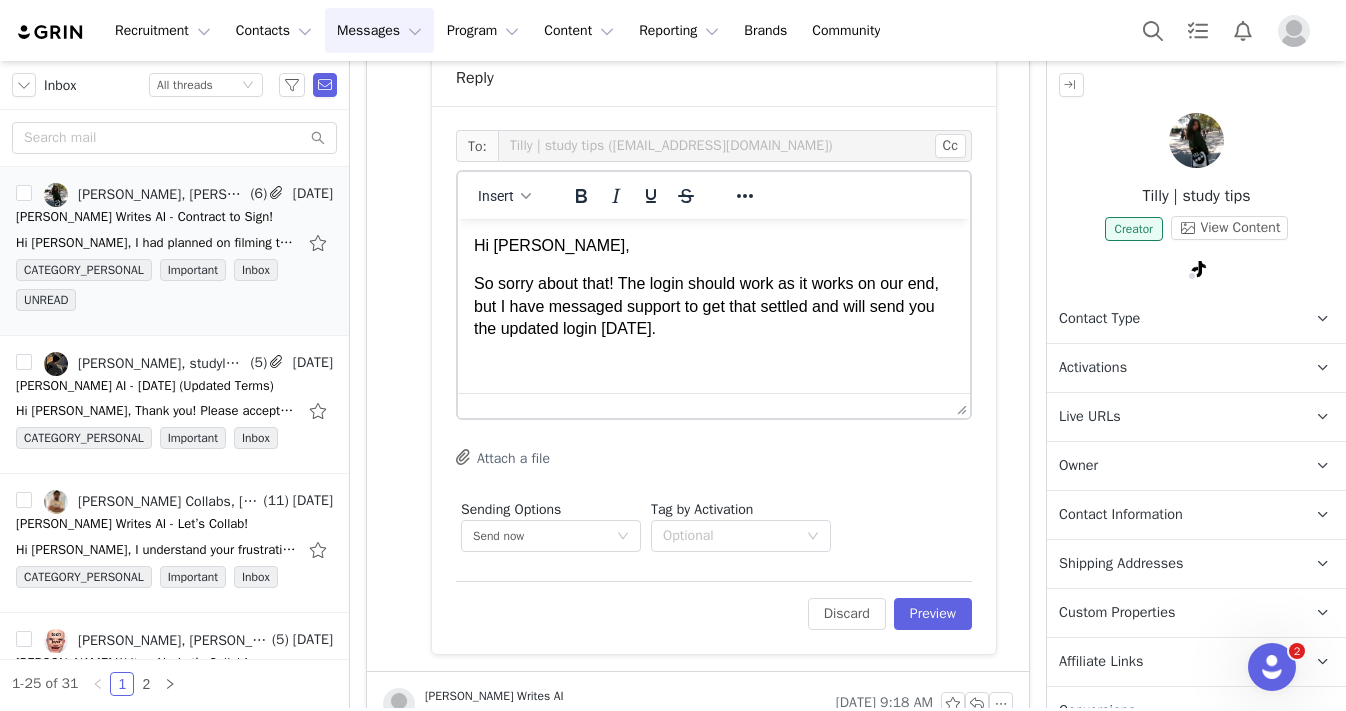 click on "So sorry about that! The login should work as it works on our end, but I have messaged support to get that settled and will send you the updated login [DATE]." at bounding box center [714, 306] 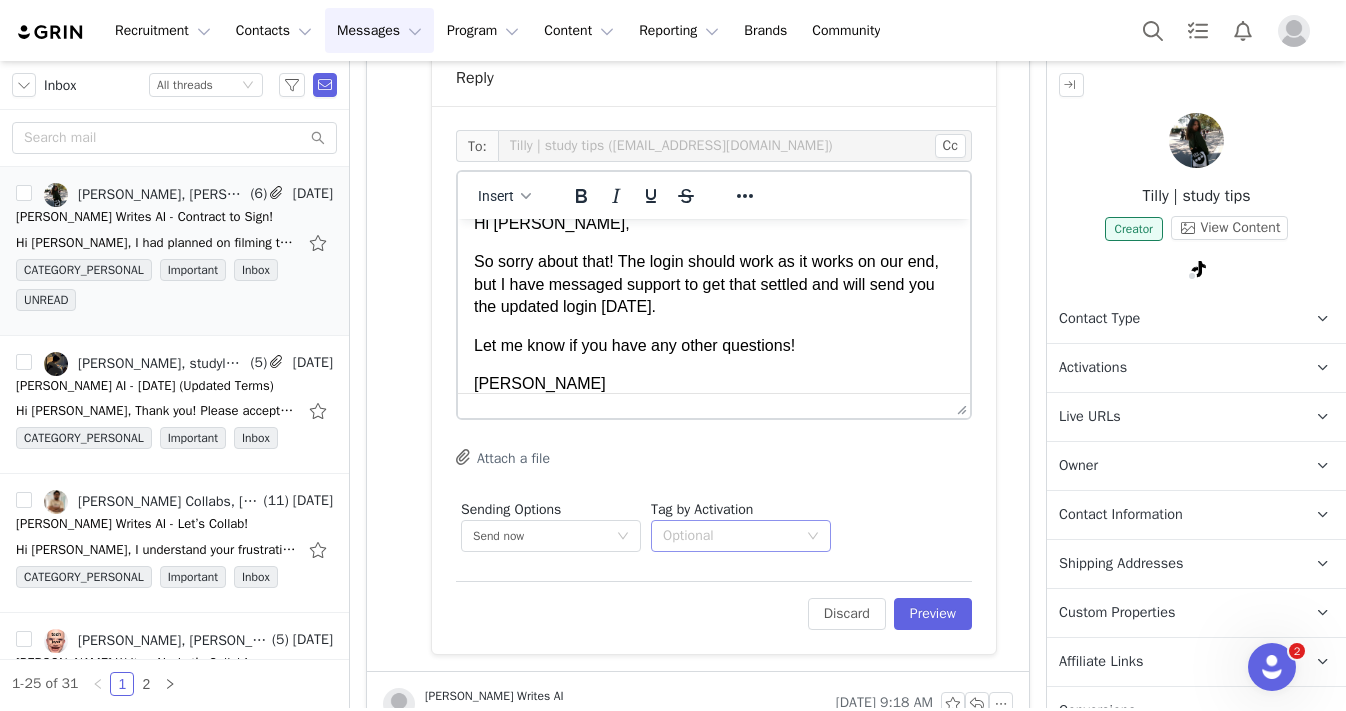 click on "Optional" at bounding box center (730, 536) 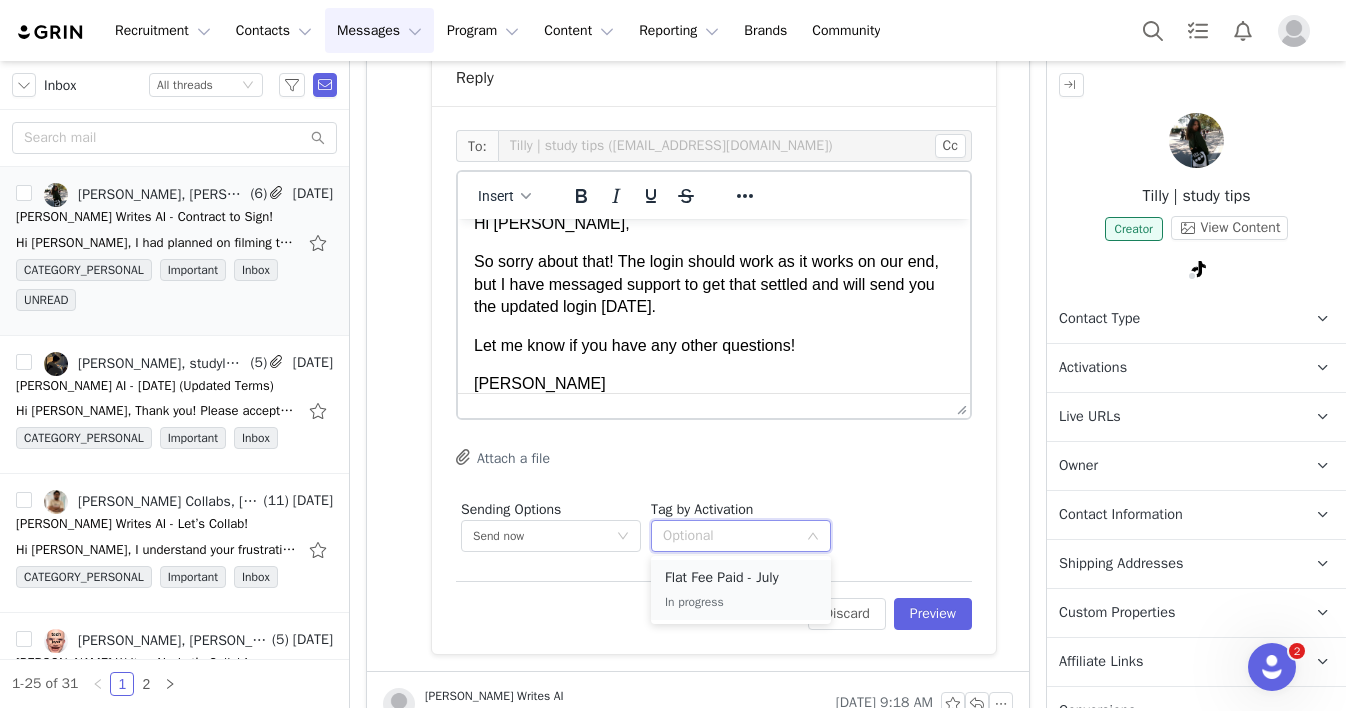 click on "Flat Fee Paid - July" at bounding box center [741, 578] 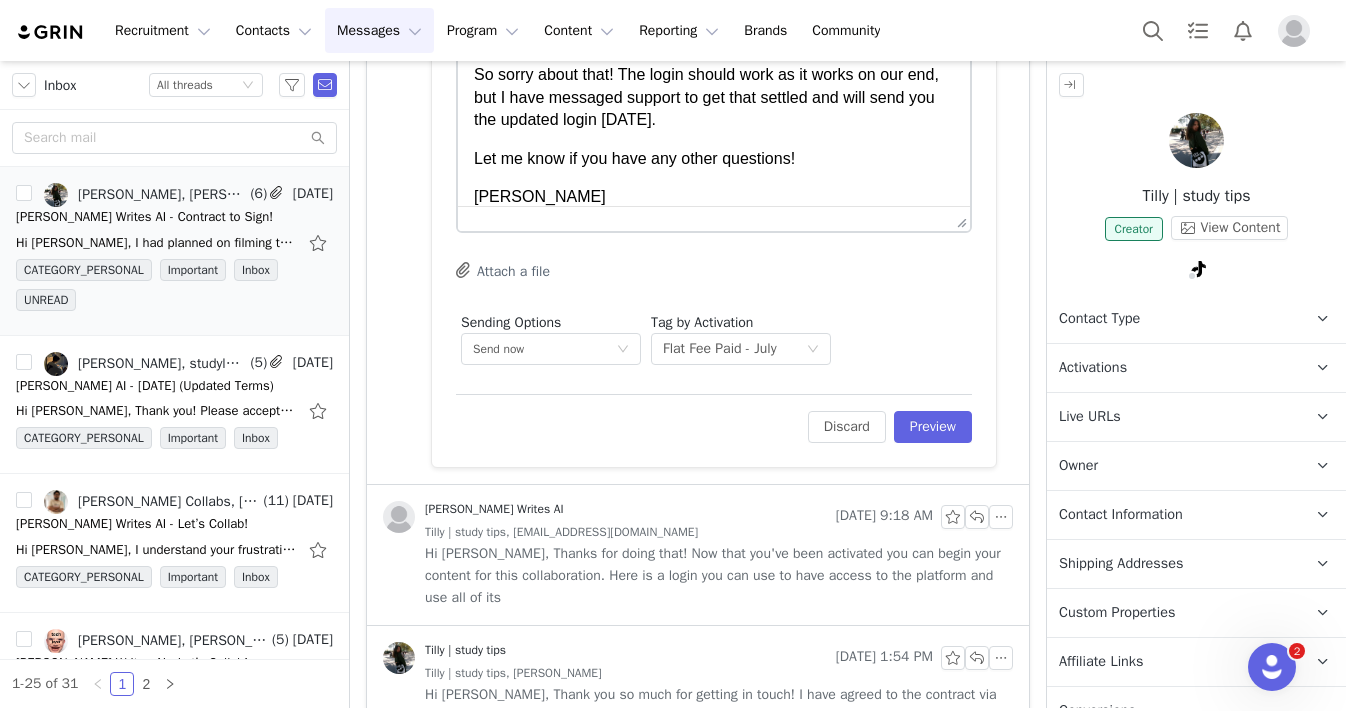 scroll, scrollTop: 1004, scrollLeft: 0, axis: vertical 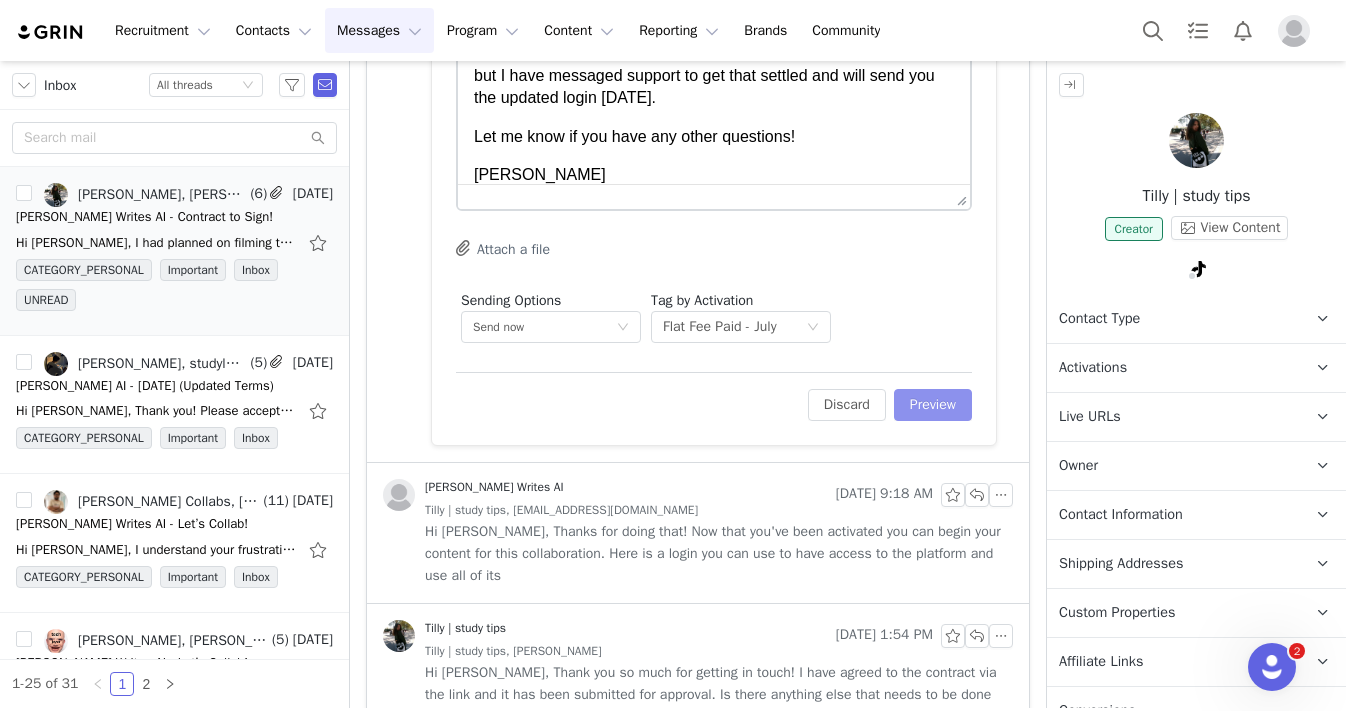 click on "Preview" at bounding box center [933, 405] 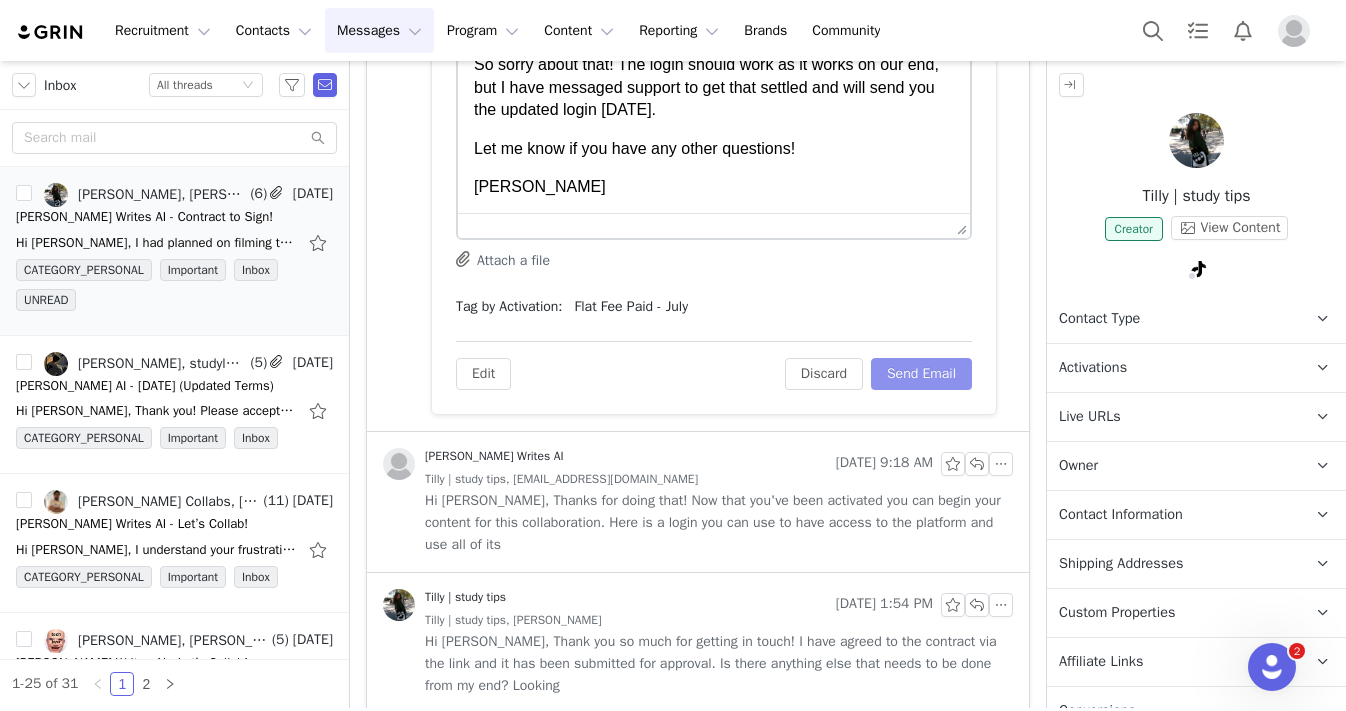 scroll, scrollTop: 0, scrollLeft: 0, axis: both 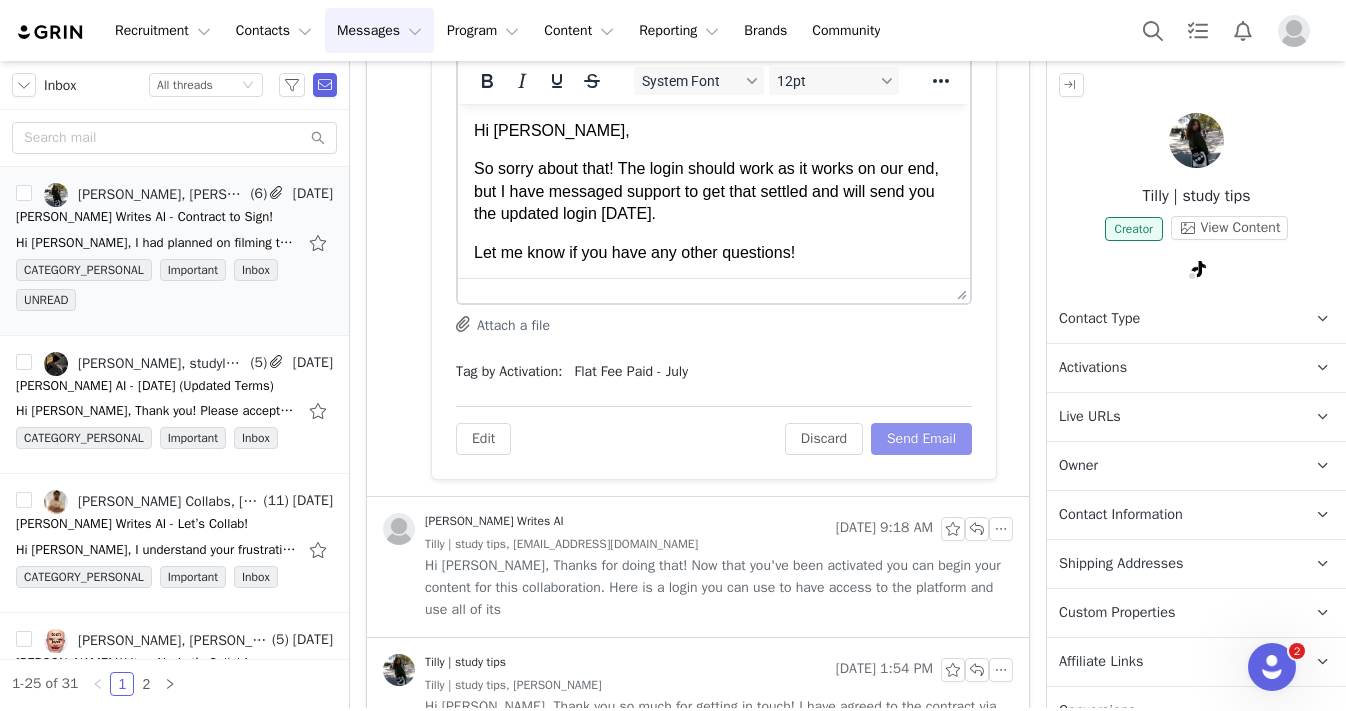 click on "To:  Tilly | study tips ([EMAIL_ADDRESS][DOMAIN_NAME])     Subject: Re: [PERSON_NAME] Writes AI - Contract to Sign!     System Font 12pt To open the popup, press Shift+Enter To open the popup, press Shift+Enter To open the popup, press Shift+Enter To open the popup, press Shift+Enter Attach a file  Tag by Activation:   Flat Fee Paid - July     Edit     Discard Send Email" at bounding box center (714, 220) 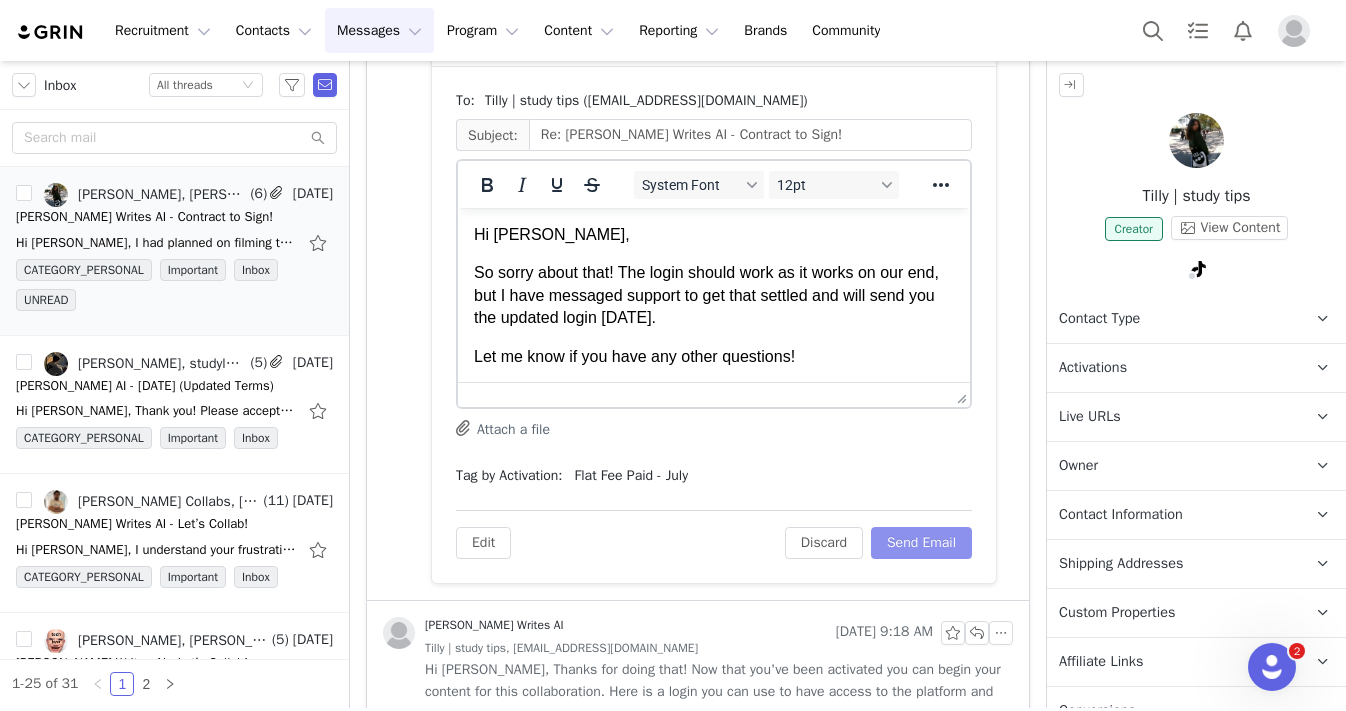 scroll, scrollTop: 832, scrollLeft: 0, axis: vertical 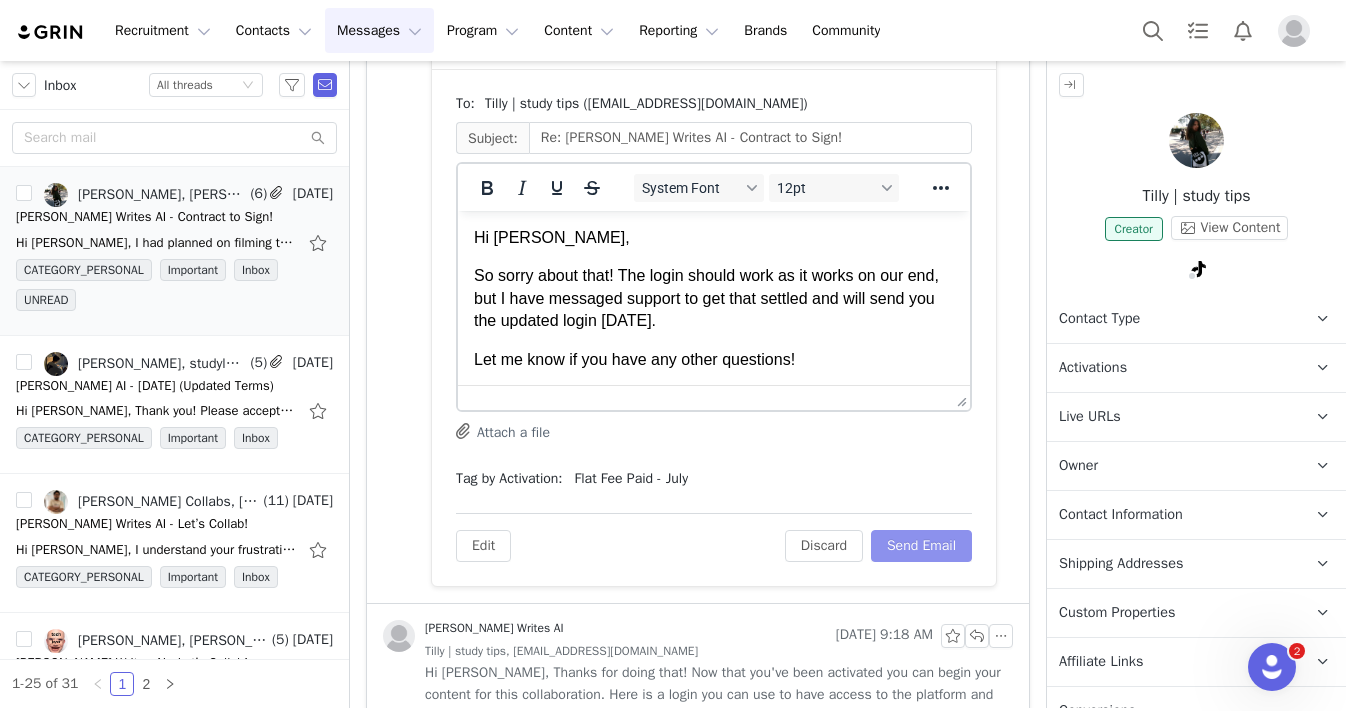 click on "Send Email" at bounding box center (921, 546) 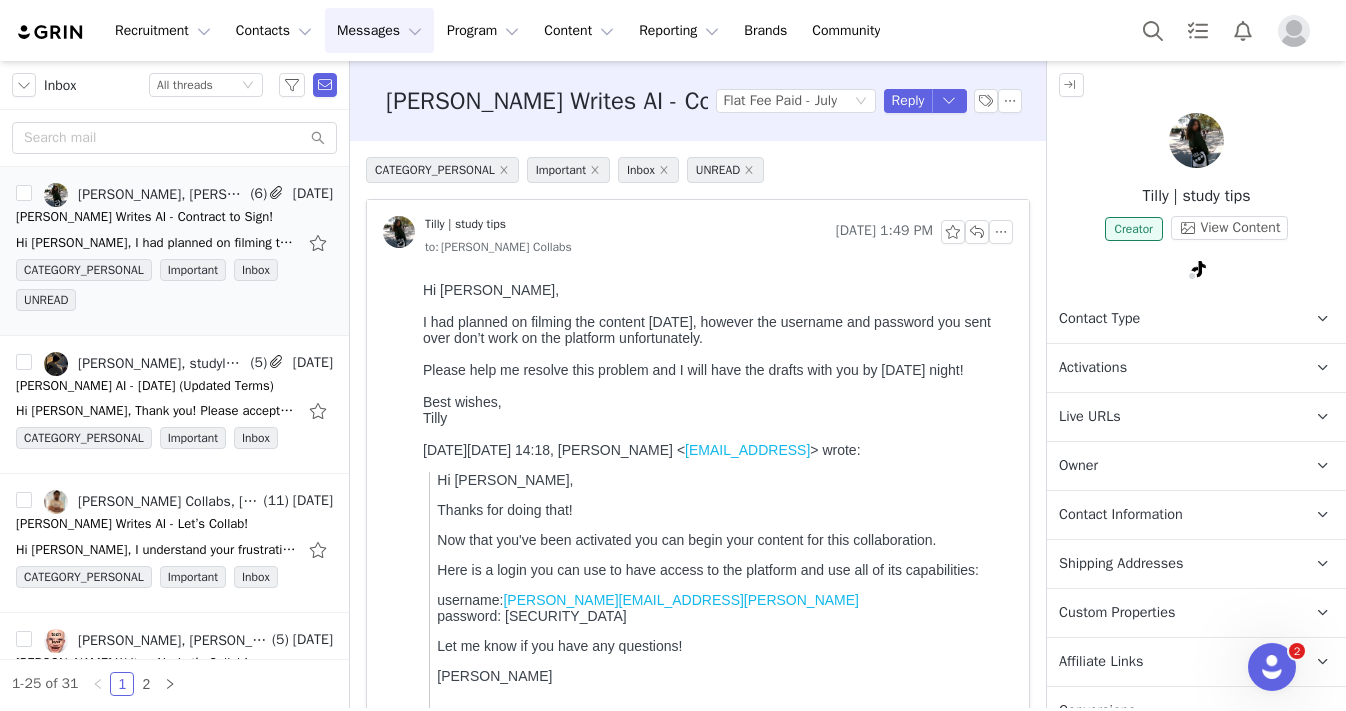 scroll, scrollTop: 0, scrollLeft: 0, axis: both 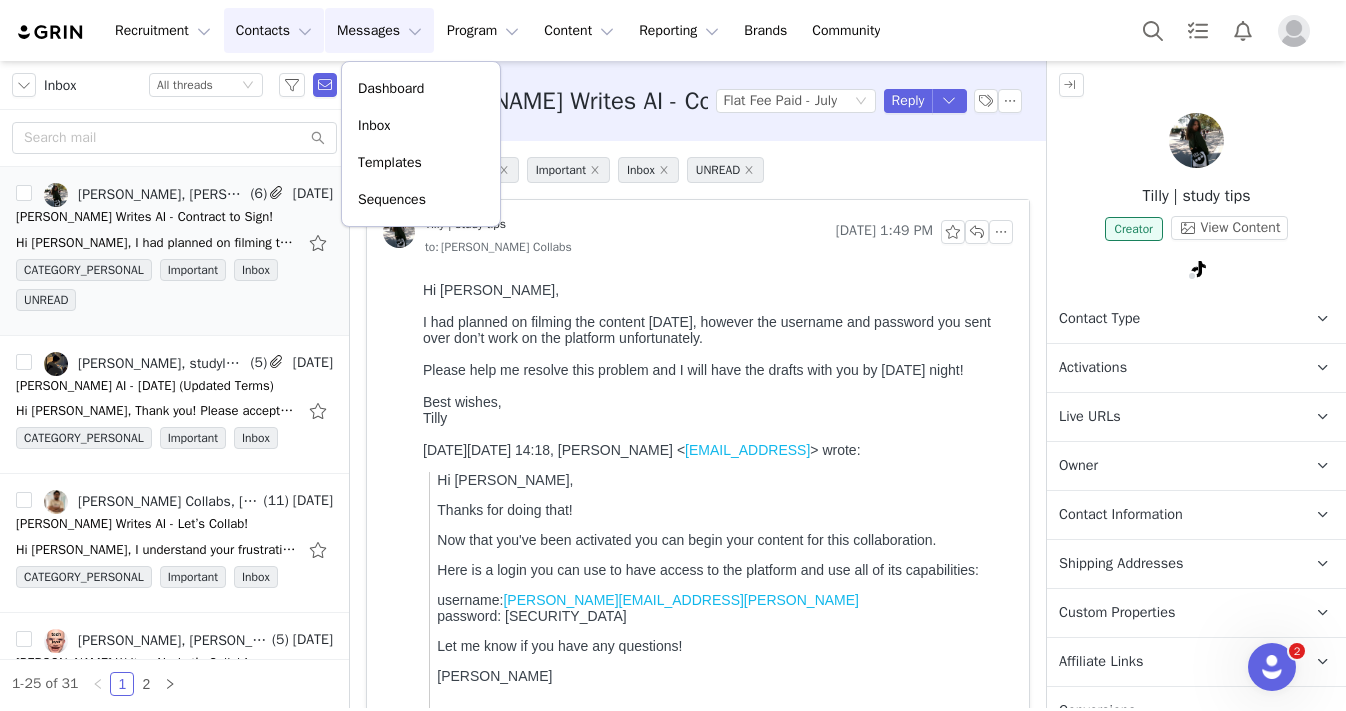 click on "Contacts Contacts" at bounding box center (274, 30) 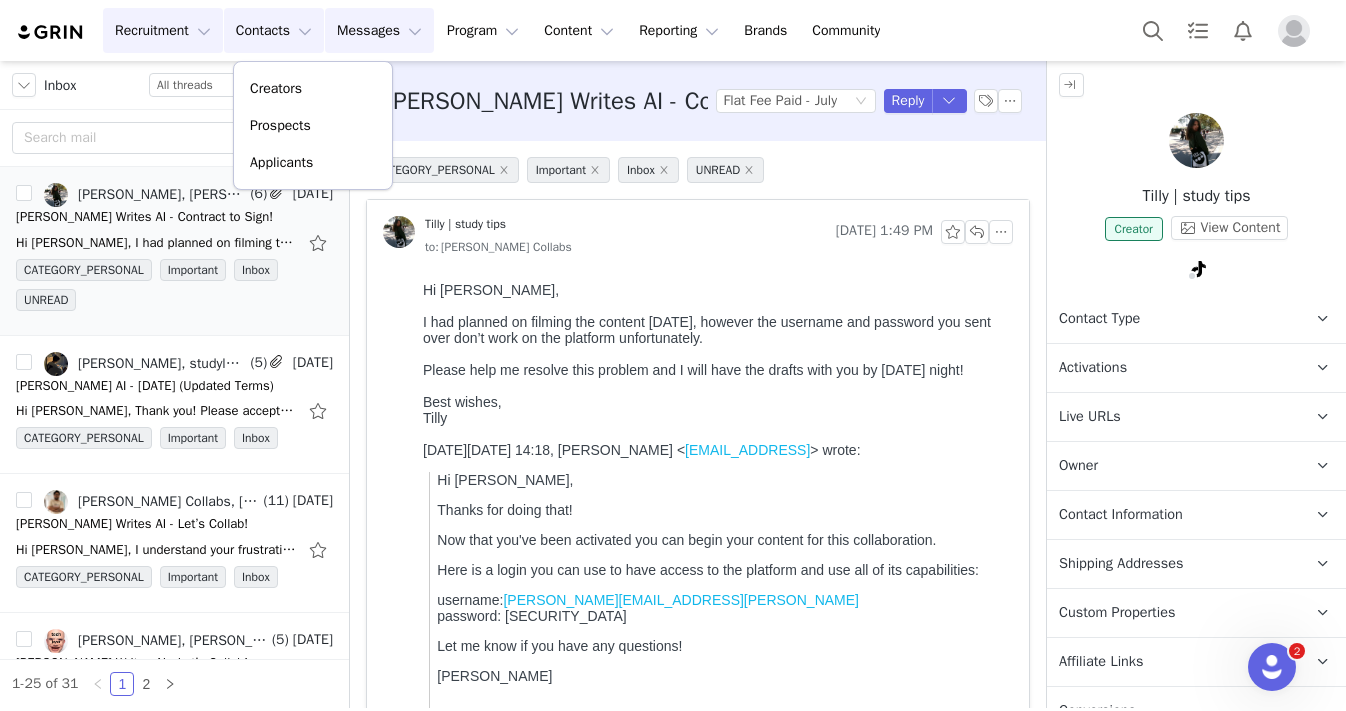 click on "Recruitment Recruitment" at bounding box center (163, 30) 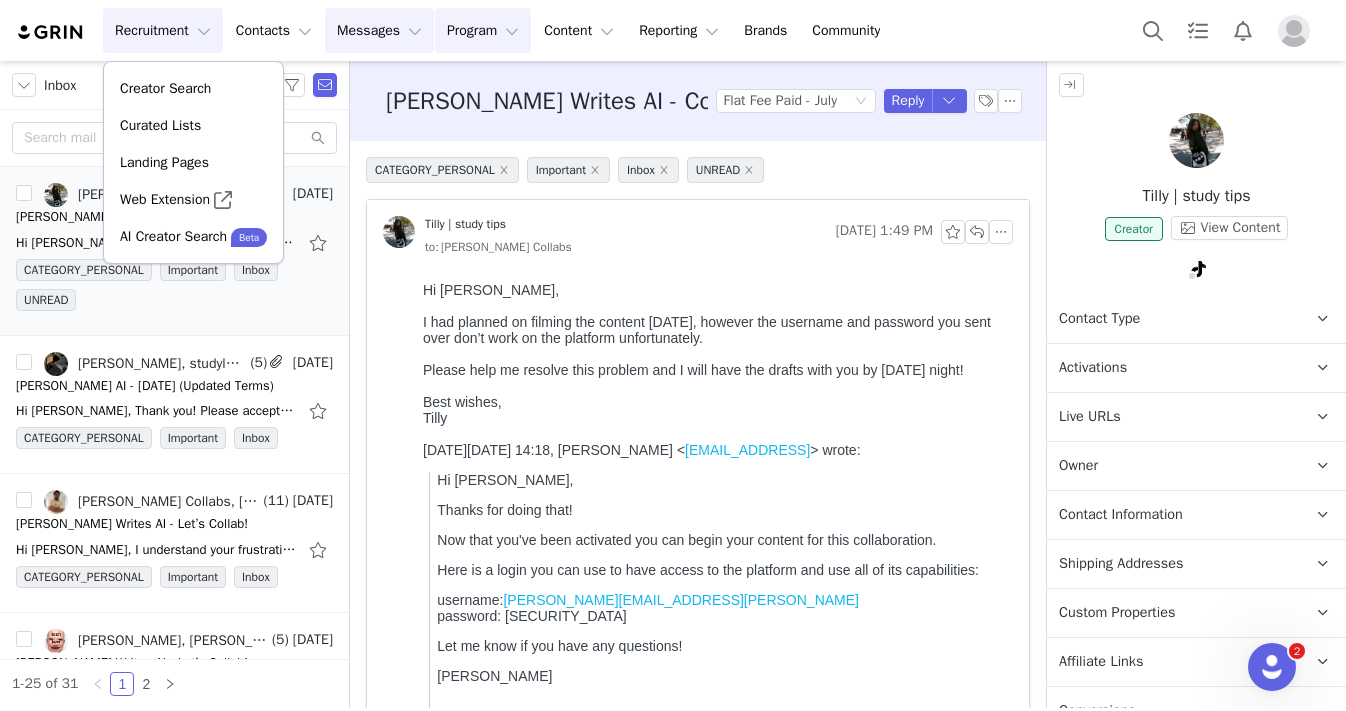 click on "Program Program" at bounding box center (483, 30) 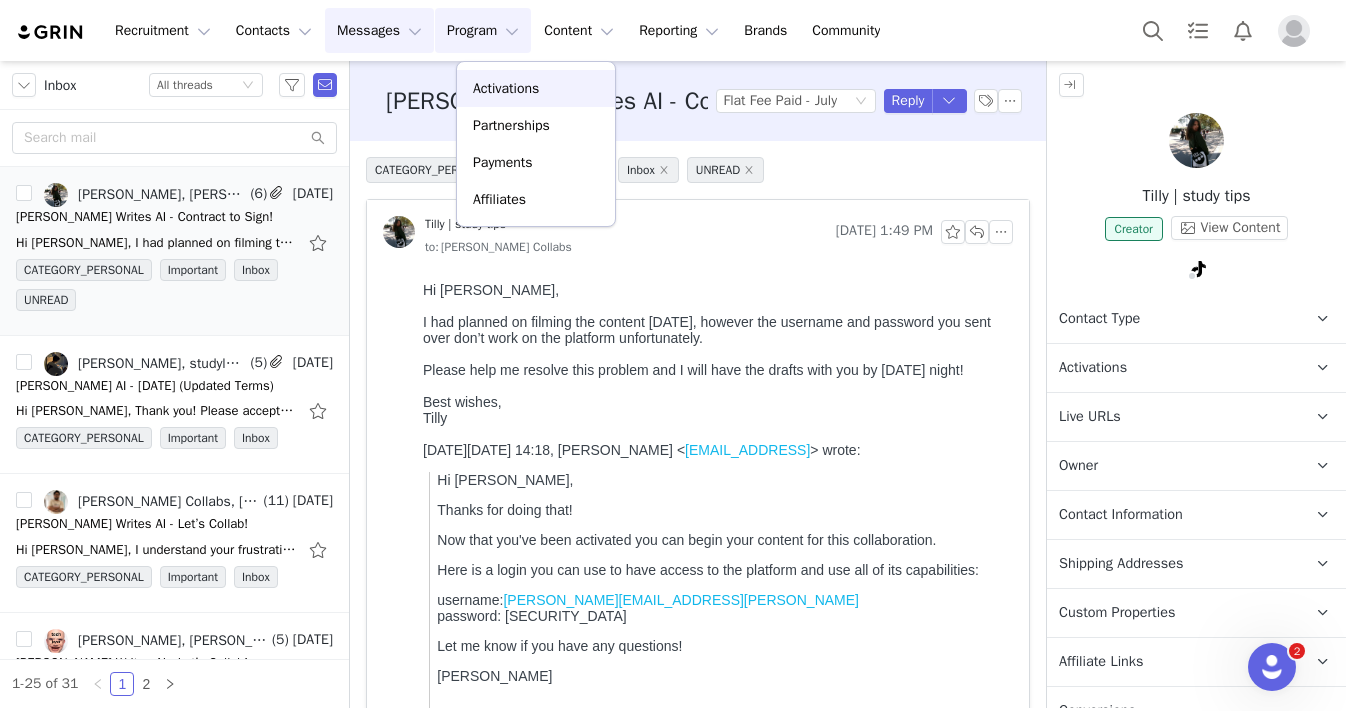 click on "Activations" at bounding box center [506, 88] 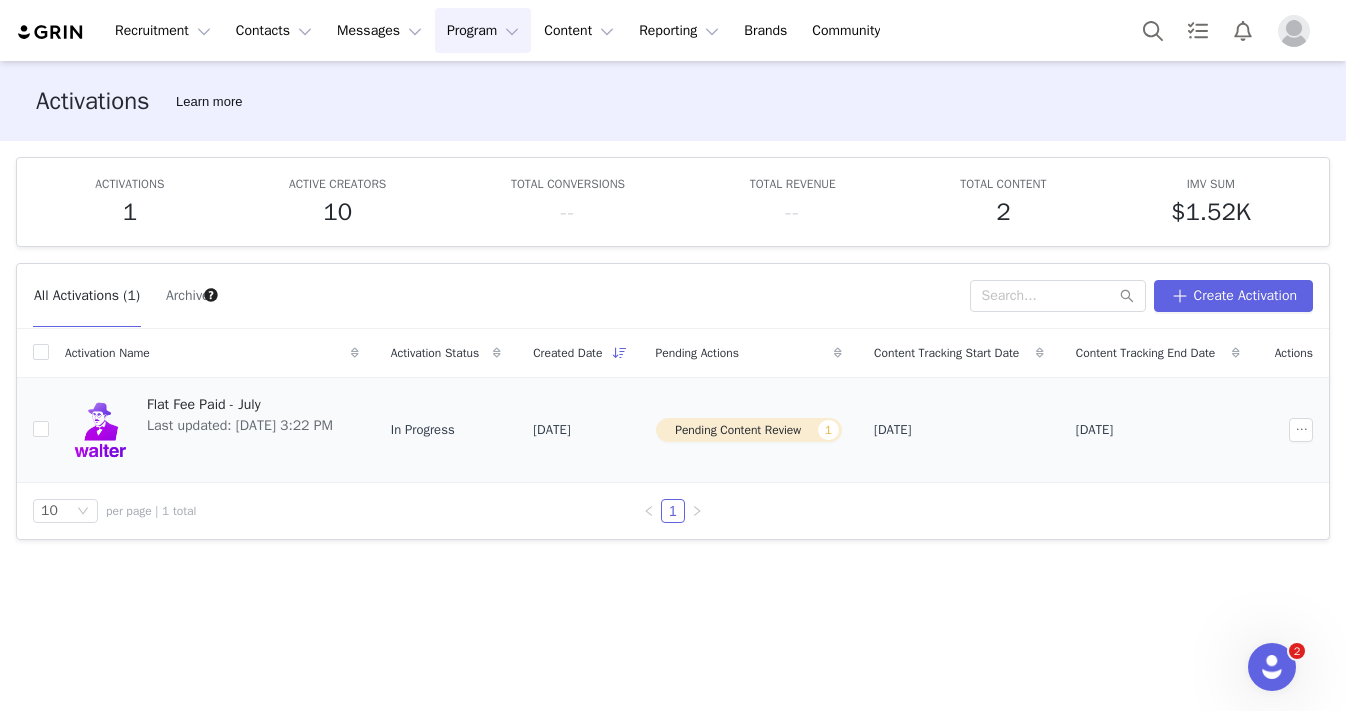 click on "Pending Content Review 1" at bounding box center [749, 430] 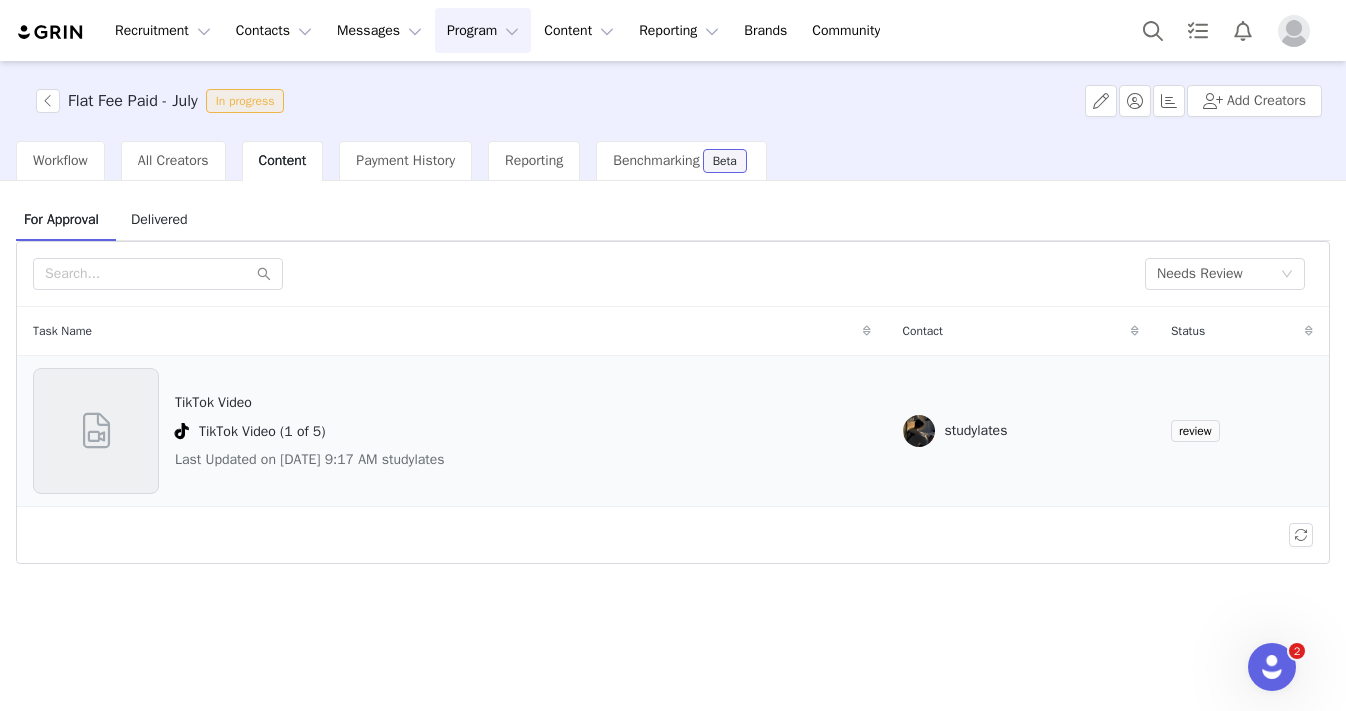 click on "TikTok Video" at bounding box center [310, 402] 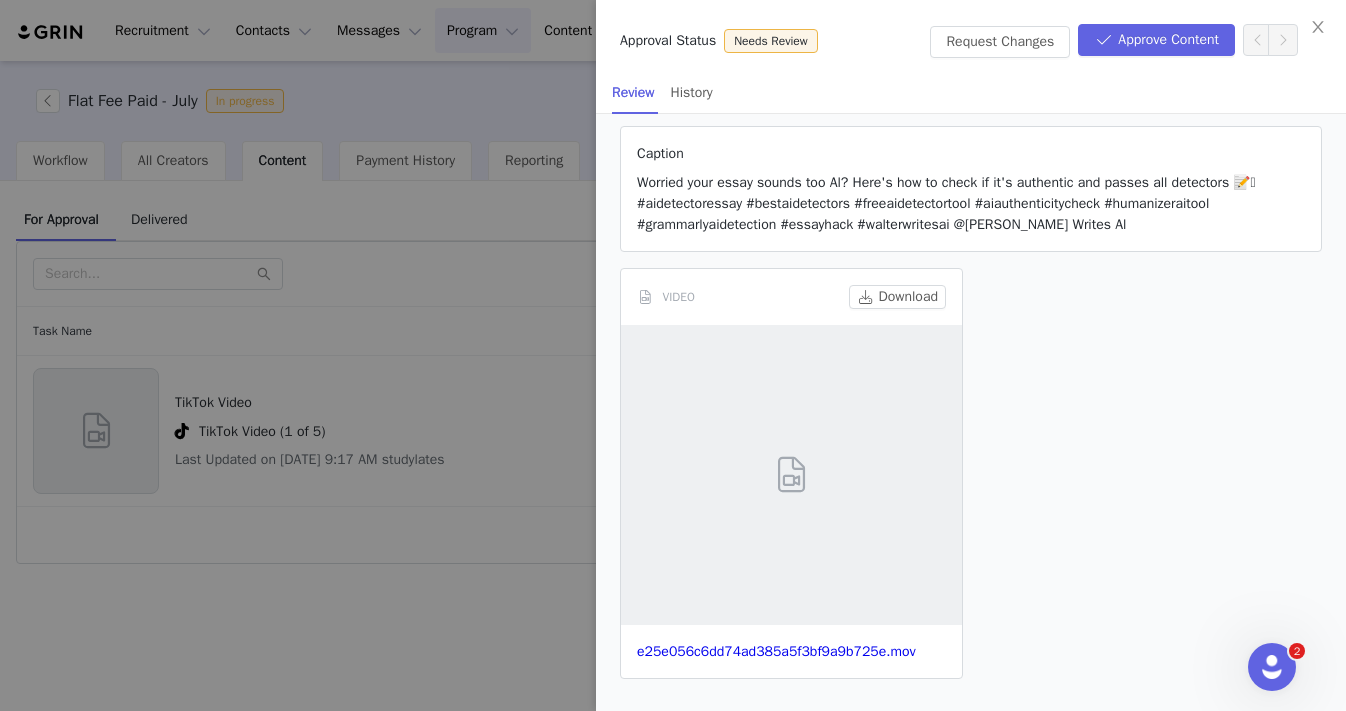scroll, scrollTop: 229, scrollLeft: 0, axis: vertical 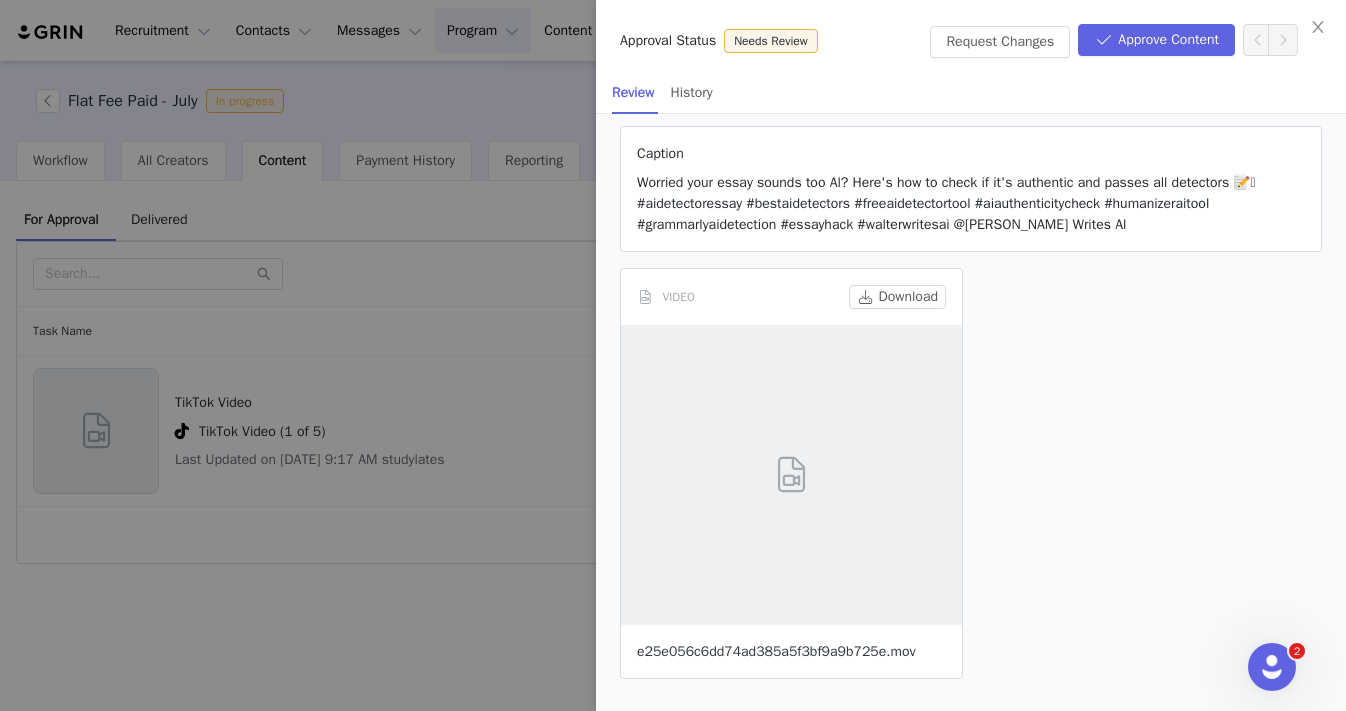 click on "e25e056c6dd74ad385a5f3bf9a9b725e.mov" at bounding box center [776, 651] 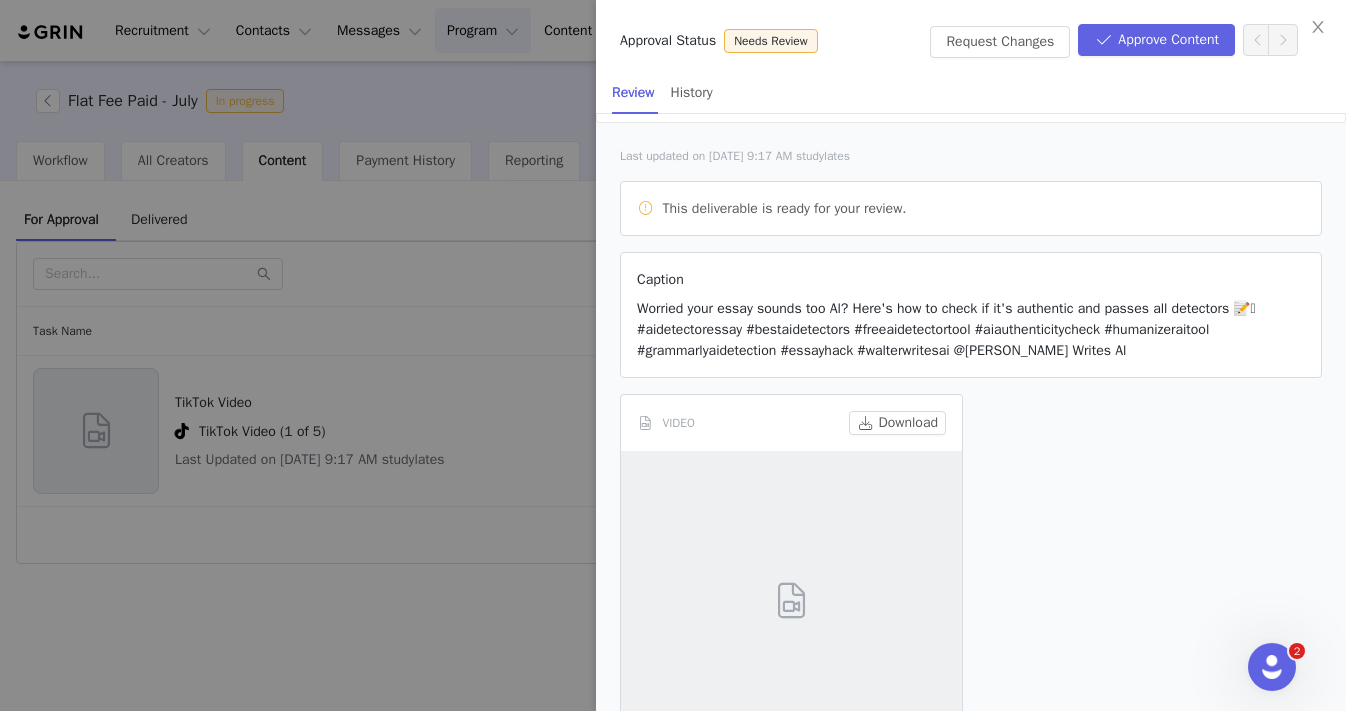 scroll, scrollTop: 24, scrollLeft: 0, axis: vertical 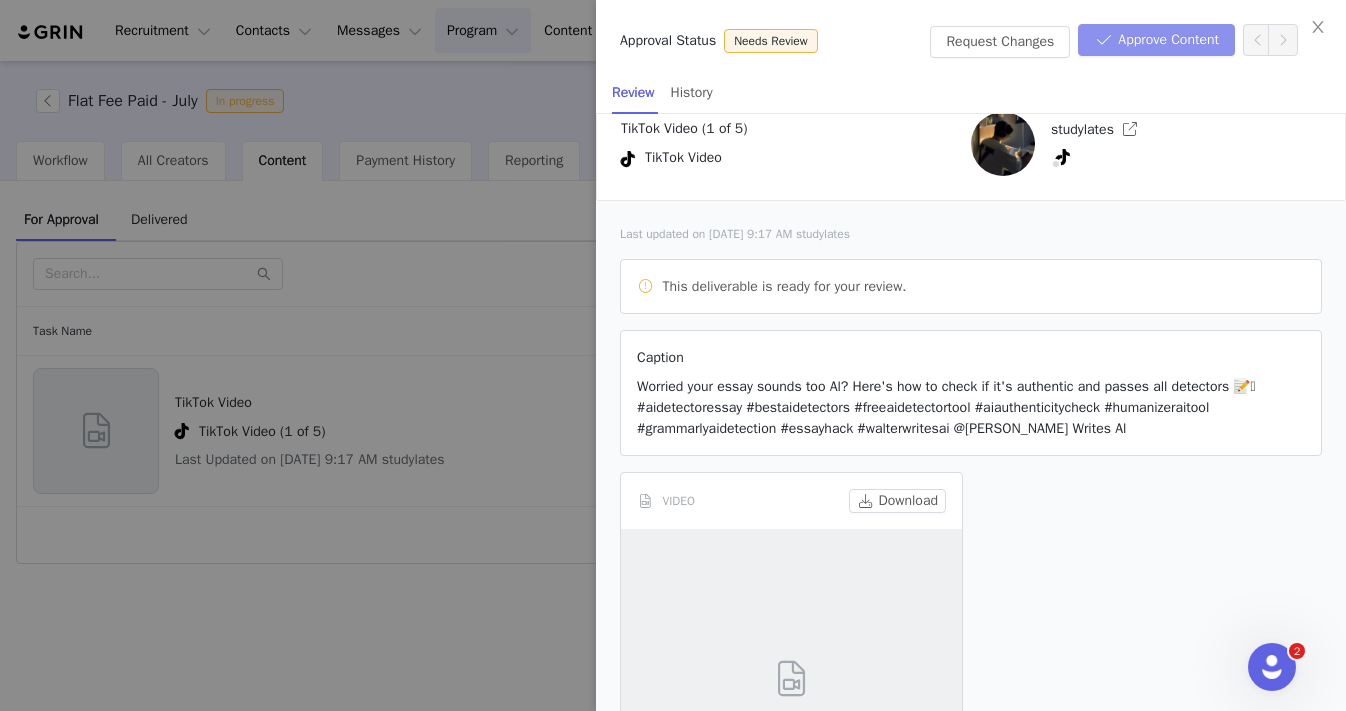 click on "Approve Content" at bounding box center (1156, 40) 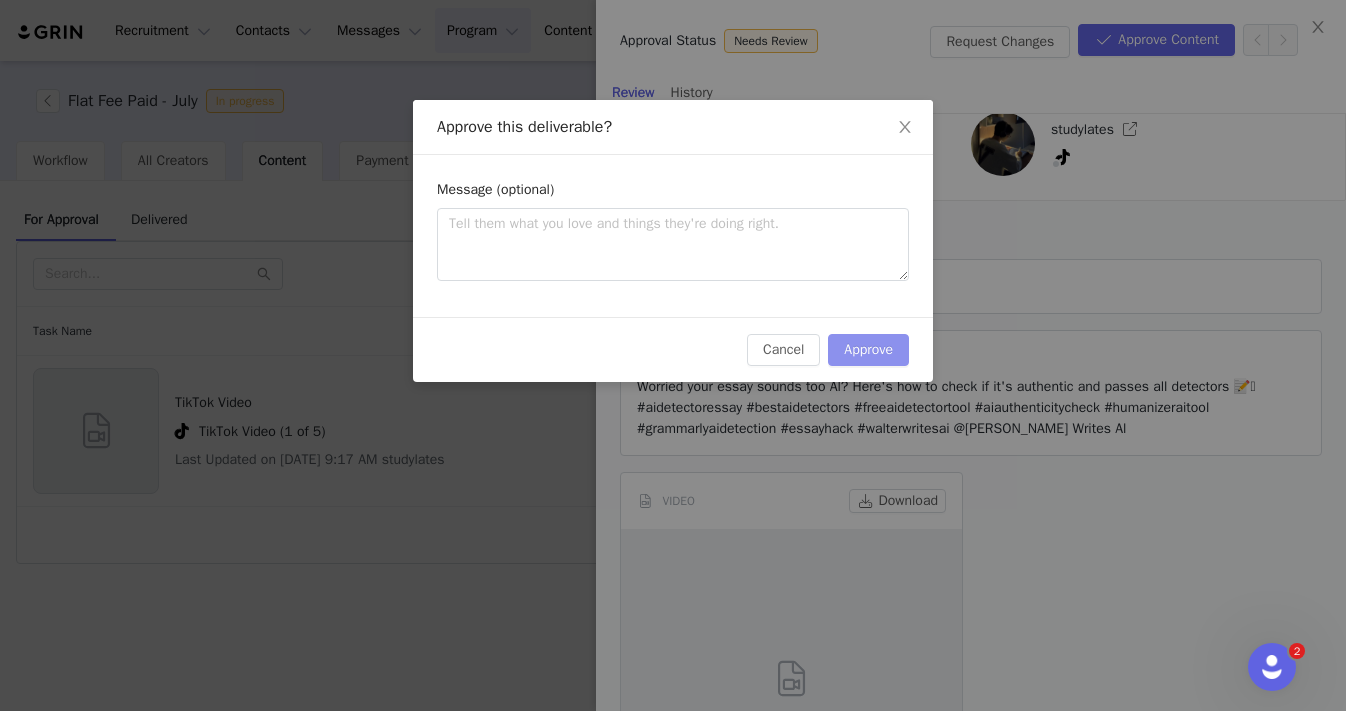 click on "Approve" at bounding box center [868, 350] 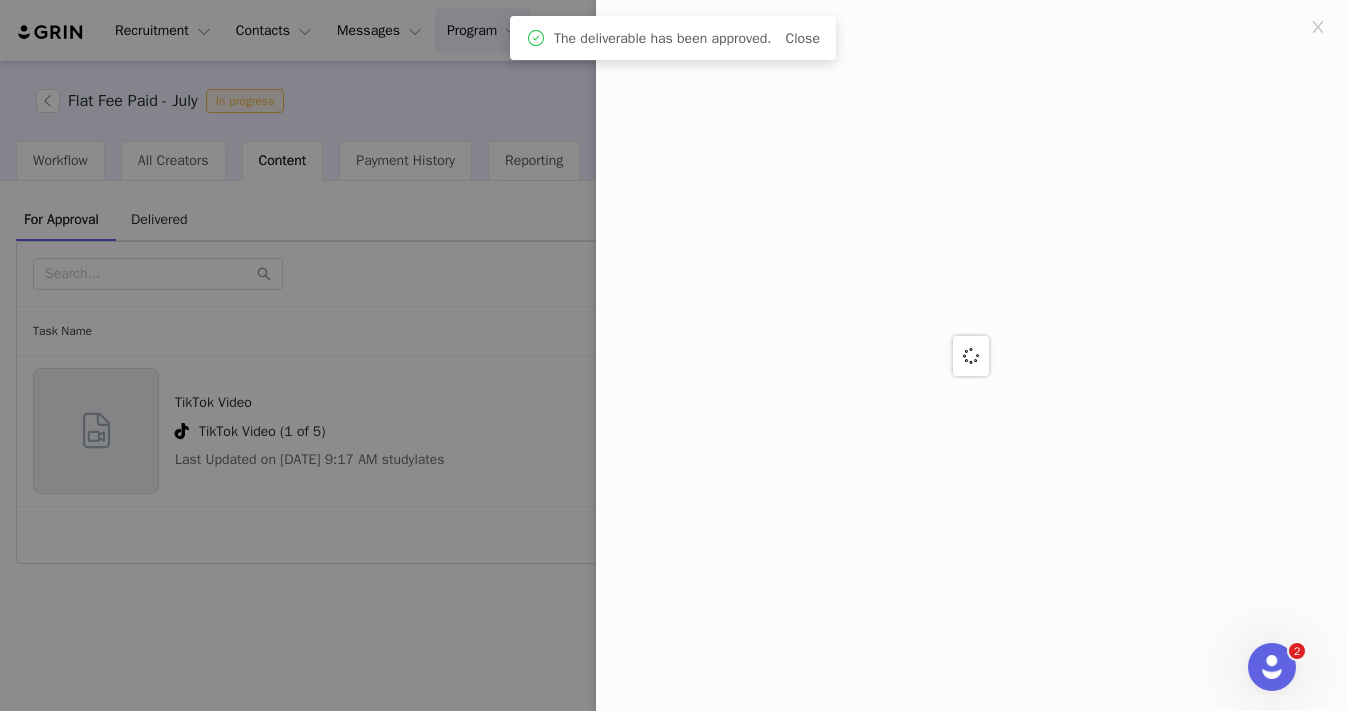 scroll, scrollTop: 0, scrollLeft: 0, axis: both 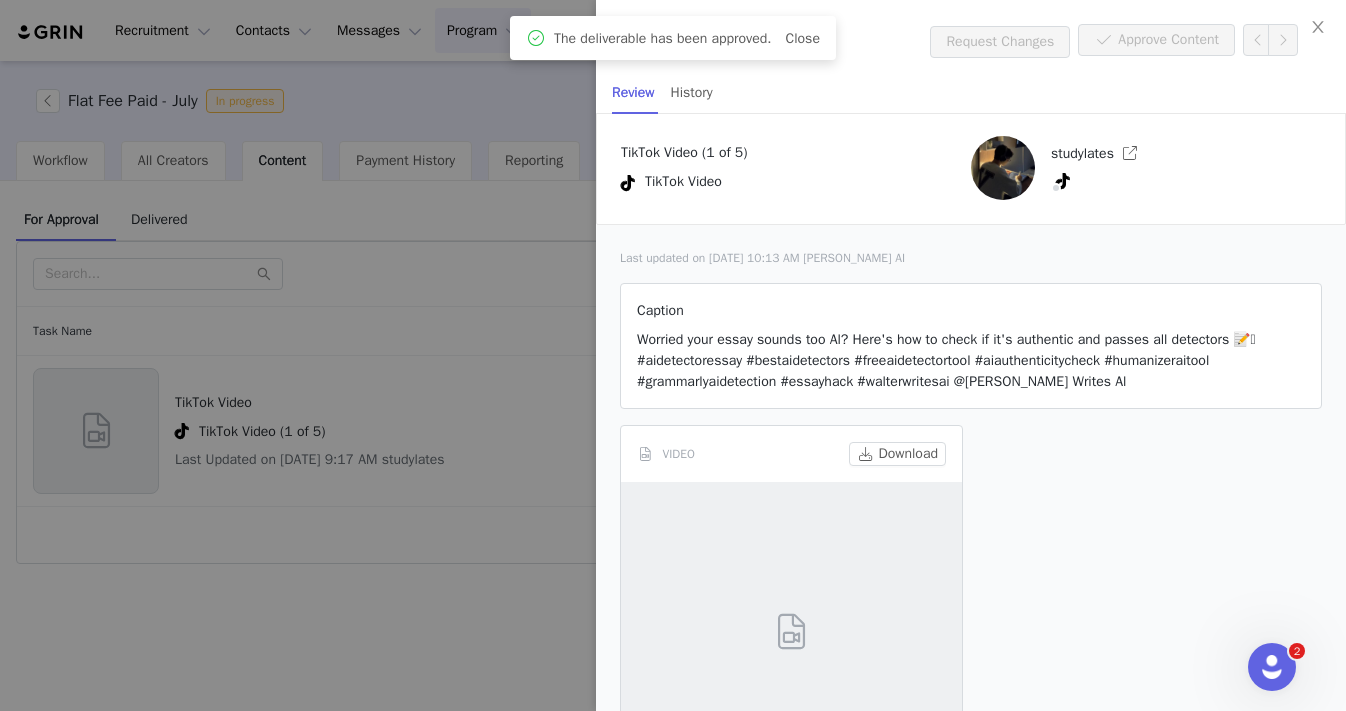 click at bounding box center (673, 355) 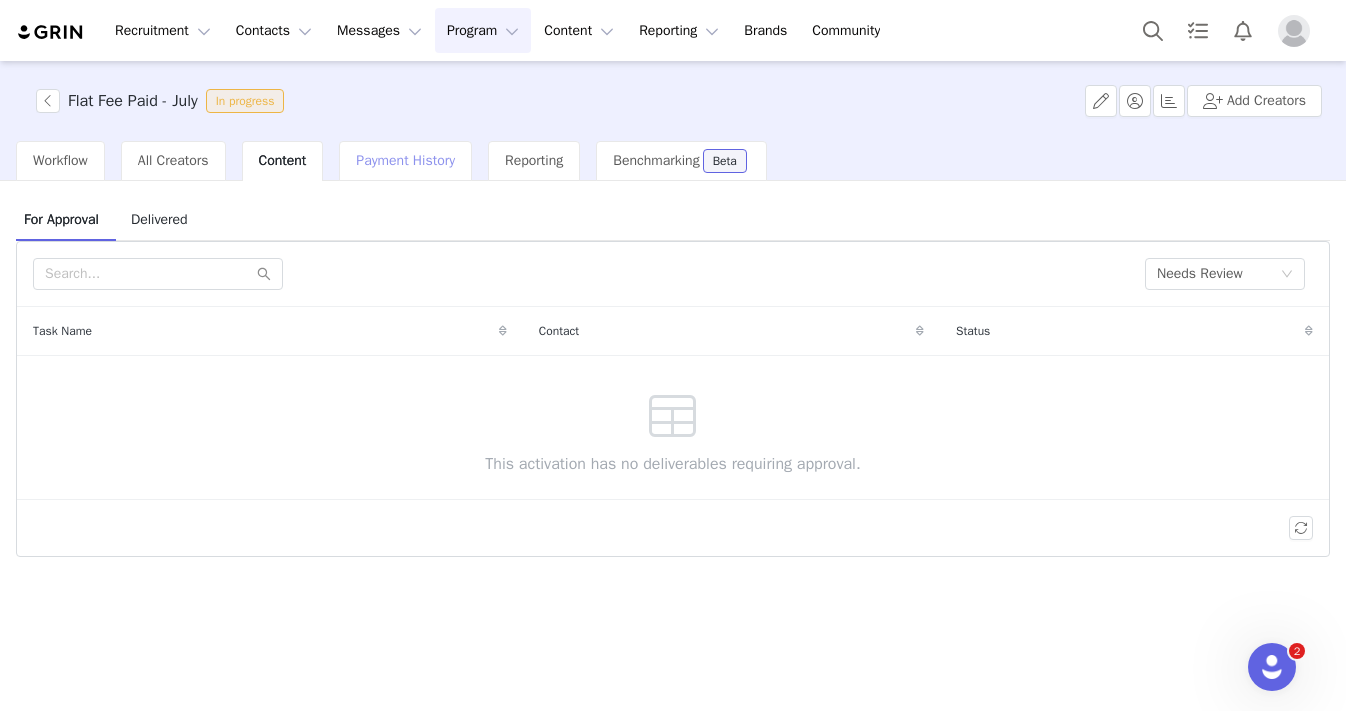 click on "Payment History" at bounding box center (405, 161) 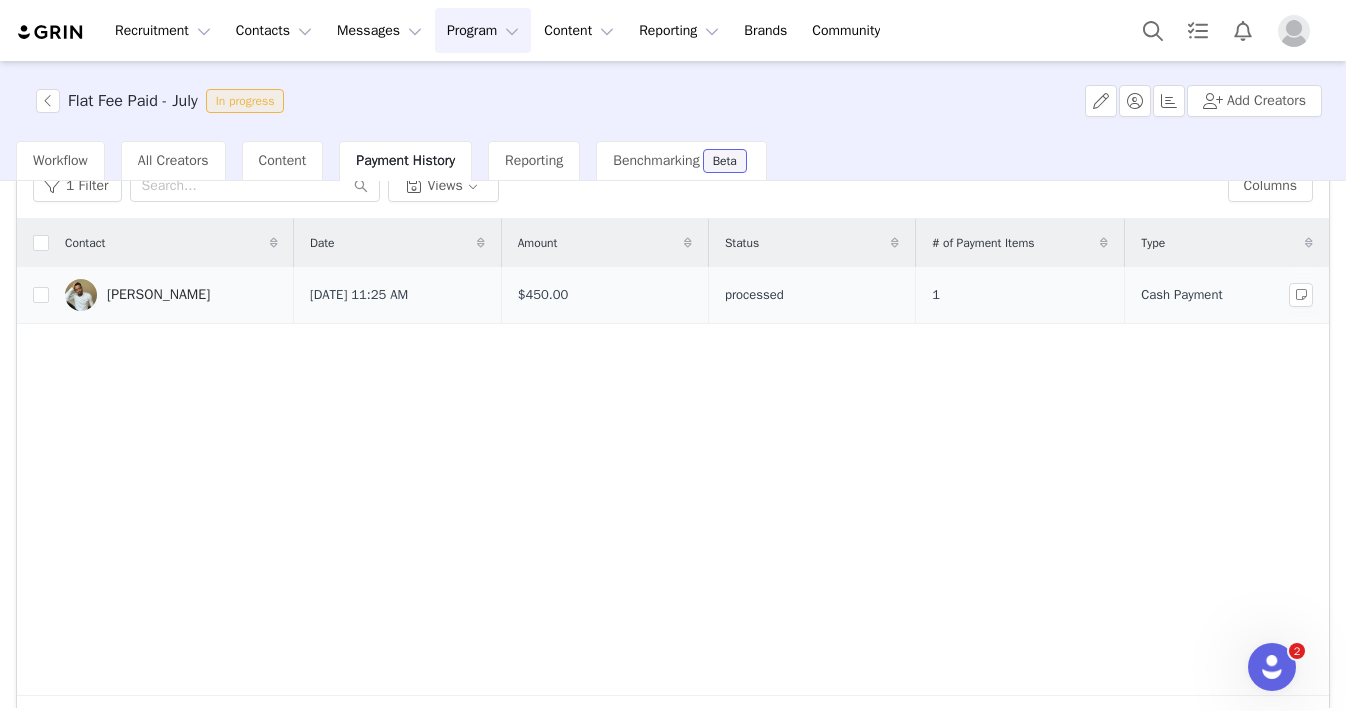 scroll, scrollTop: 0, scrollLeft: 0, axis: both 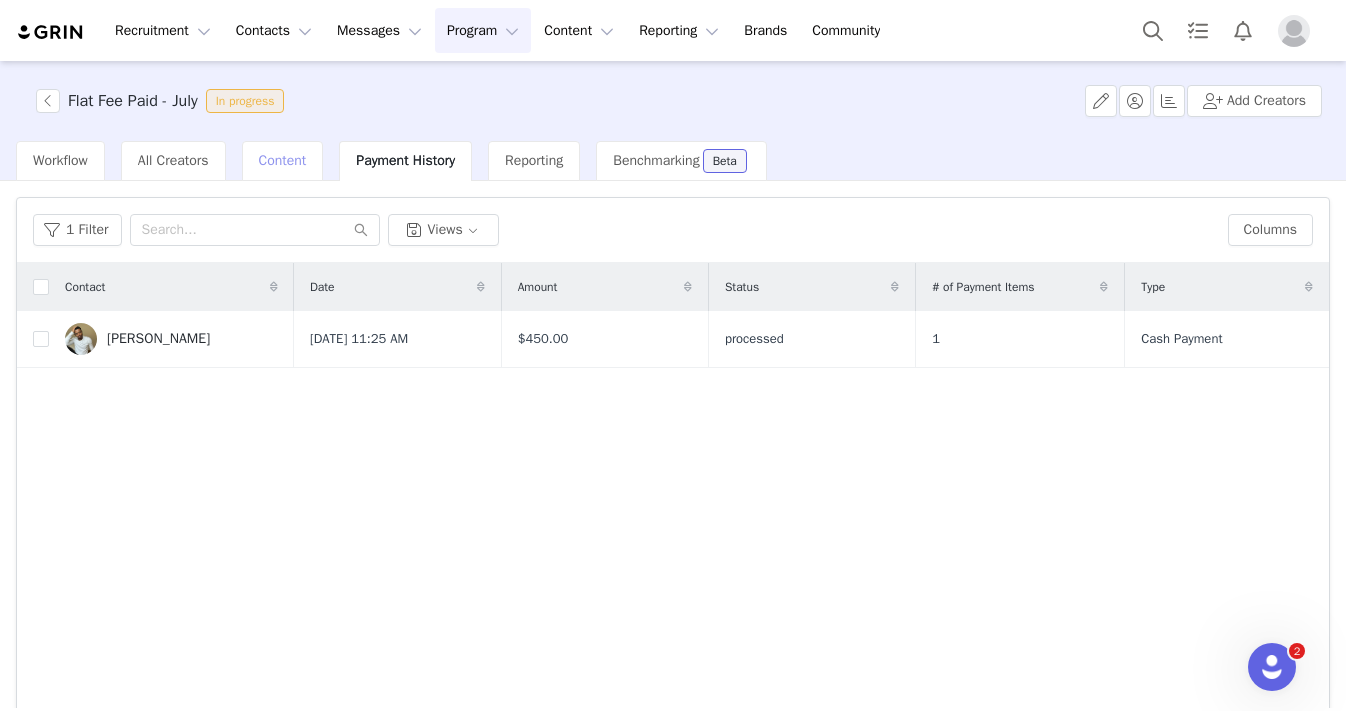 click on "Content" at bounding box center (283, 160) 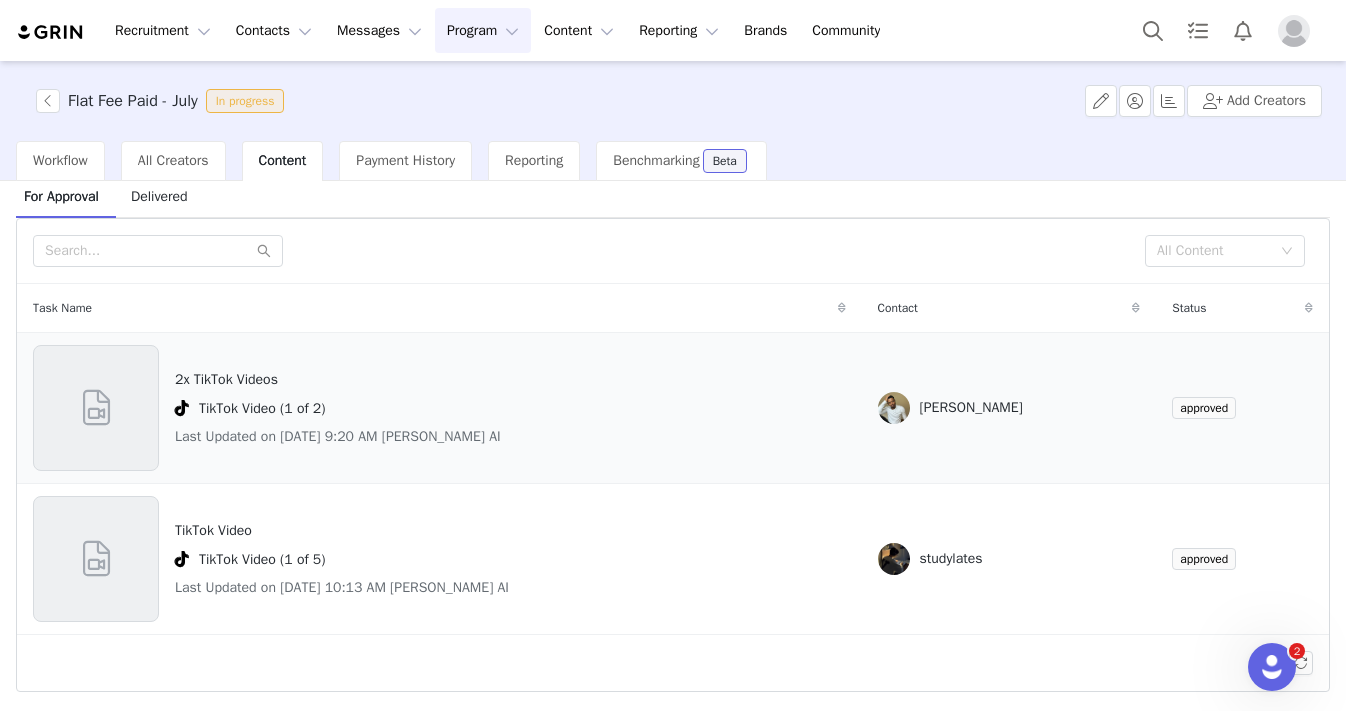 scroll, scrollTop: 23, scrollLeft: 0, axis: vertical 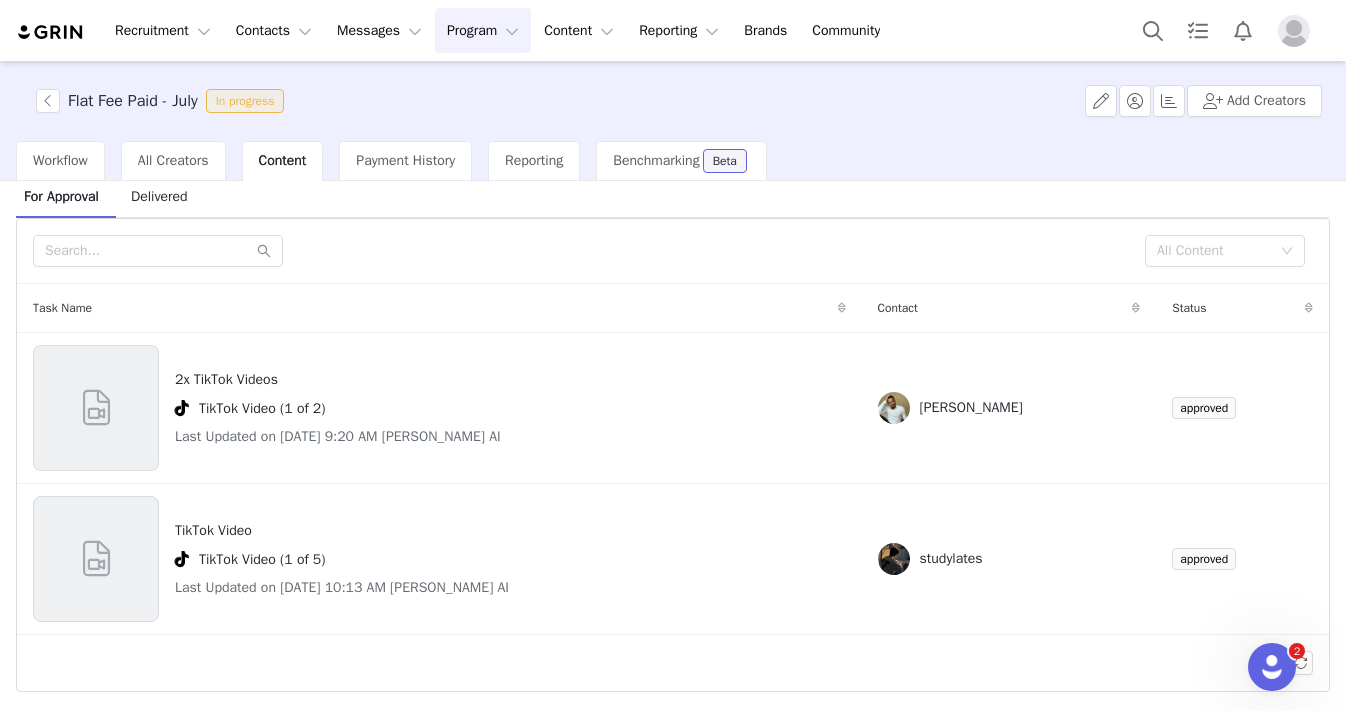 click on "Delivered" at bounding box center (159, 196) 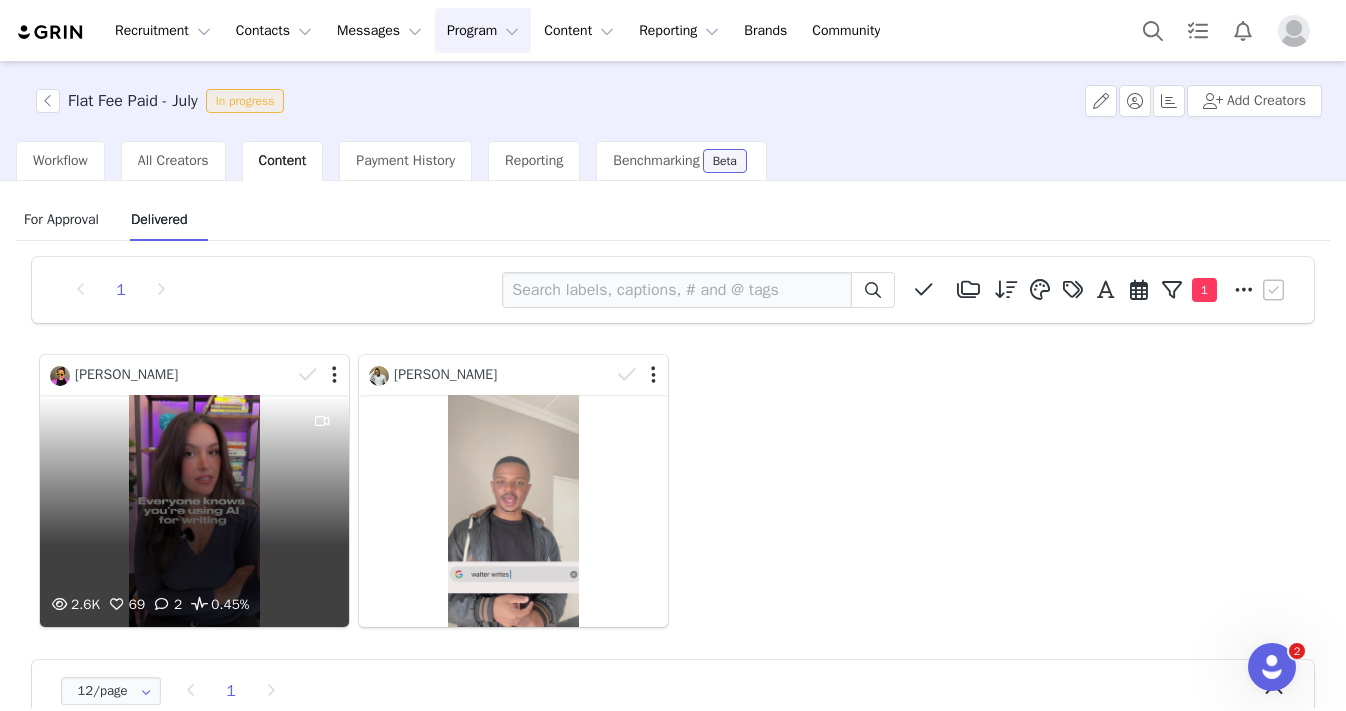 click on "2.6K  69  2  0.45%" at bounding box center (194, 511) 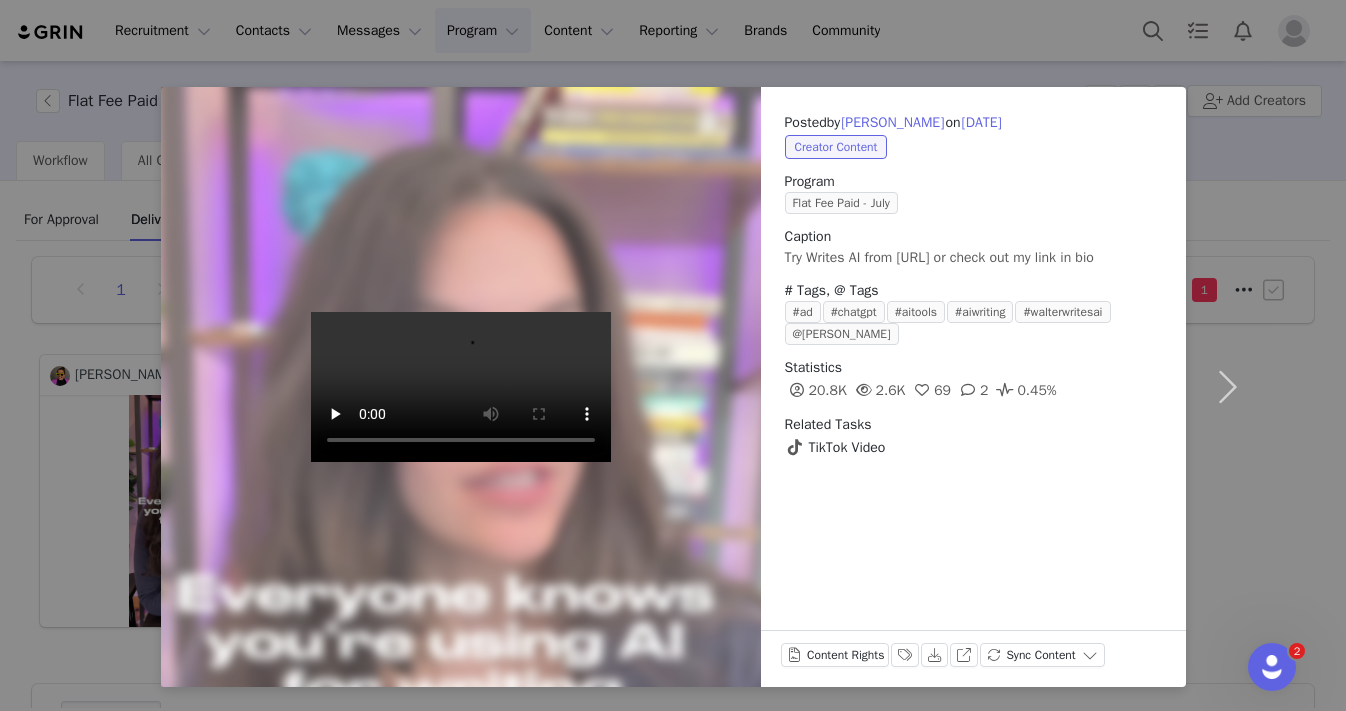 scroll, scrollTop: 13, scrollLeft: 0, axis: vertical 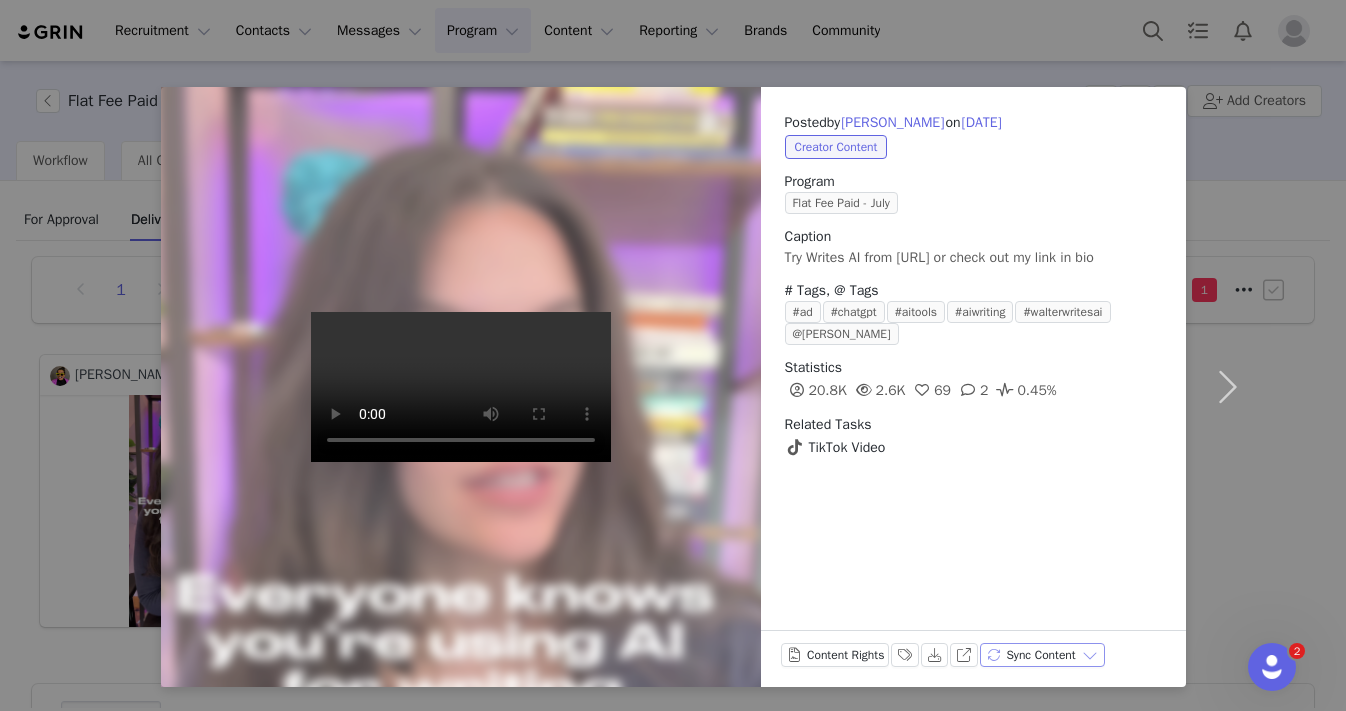 click on "Sync Content" at bounding box center [1042, 655] 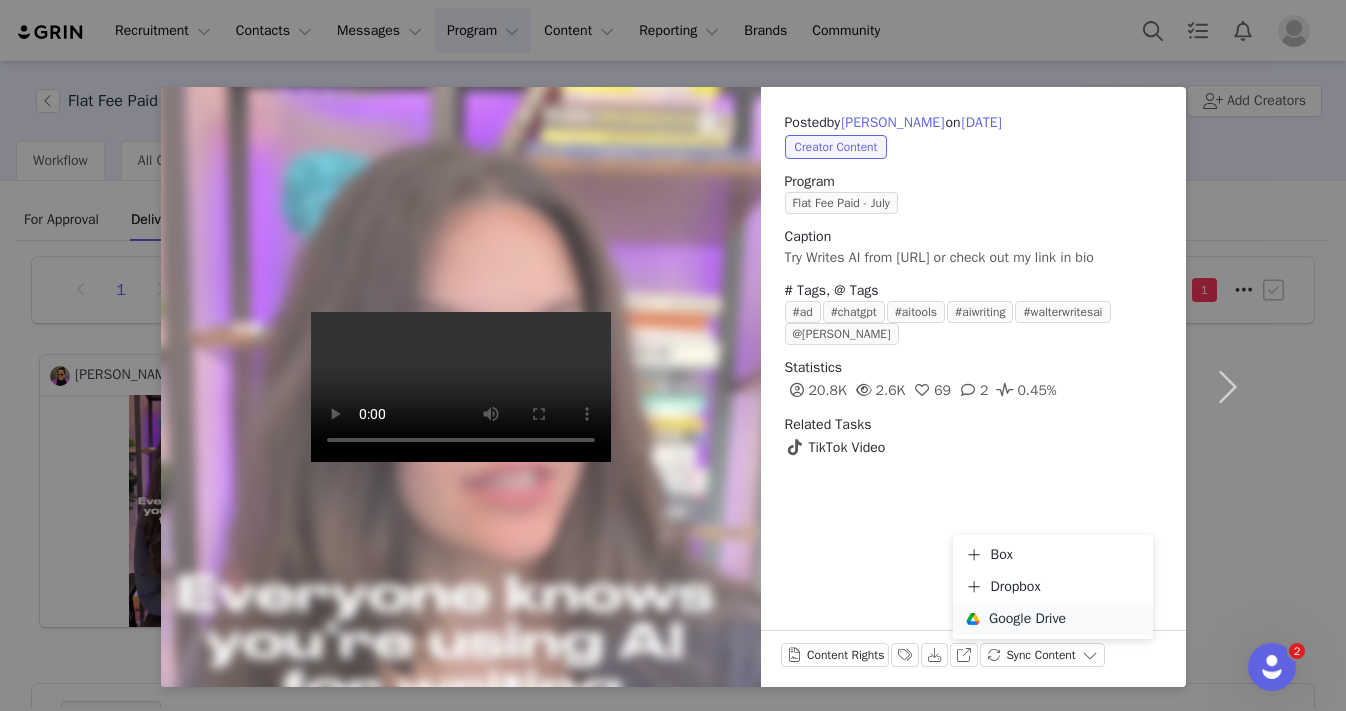 click on "Google Drive" at bounding box center (1053, 619) 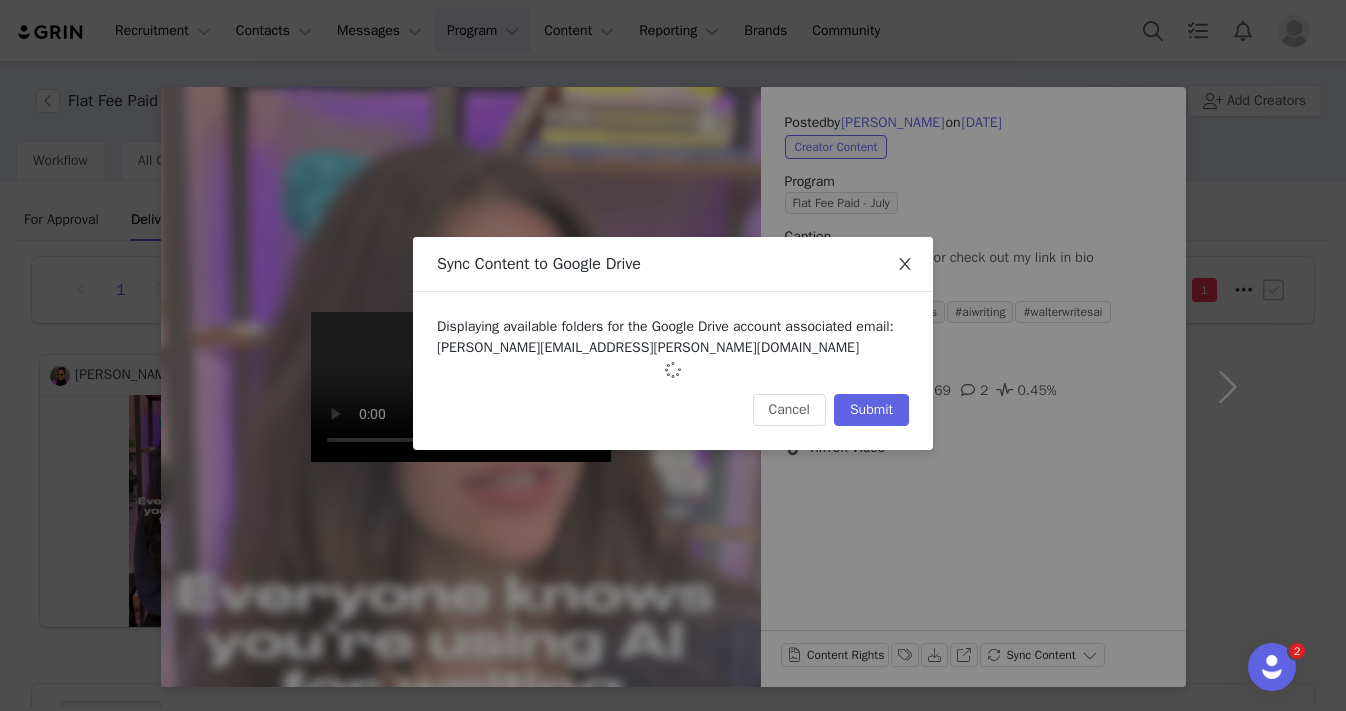 click 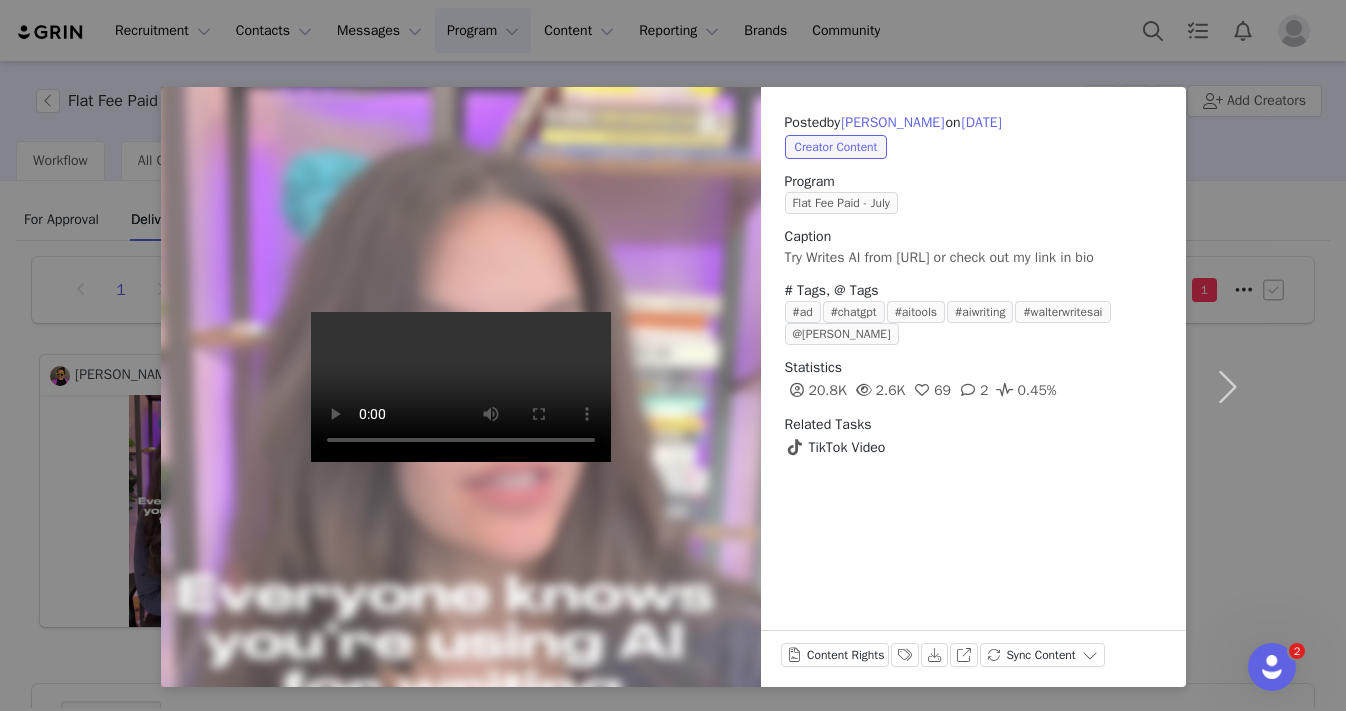 click on "Posted  by  [PERSON_NAME]  on  [DATE]  Creator Content  Program Flat Fee Paid - July Caption Try  Writes AI from [URL] or check out my link in bio         # Tags, @ Tags  #ad   #chatgpt   #aitools   #aiwriting   #walterwritesai   @[PERSON_NAME]      Statistics 20.8K  2.6K  69  2  0.45%  Related Tasks TikTok Video     Content Rights Labels & Tags Download View on TikTok Sync Content" at bounding box center (673, 355) 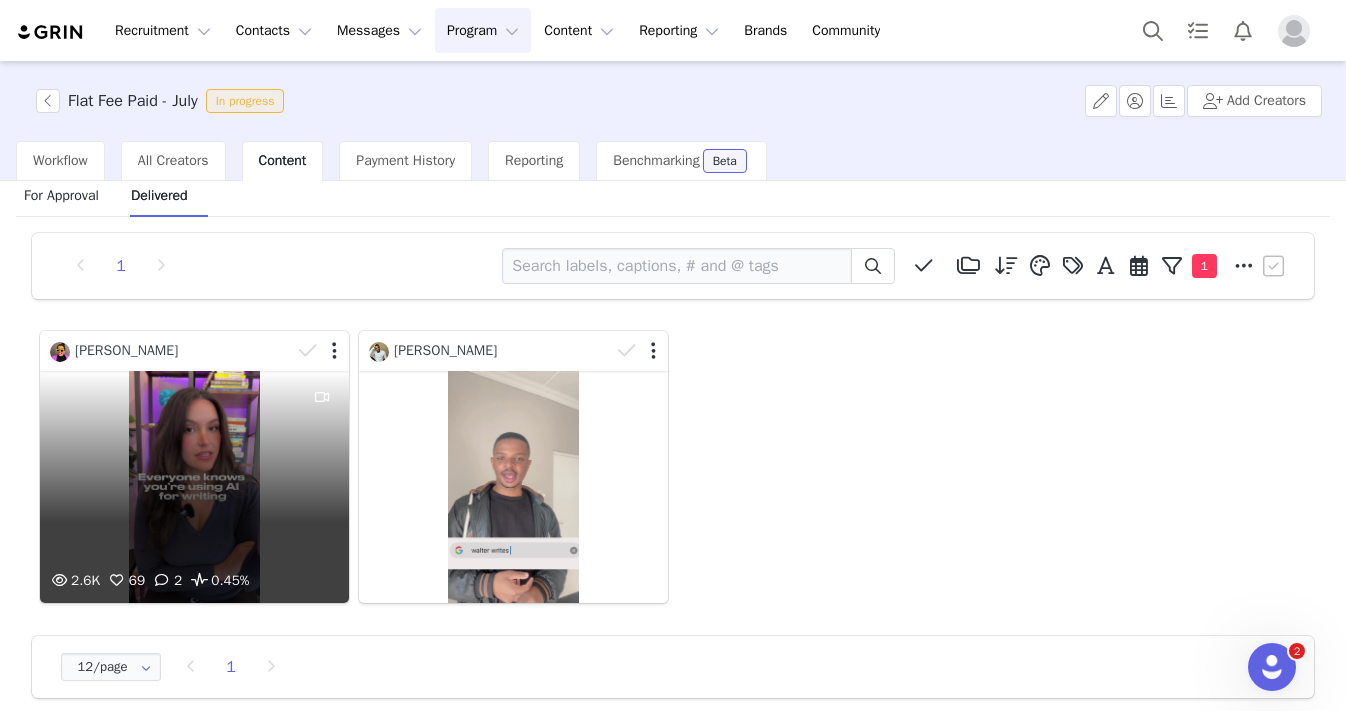scroll, scrollTop: 29, scrollLeft: 0, axis: vertical 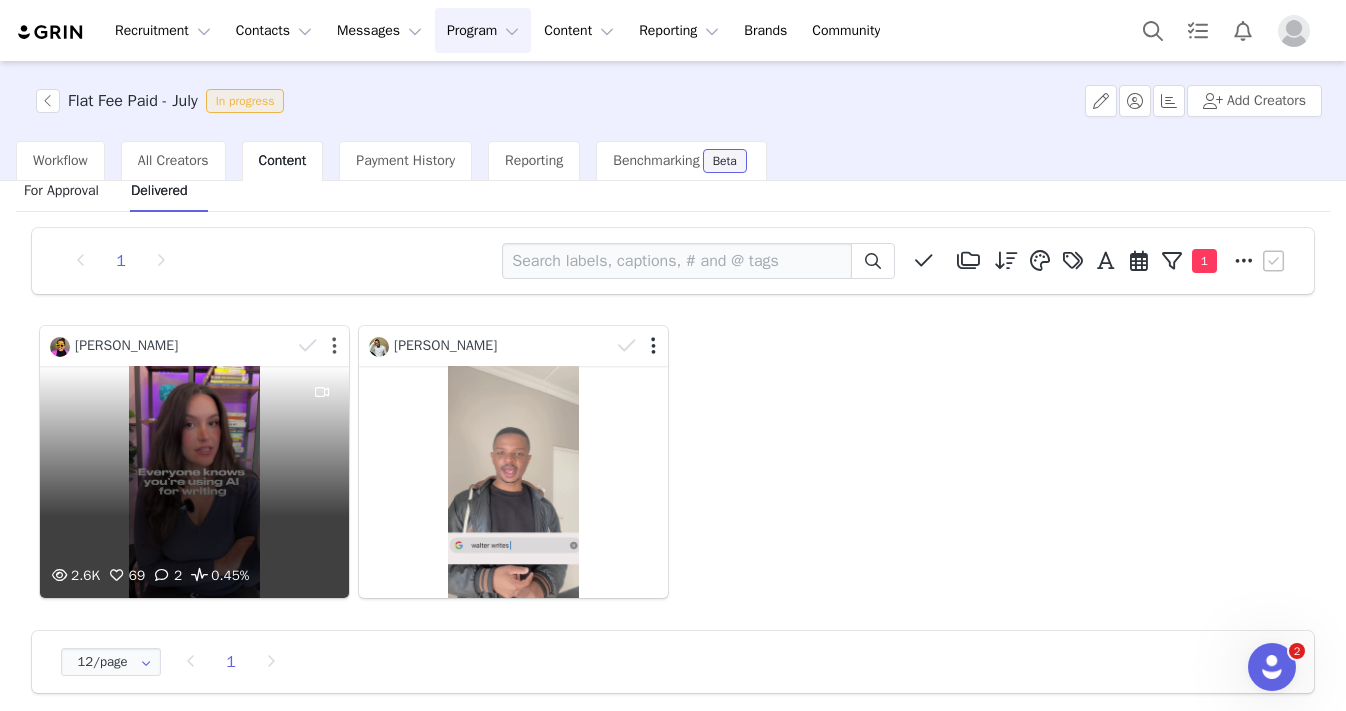 click at bounding box center [334, 346] 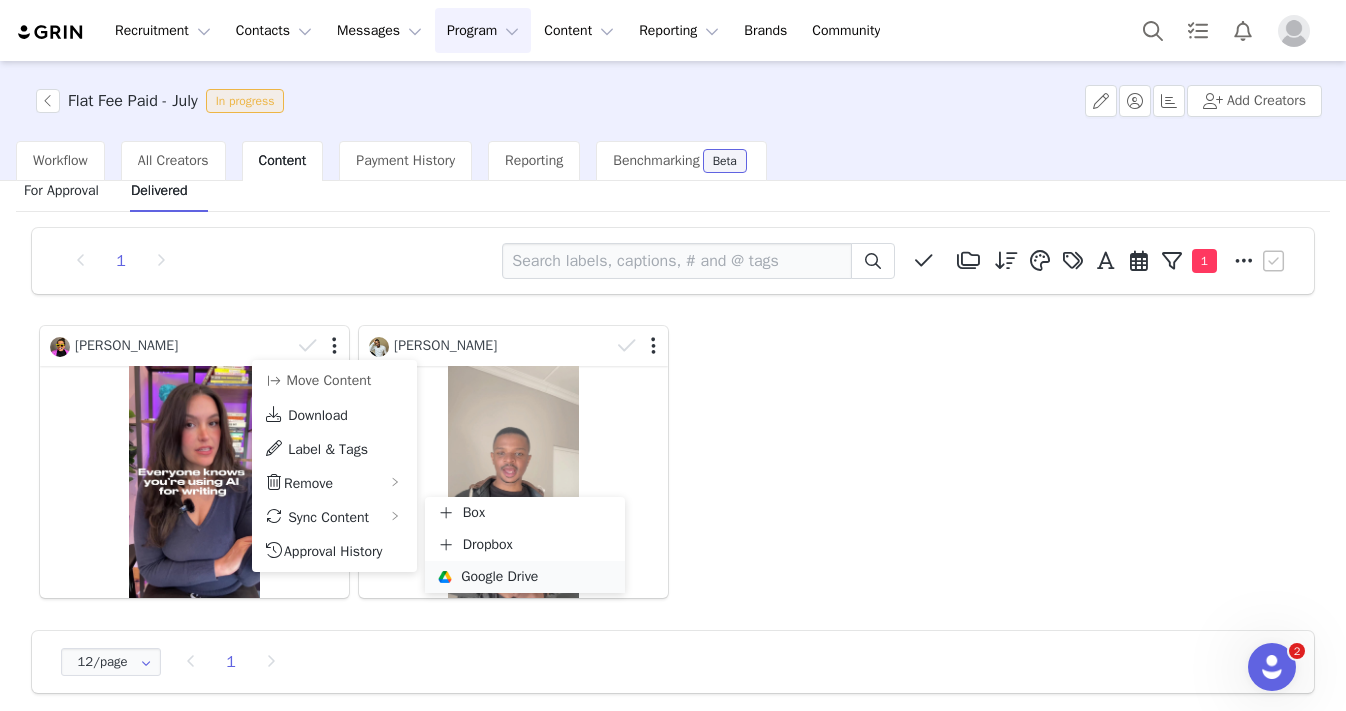 click on "Google Drive" at bounding box center [499, 577] 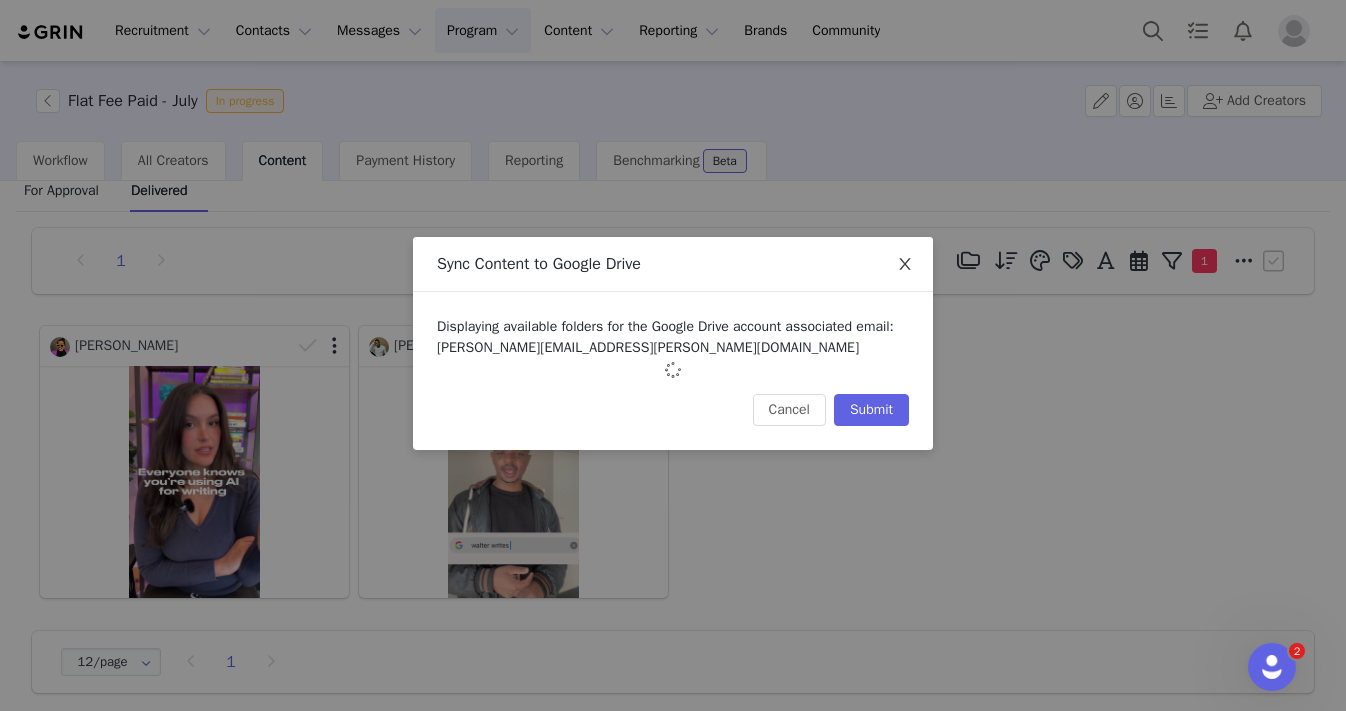 click 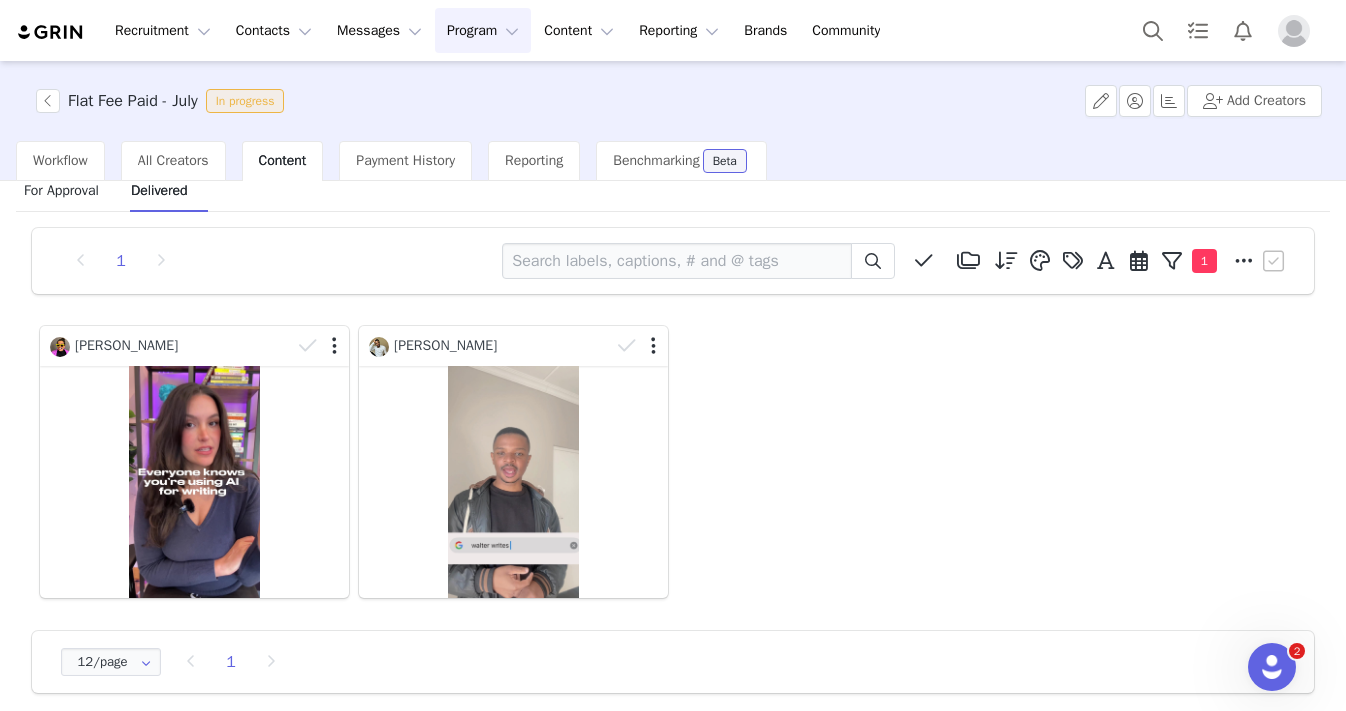 click on "[PERSON_NAME]" at bounding box center [673, 462] 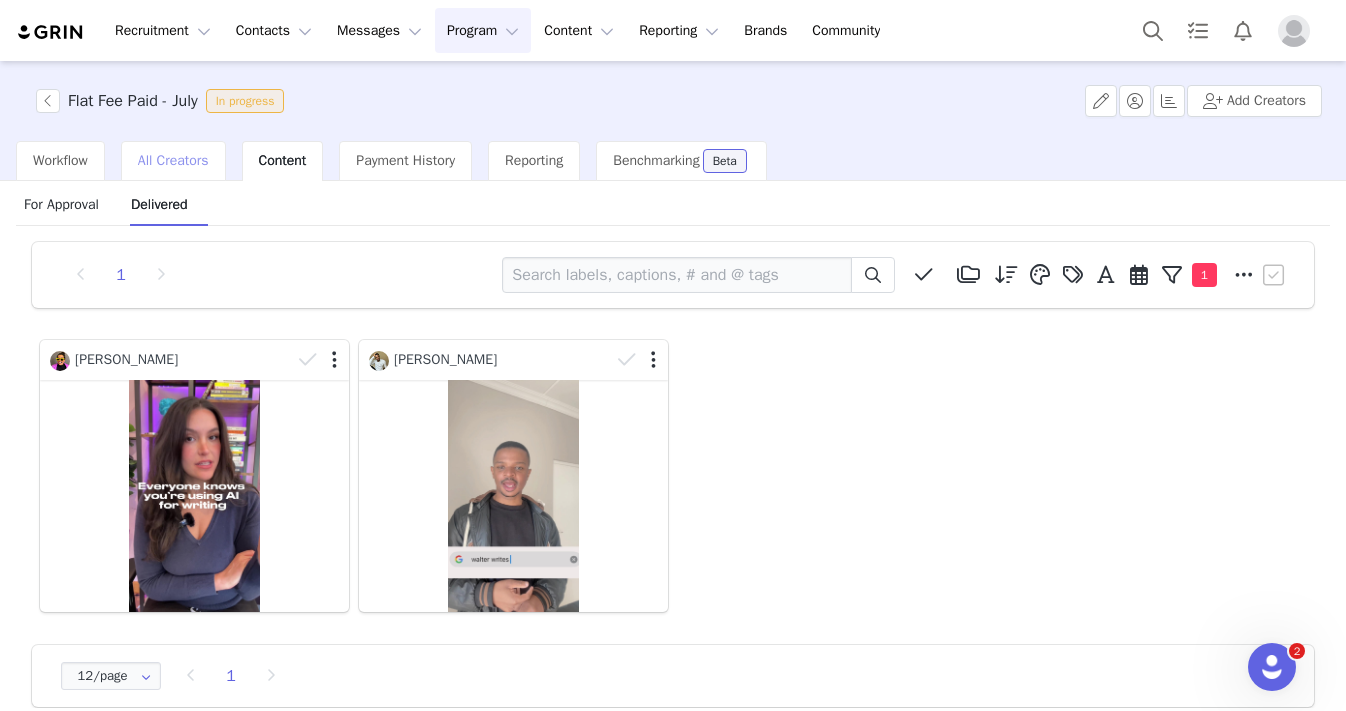 click on "All Creators" at bounding box center [173, 161] 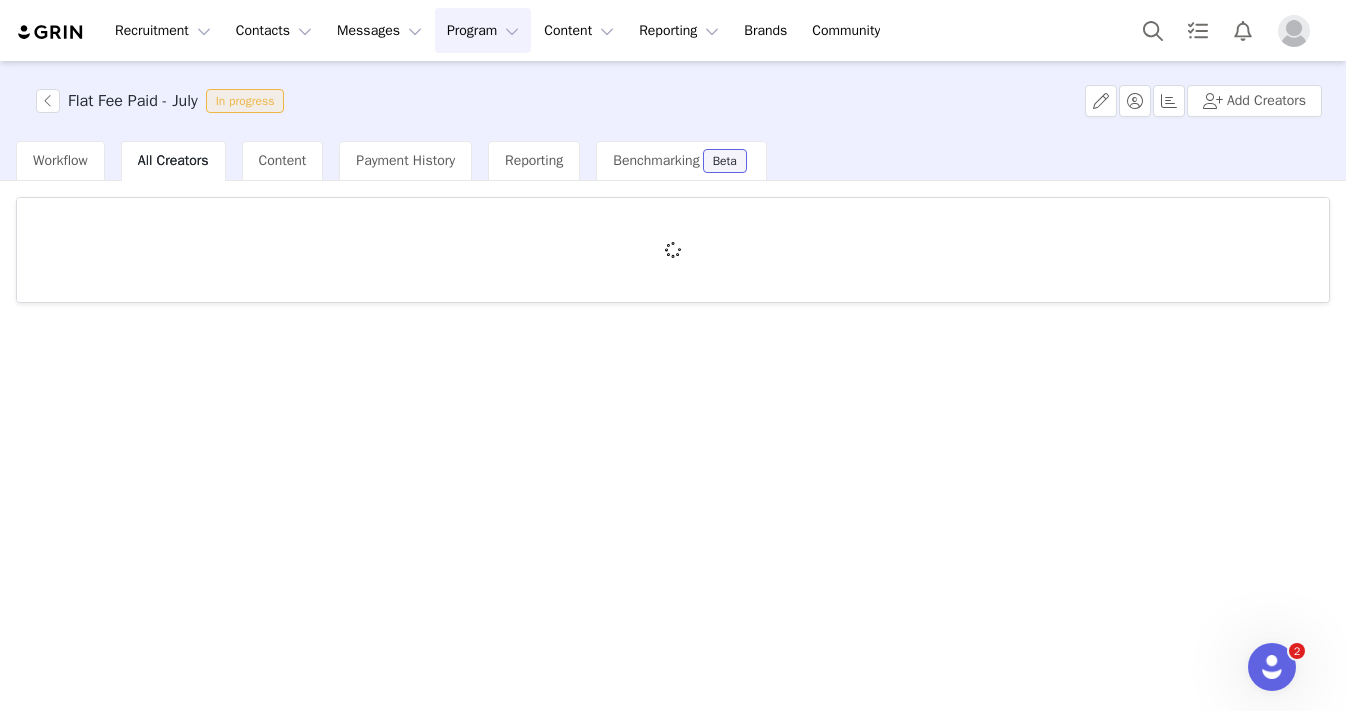 scroll, scrollTop: 0, scrollLeft: 0, axis: both 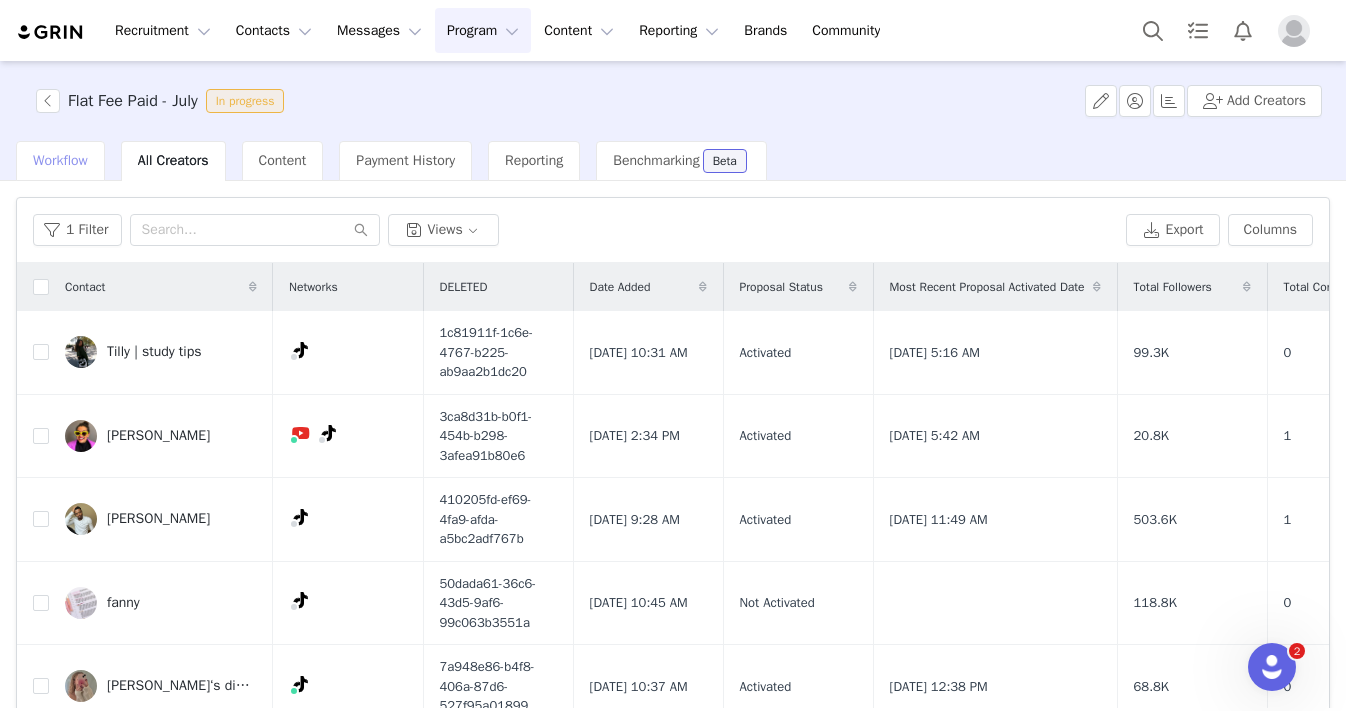 click on "Workflow" at bounding box center [60, 160] 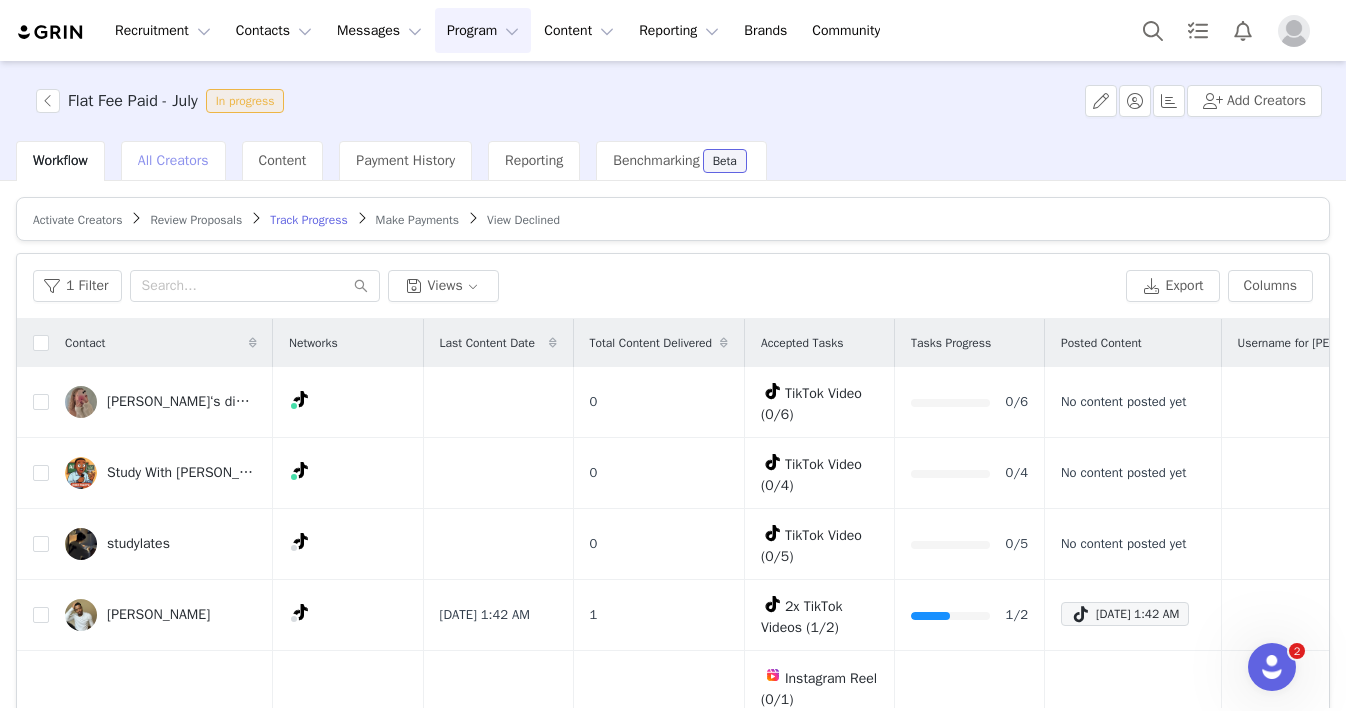 click on "All Creators" at bounding box center [173, 160] 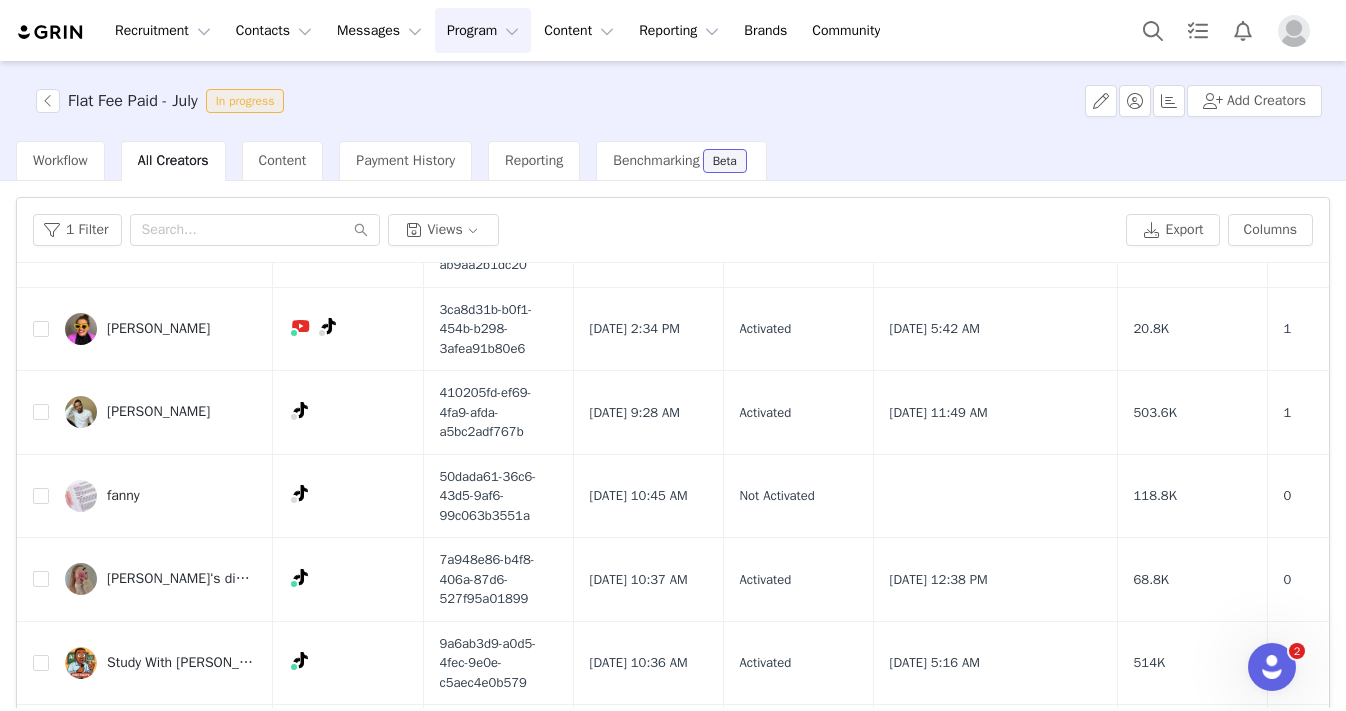 scroll, scrollTop: 107, scrollLeft: 0, axis: vertical 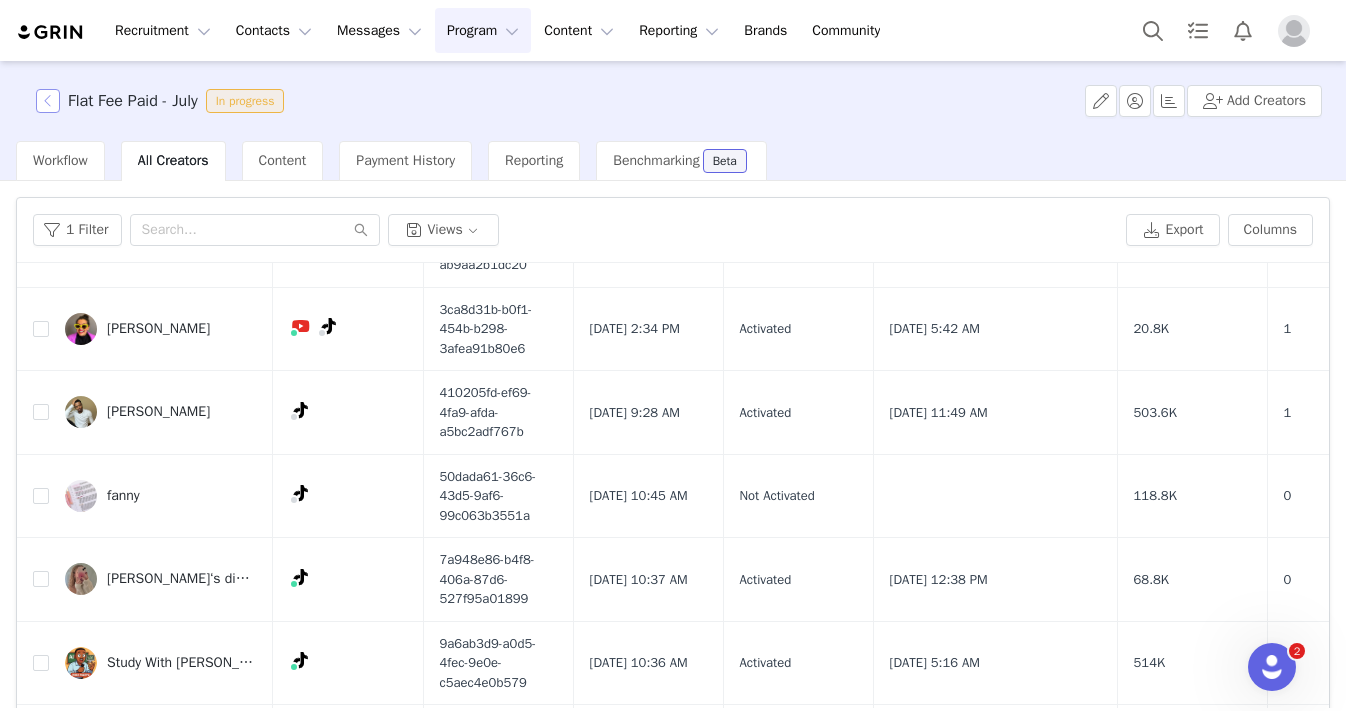 click at bounding box center (48, 101) 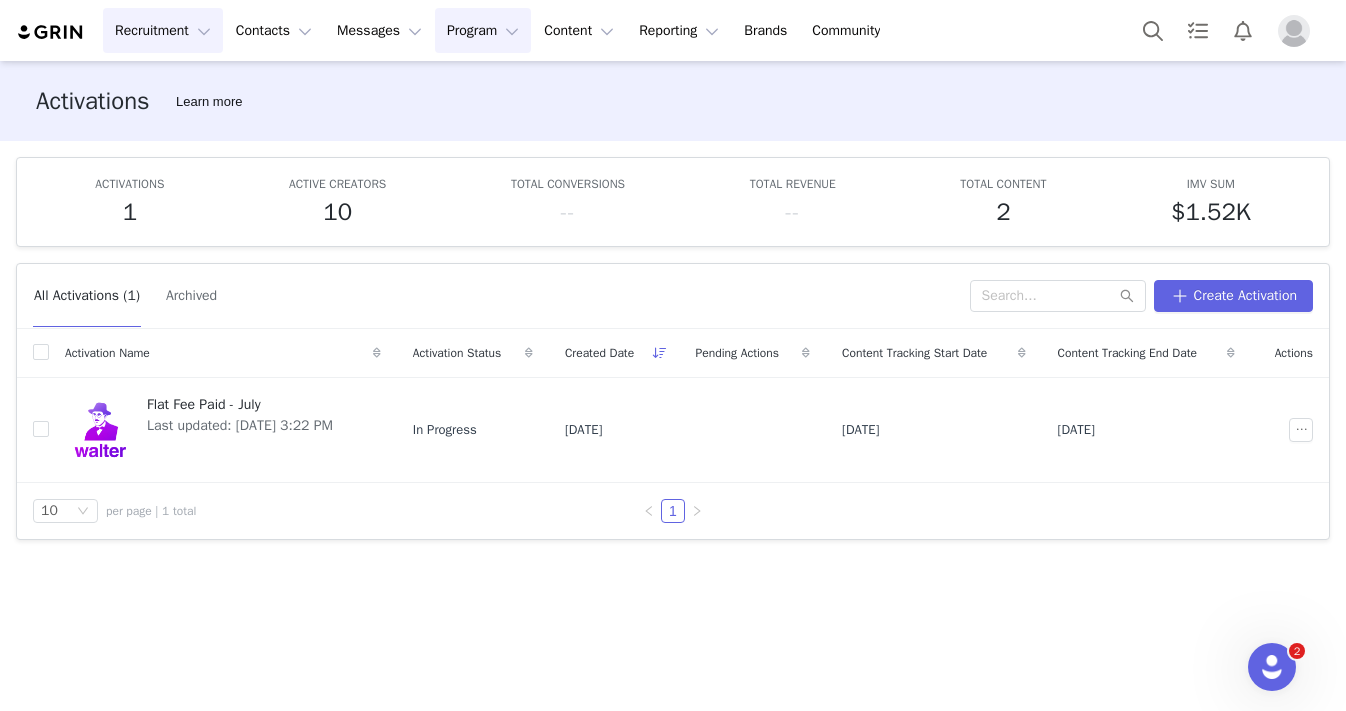 click on "Recruitment Recruitment" at bounding box center (163, 30) 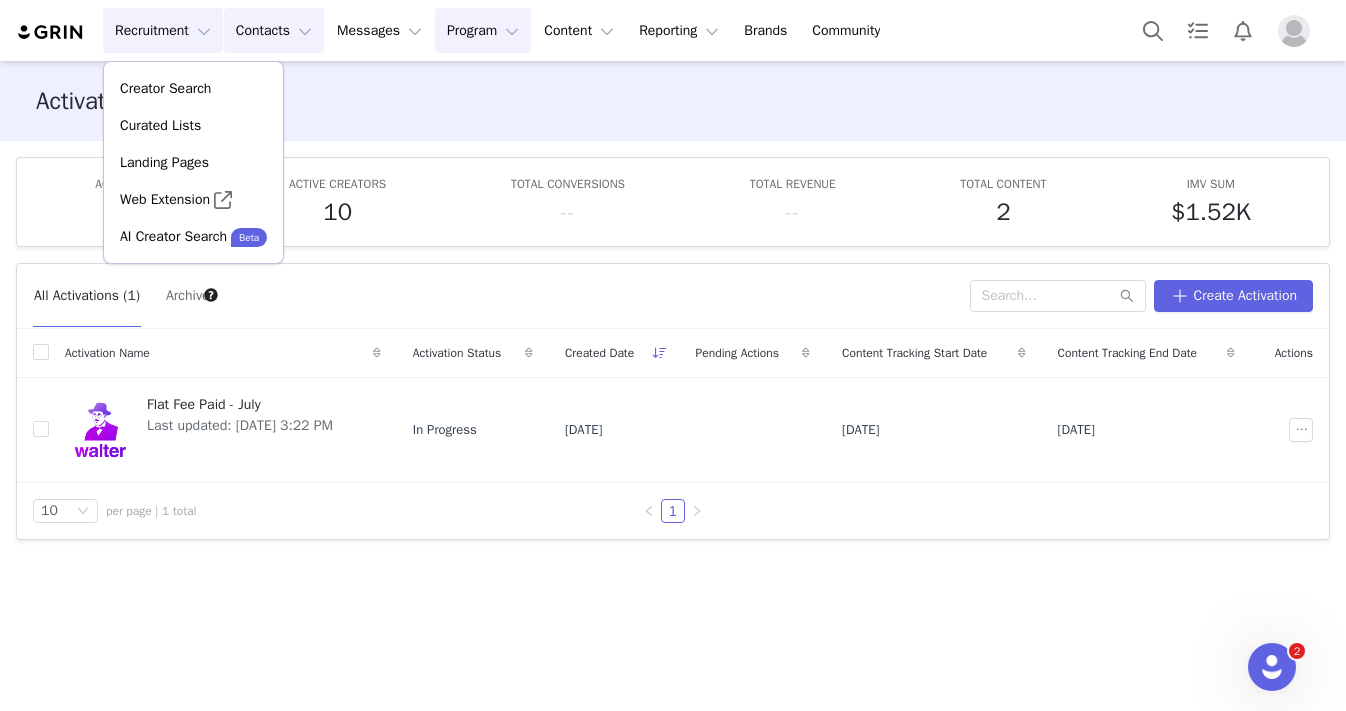 click on "Contacts Contacts" at bounding box center (274, 30) 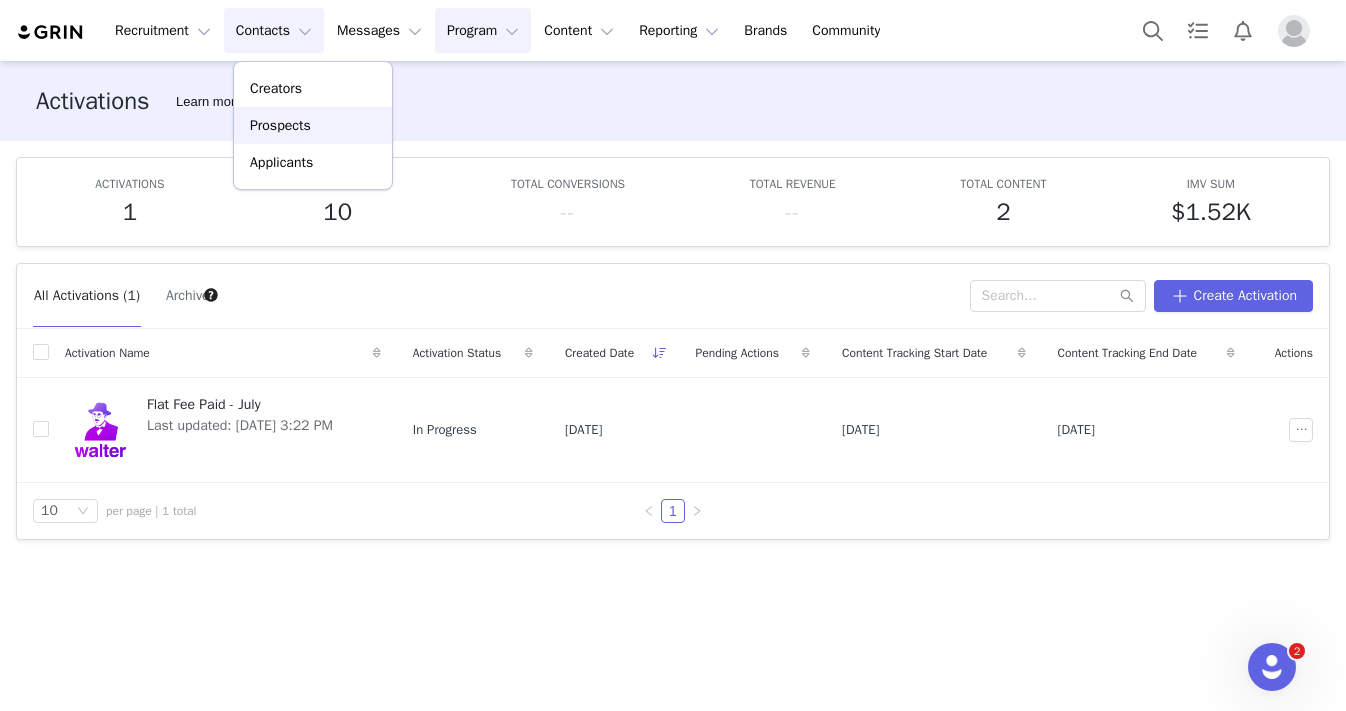click on "Prospects" at bounding box center (280, 125) 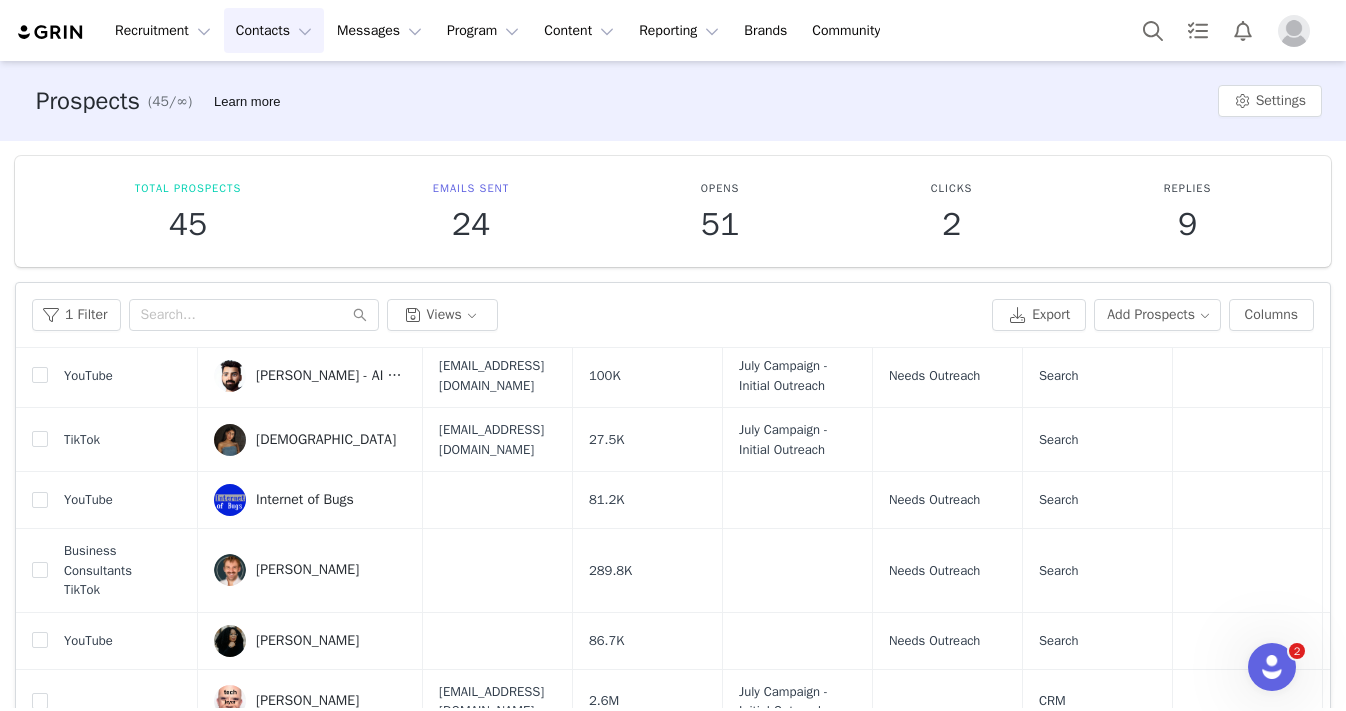 scroll, scrollTop: 1282, scrollLeft: 0, axis: vertical 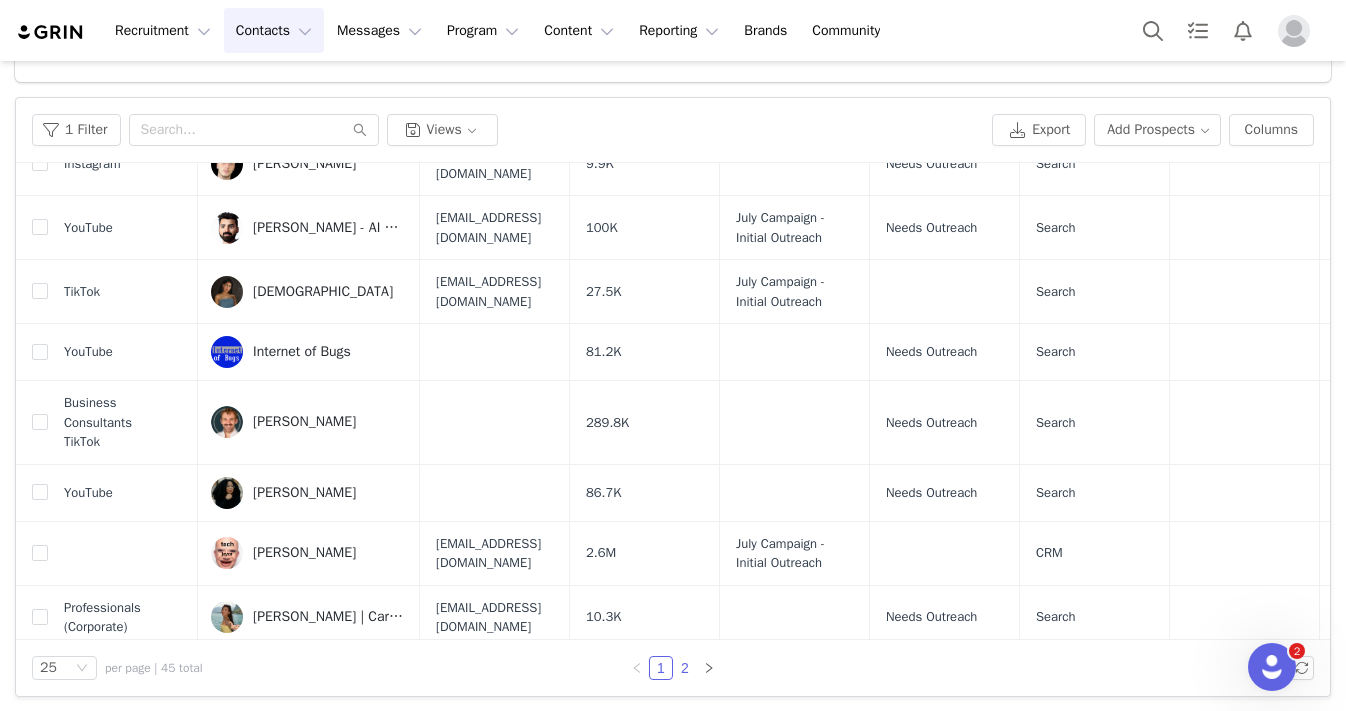 click on "2" at bounding box center (685, 668) 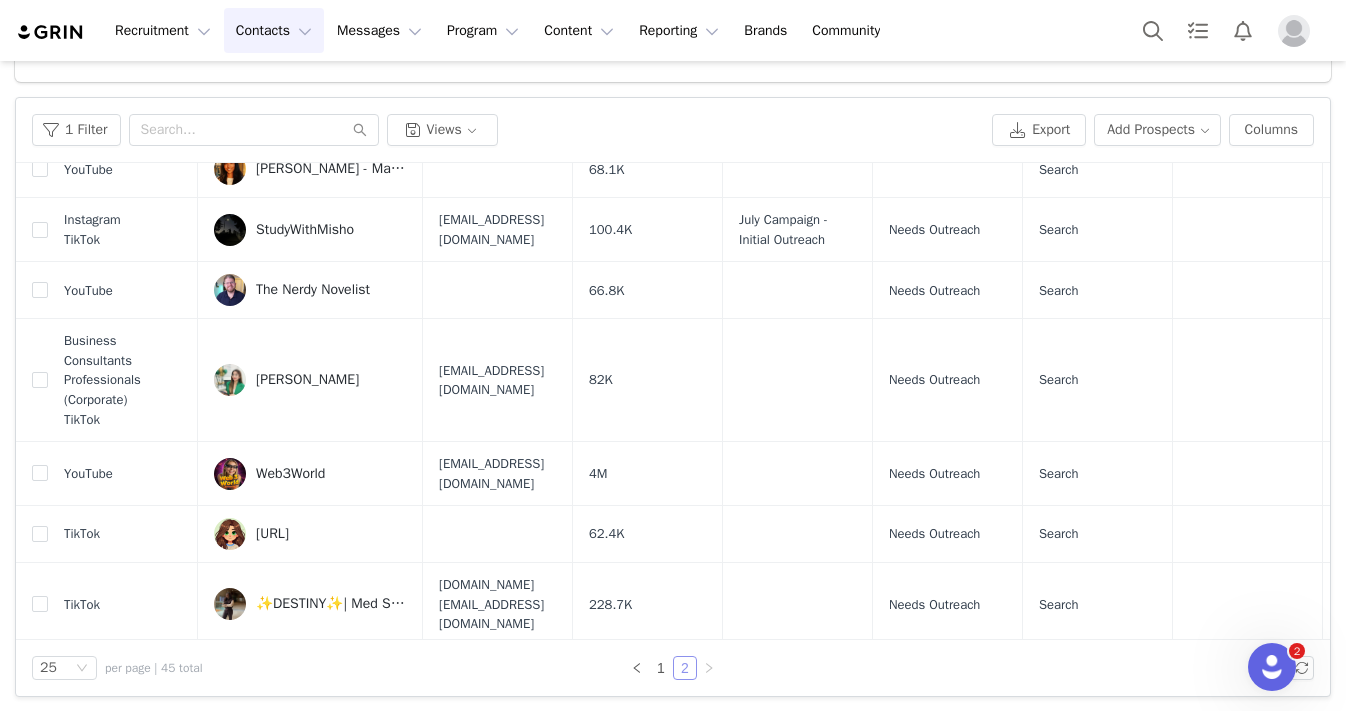 scroll, scrollTop: 941, scrollLeft: 0, axis: vertical 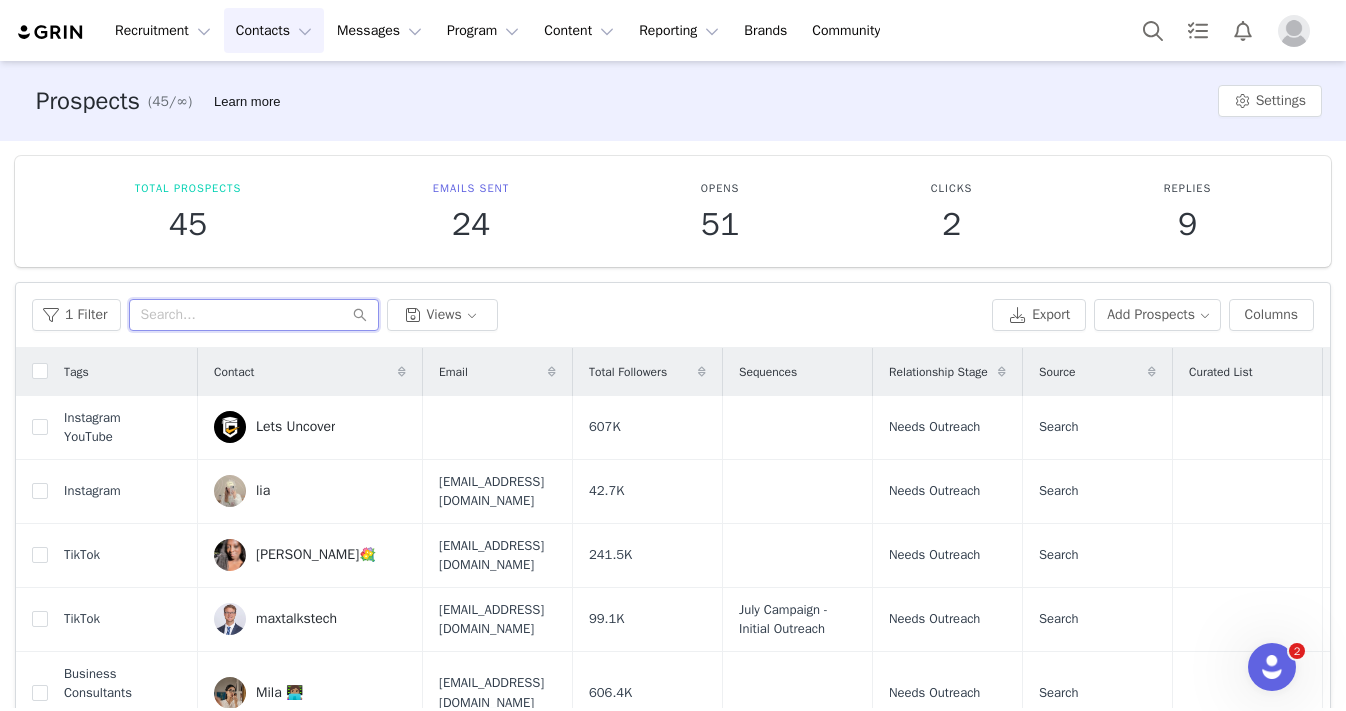click at bounding box center (254, 315) 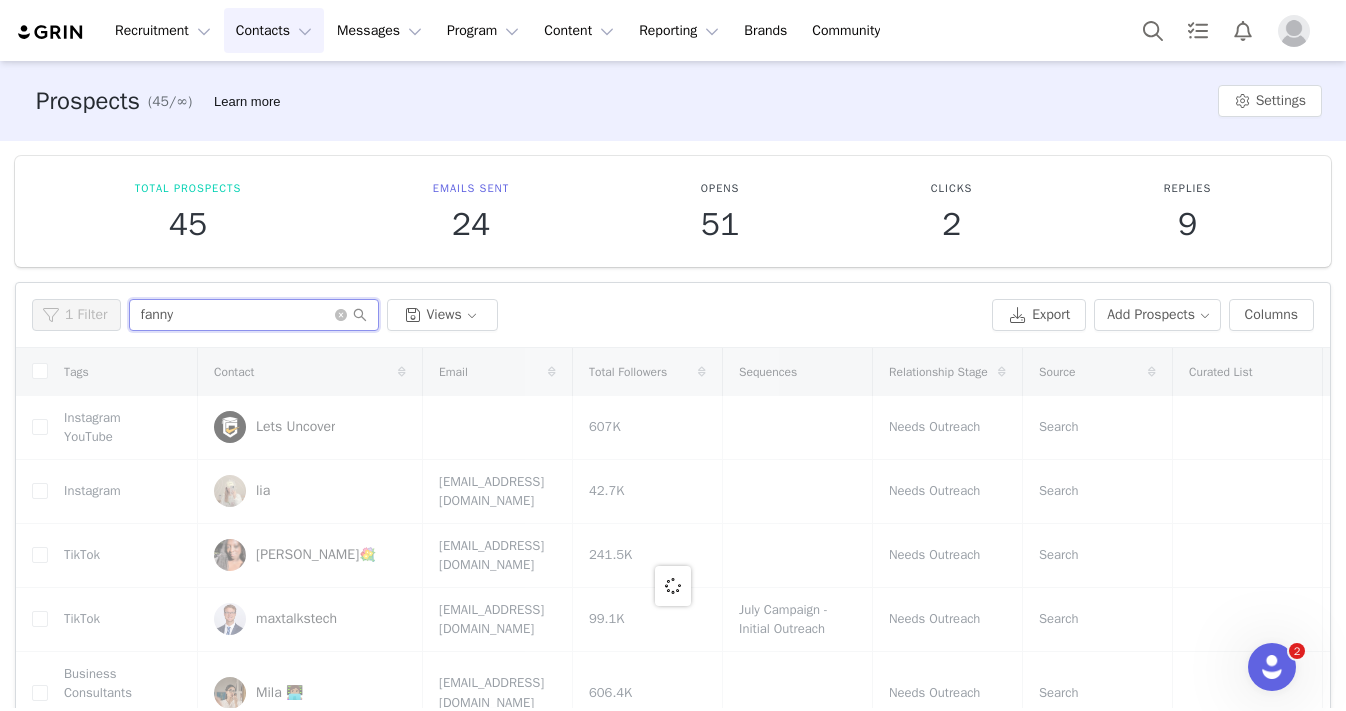 type on "fanny" 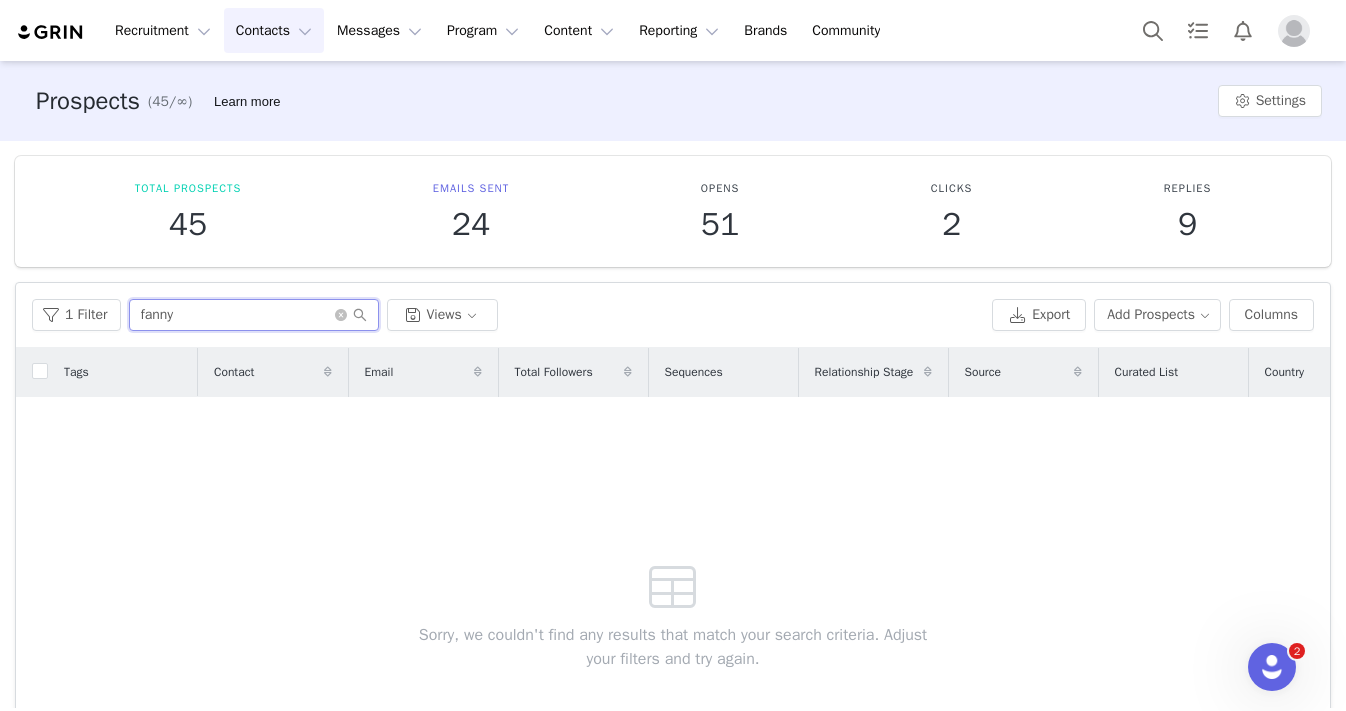 click on "fanny" at bounding box center (254, 315) 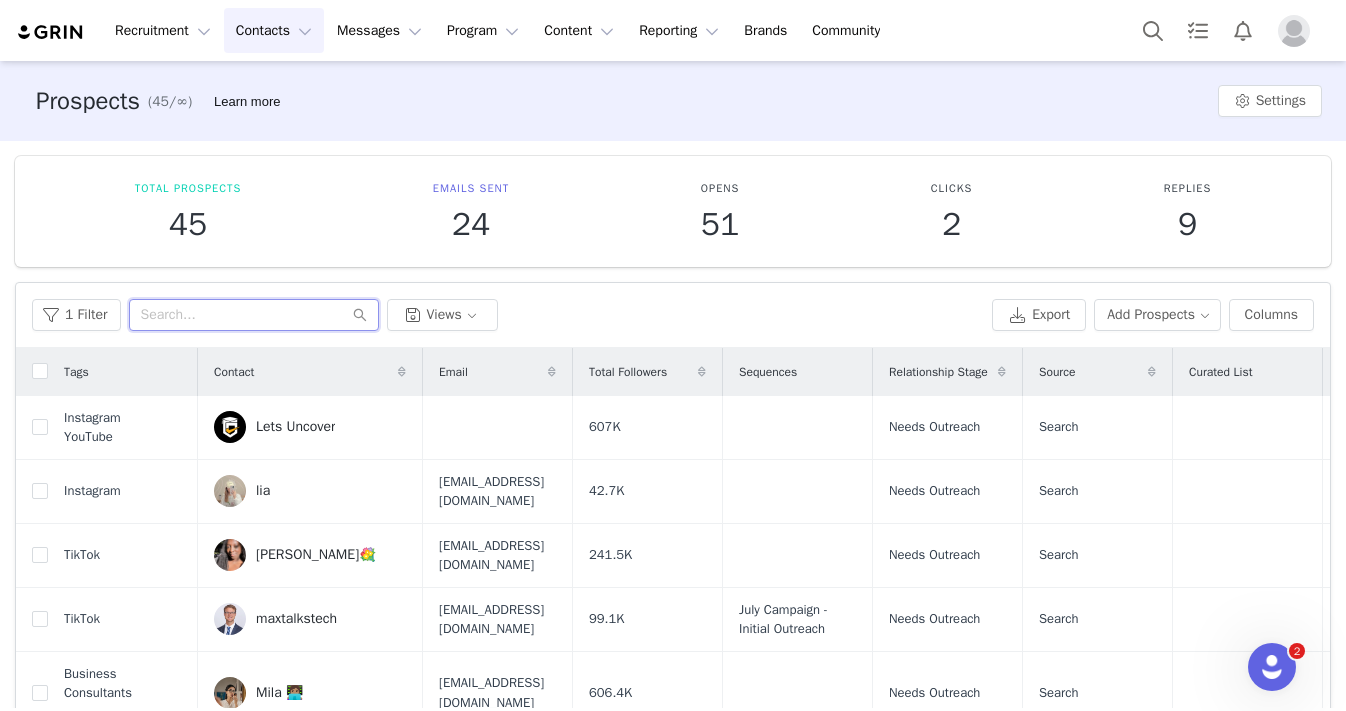 type 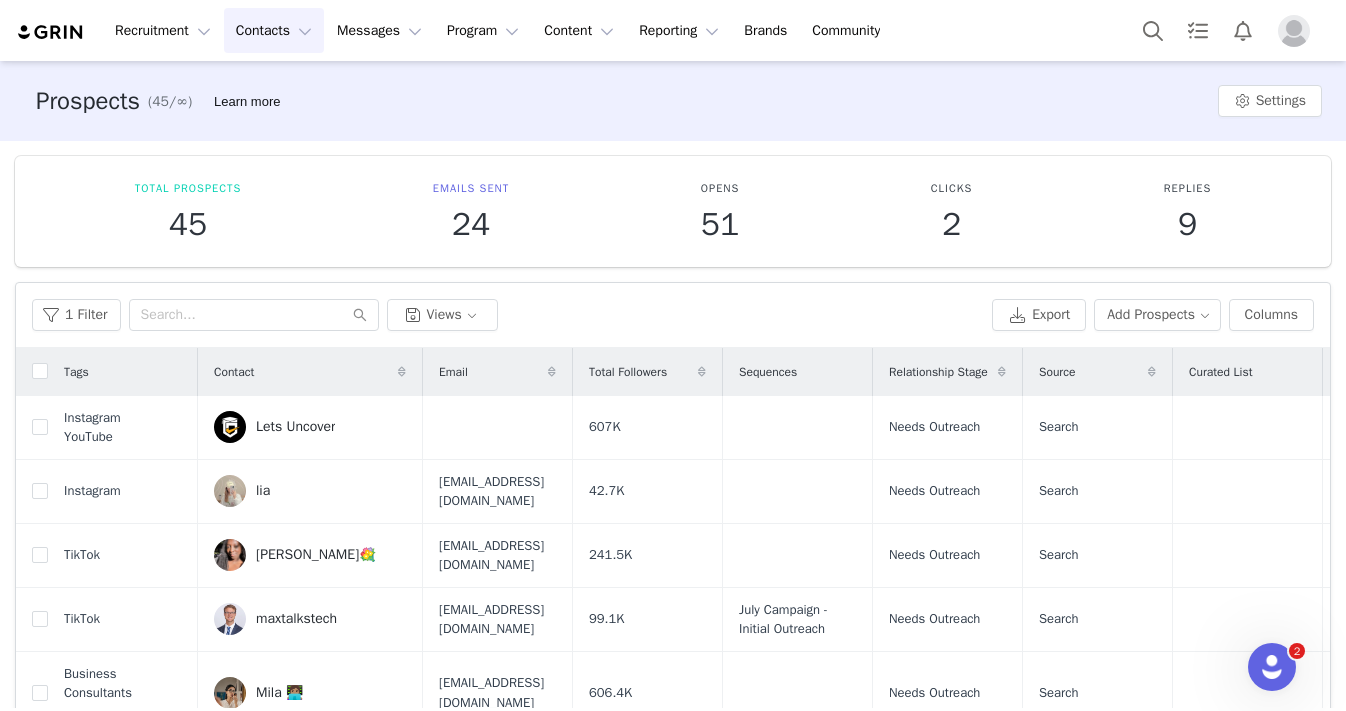 click on "Contacts Contacts" at bounding box center [274, 30] 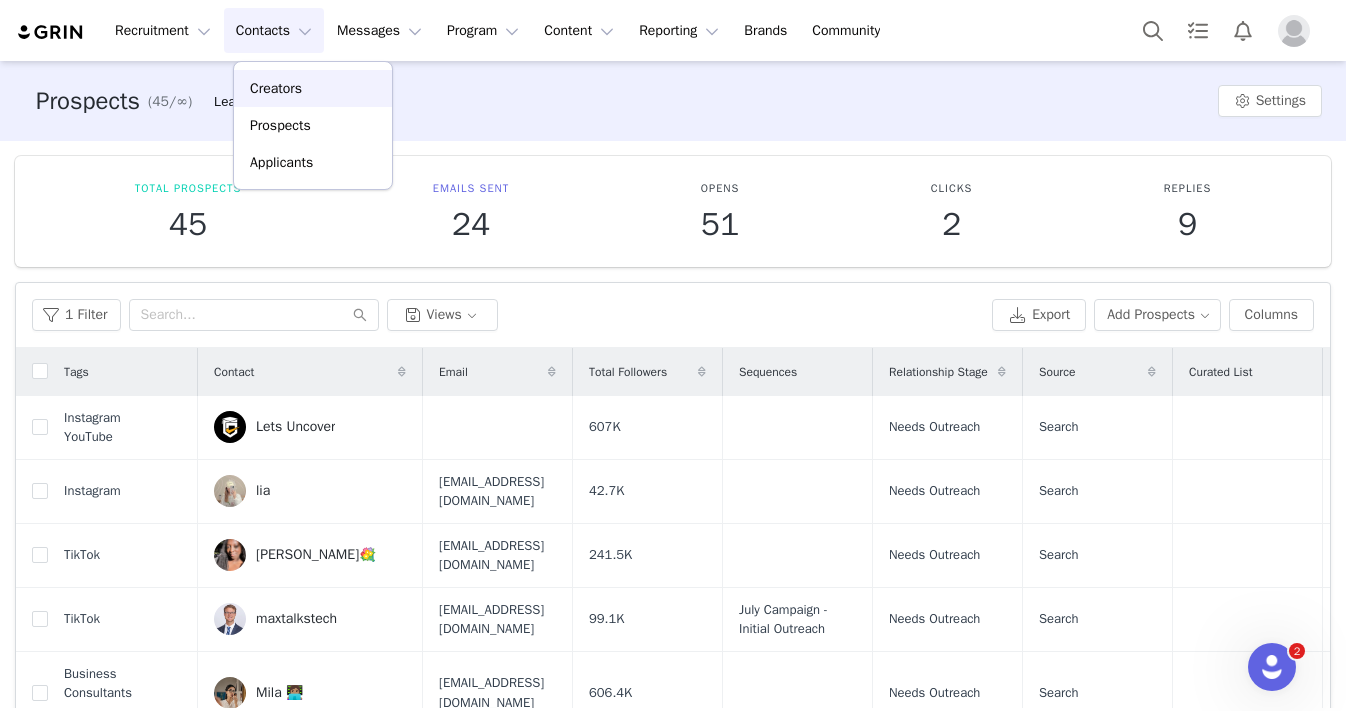 click on "Creators" at bounding box center (313, 88) 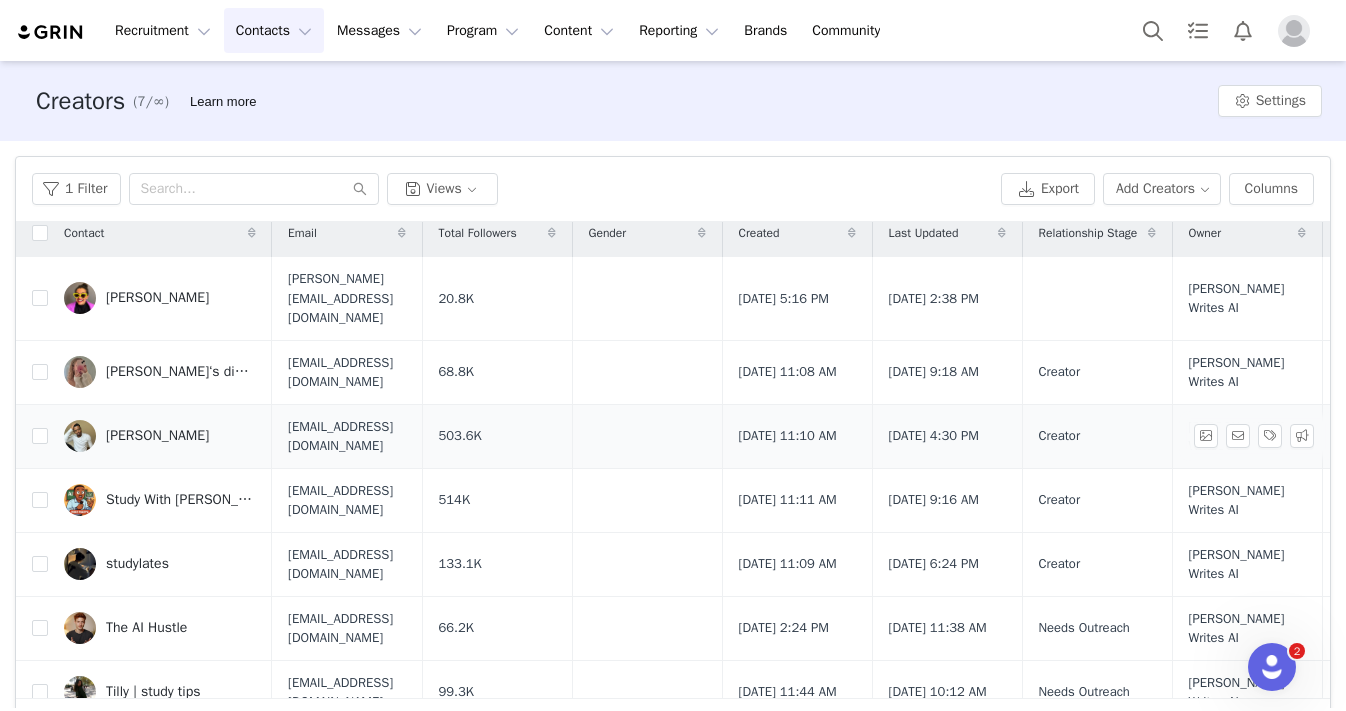 scroll, scrollTop: 12, scrollLeft: 0, axis: vertical 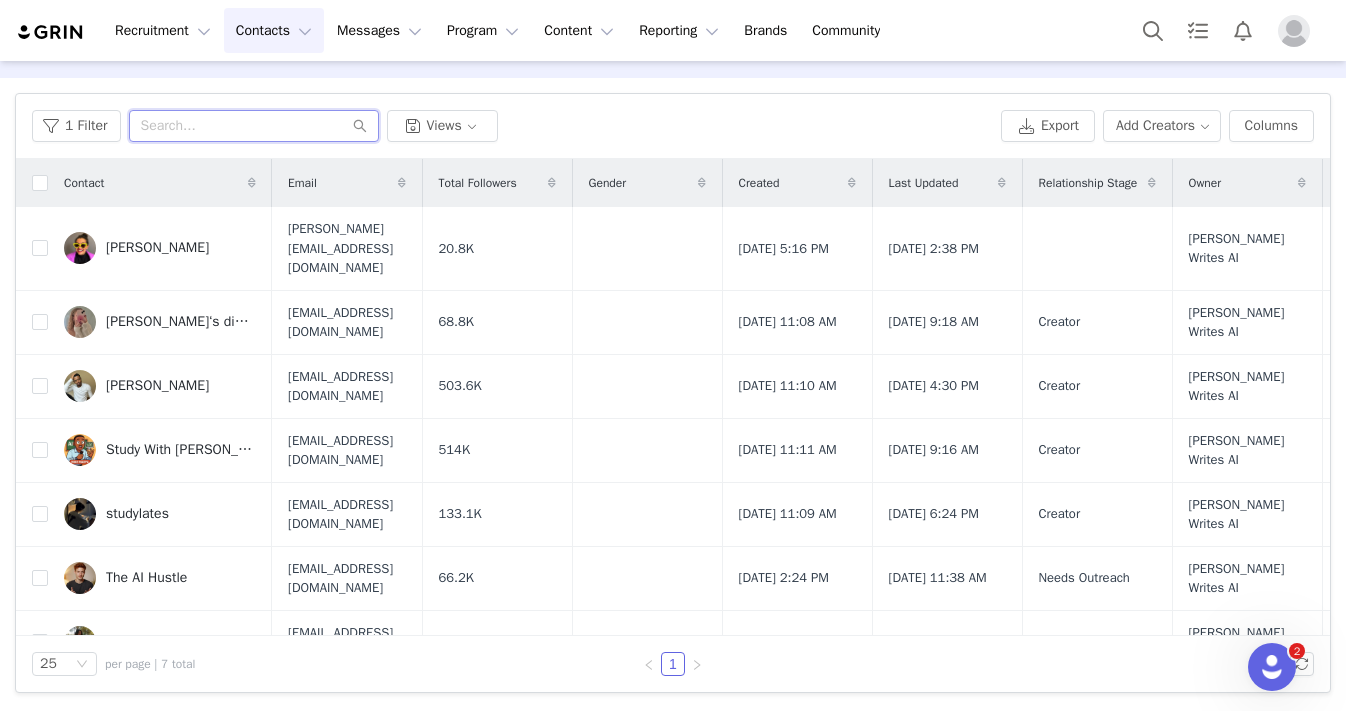 click at bounding box center (254, 126) 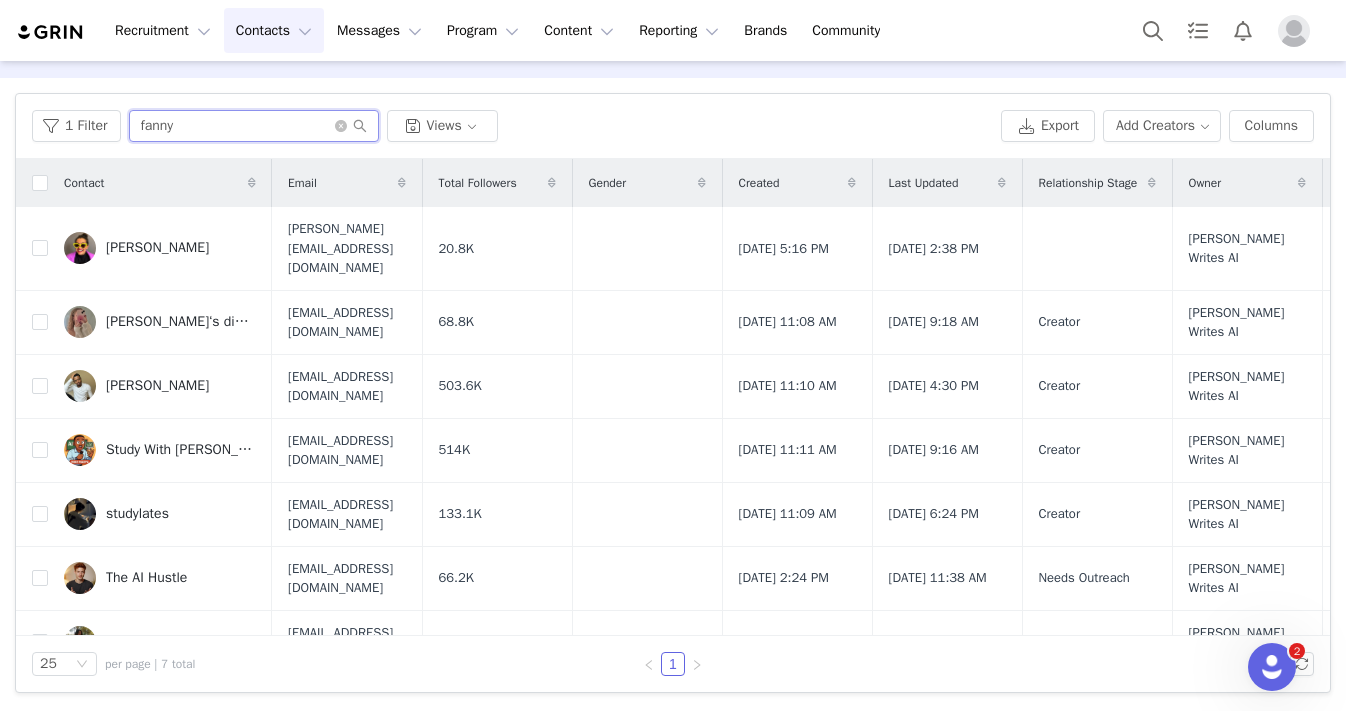 type on "fanny" 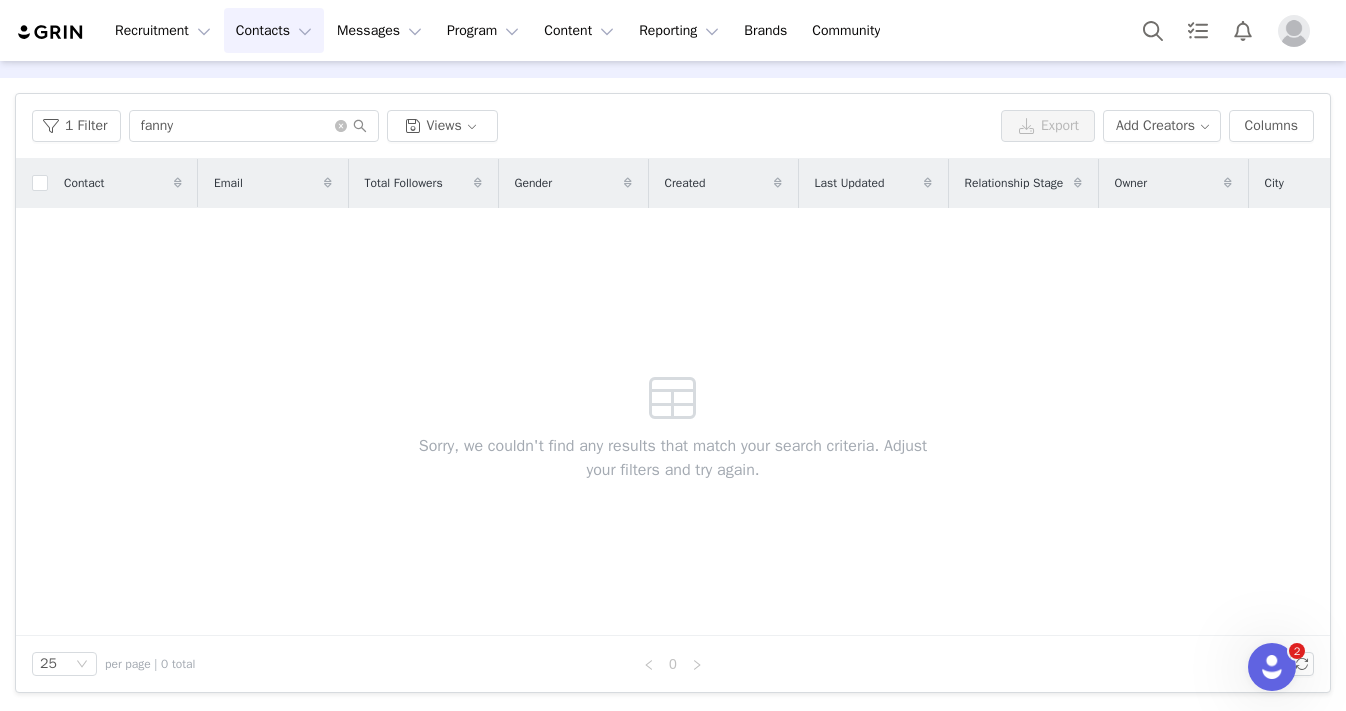 click on "1 Filter fanny Views     Export  Add Creators      Columns" at bounding box center (673, 126) 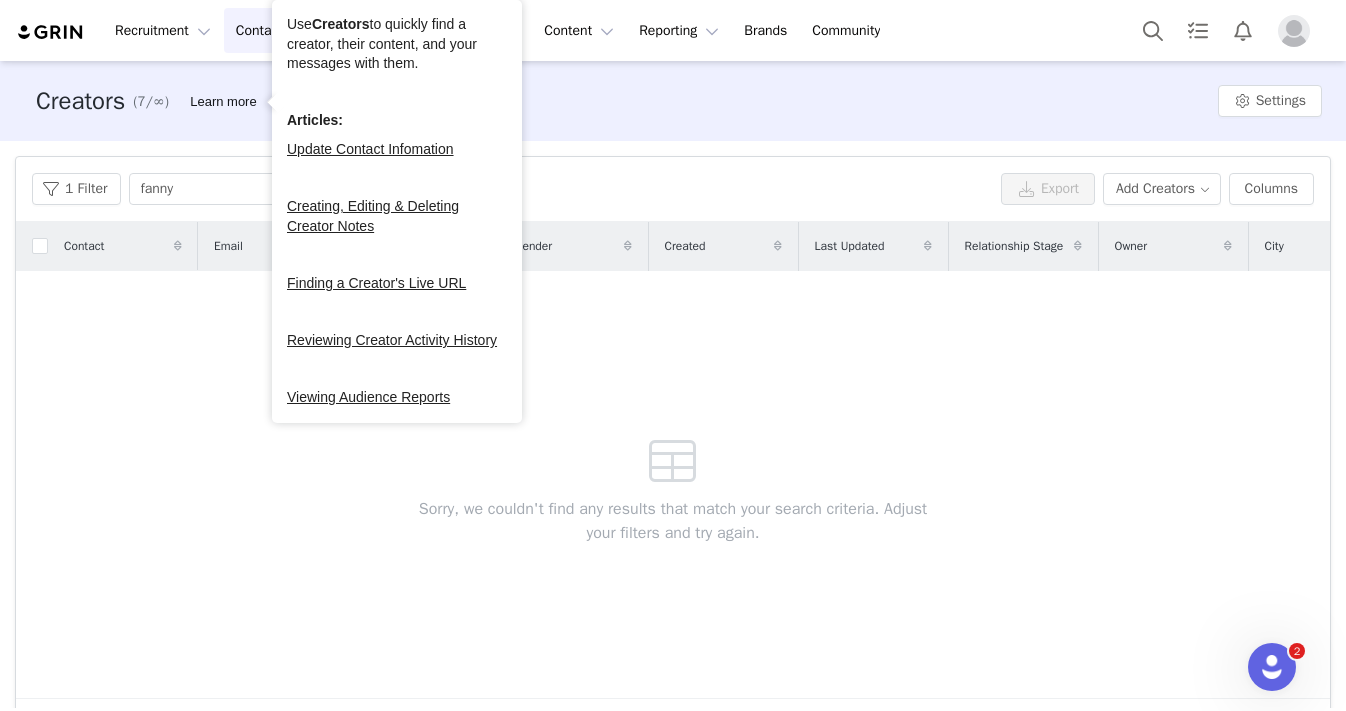 click on "Contacts Contacts" at bounding box center [274, 30] 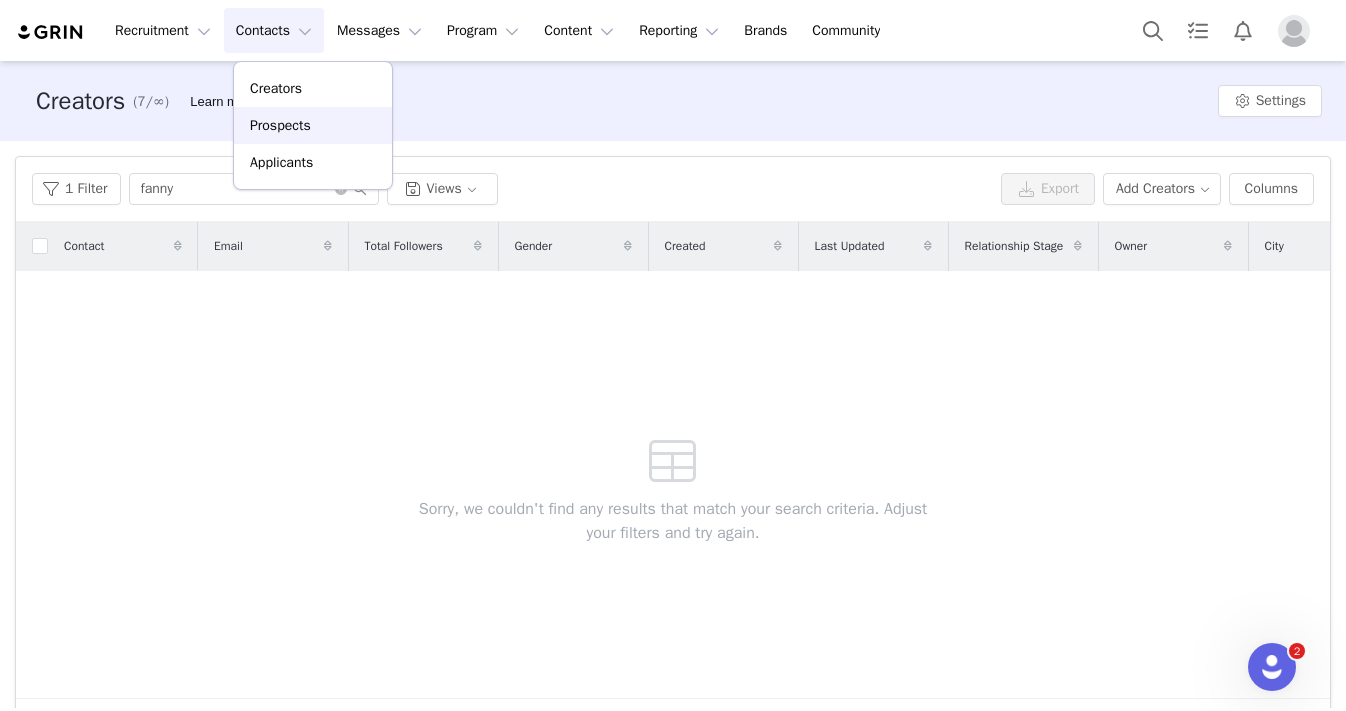 click on "Prospects" at bounding box center (313, 125) 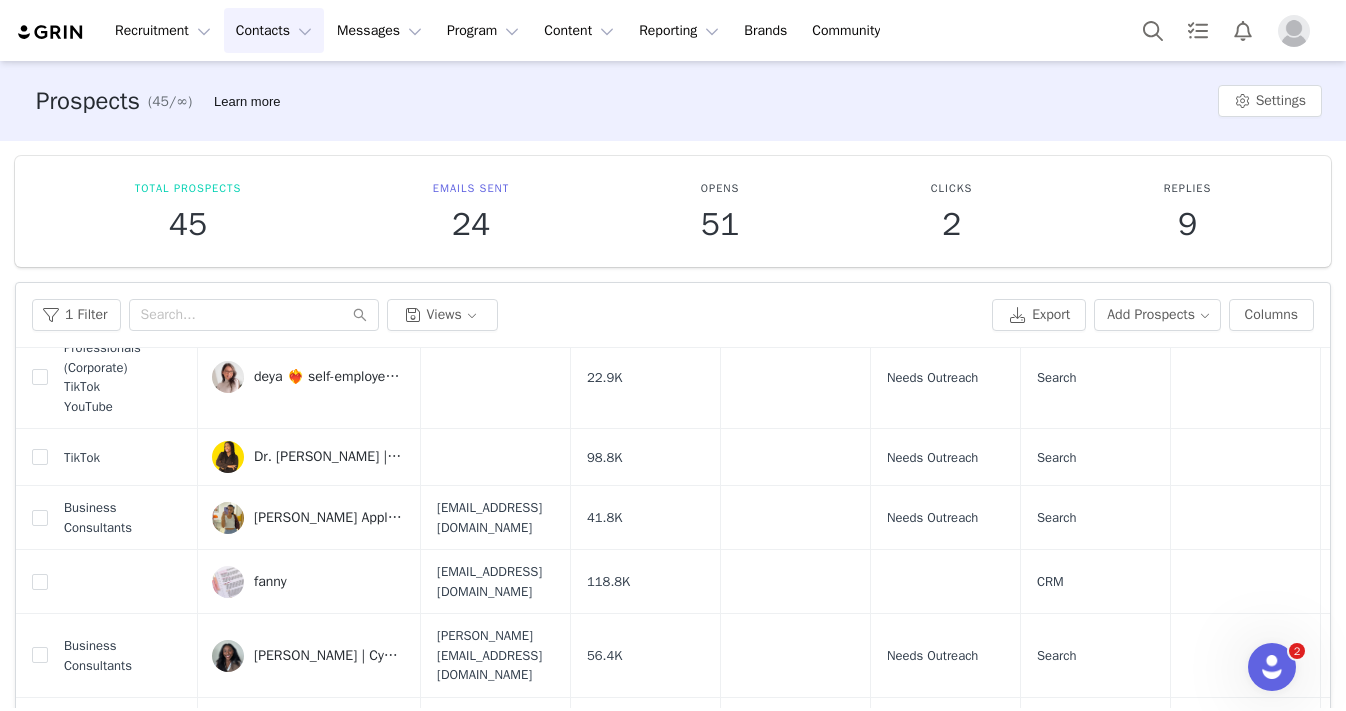 click on "Contacts Contacts" at bounding box center (274, 30) 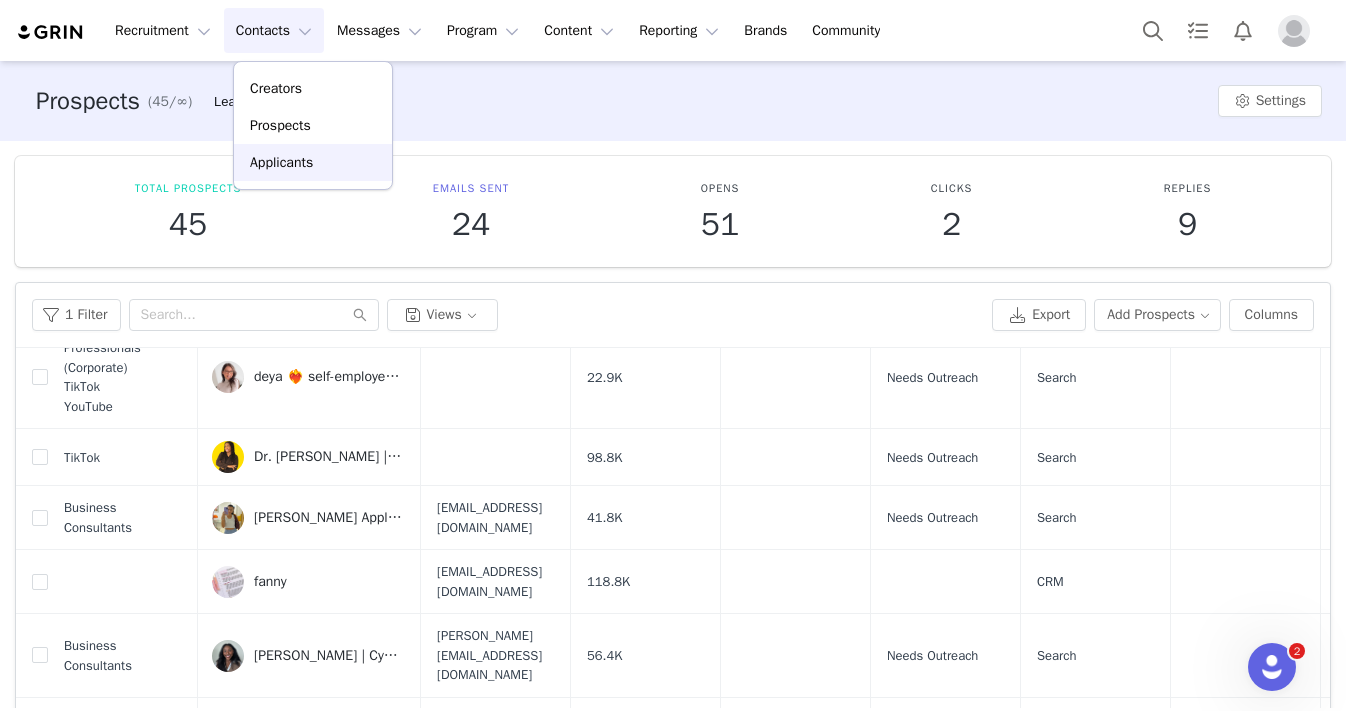 click on "Applicants" at bounding box center (281, 162) 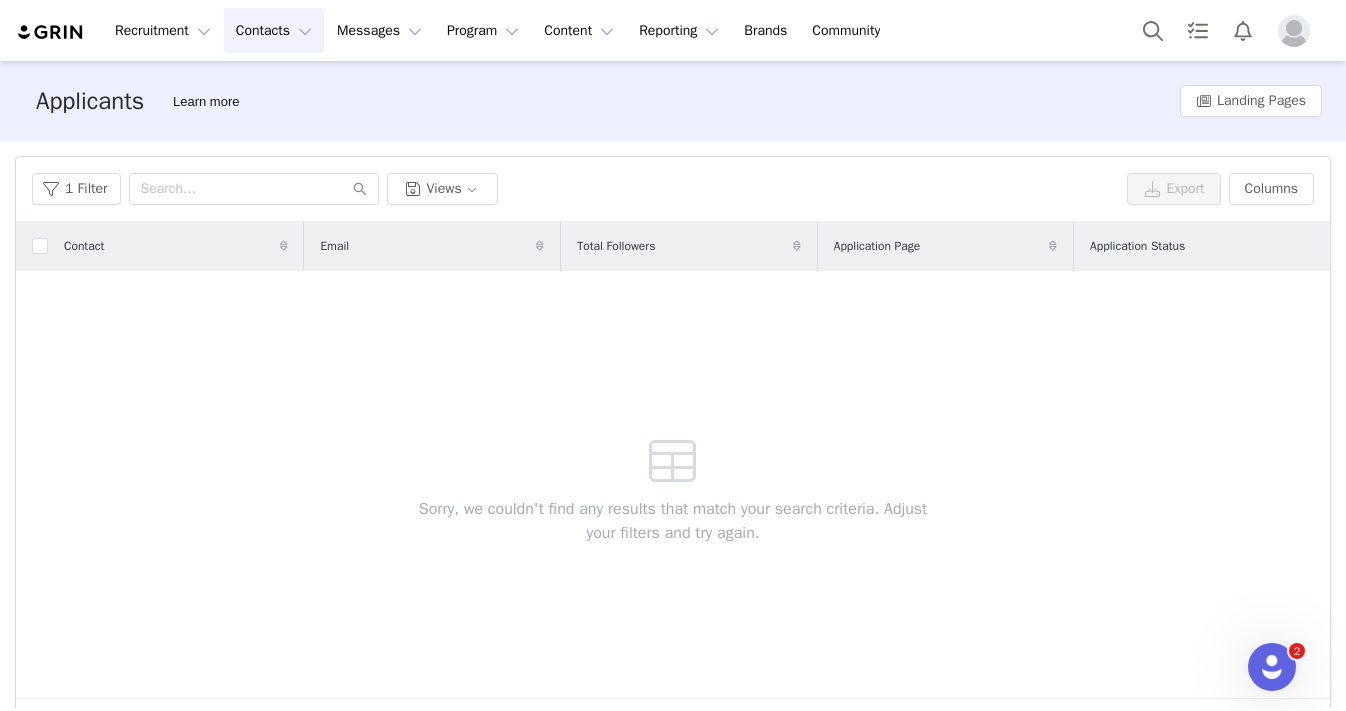 click on "Contacts Contacts" at bounding box center (274, 30) 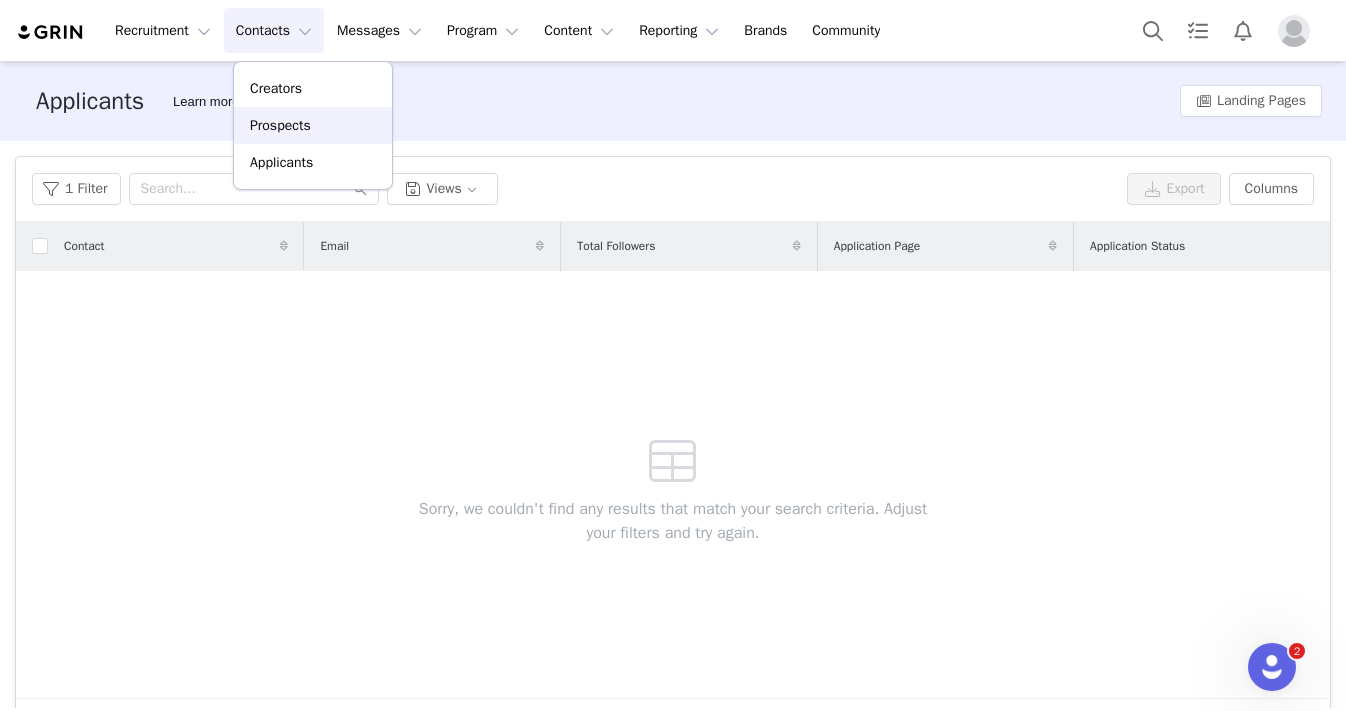 click on "Prospects" at bounding box center [280, 125] 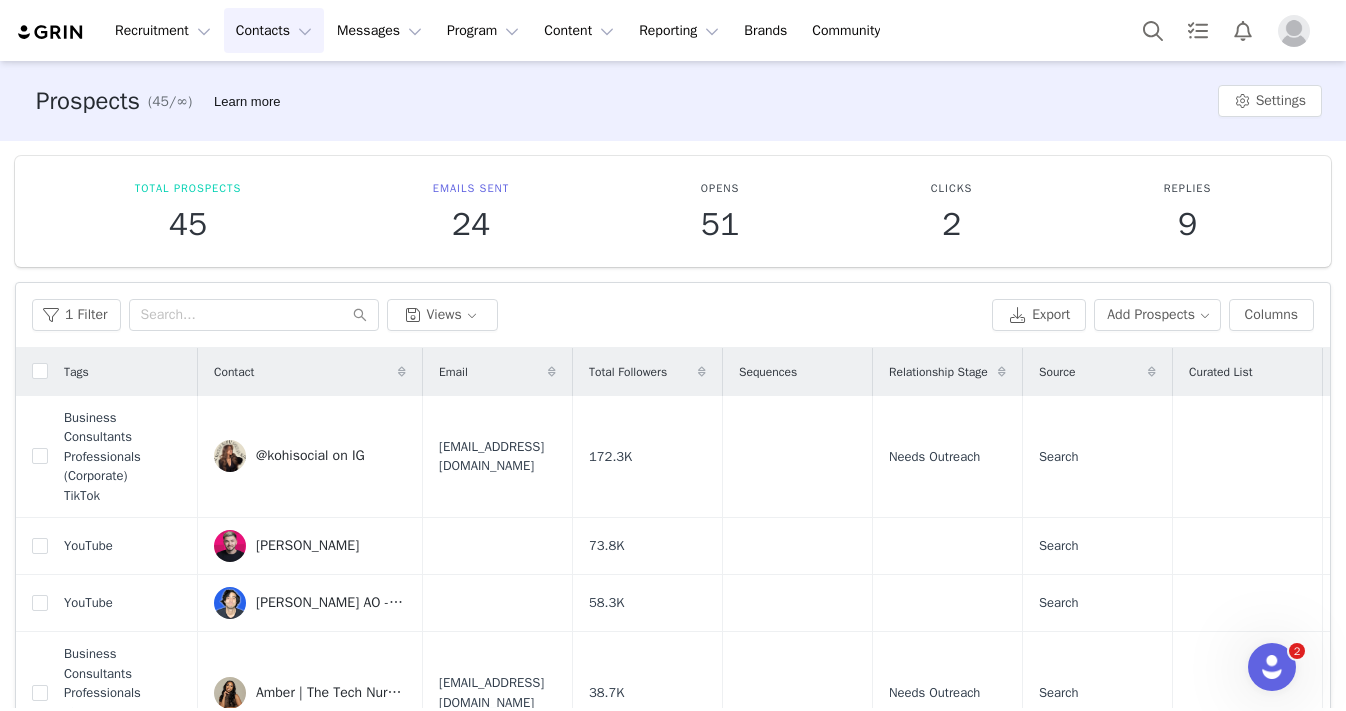 click on "1 Filter Views     Export  Add Prospects      Columns" at bounding box center (673, 315) 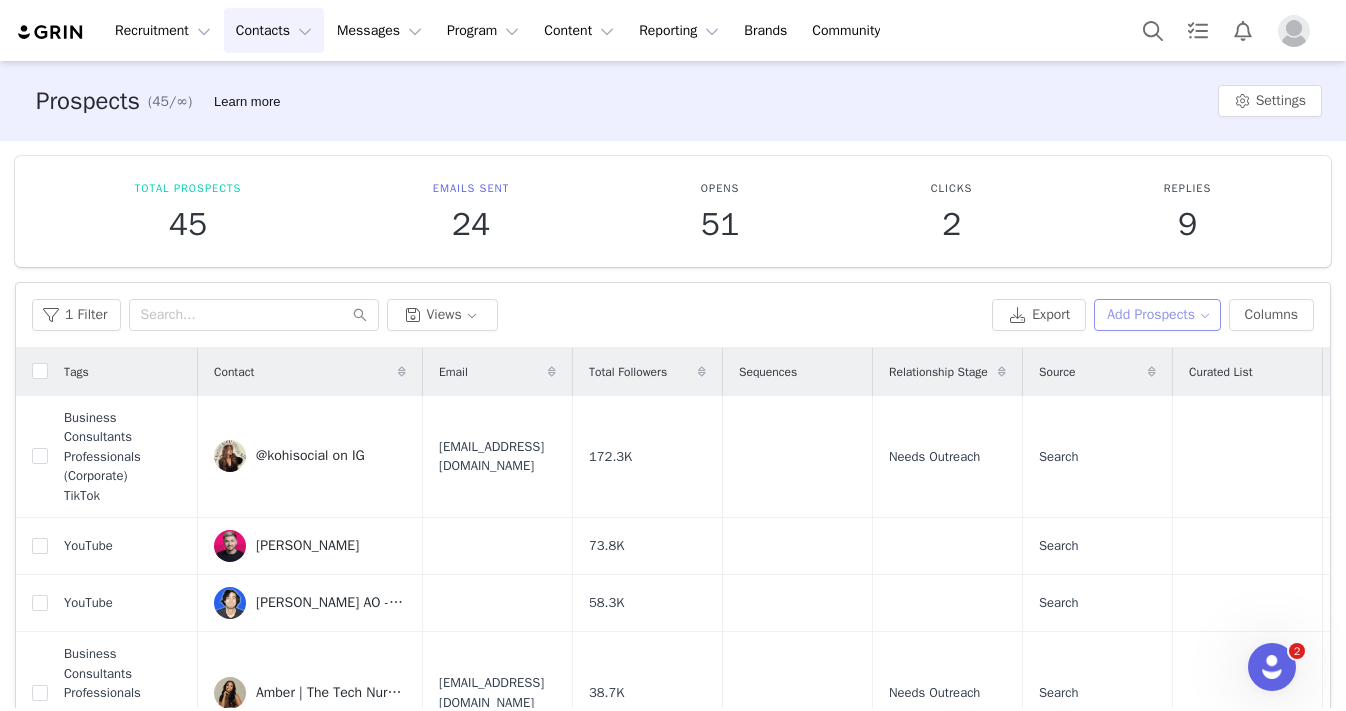 click on "Add Prospects" at bounding box center (1157, 315) 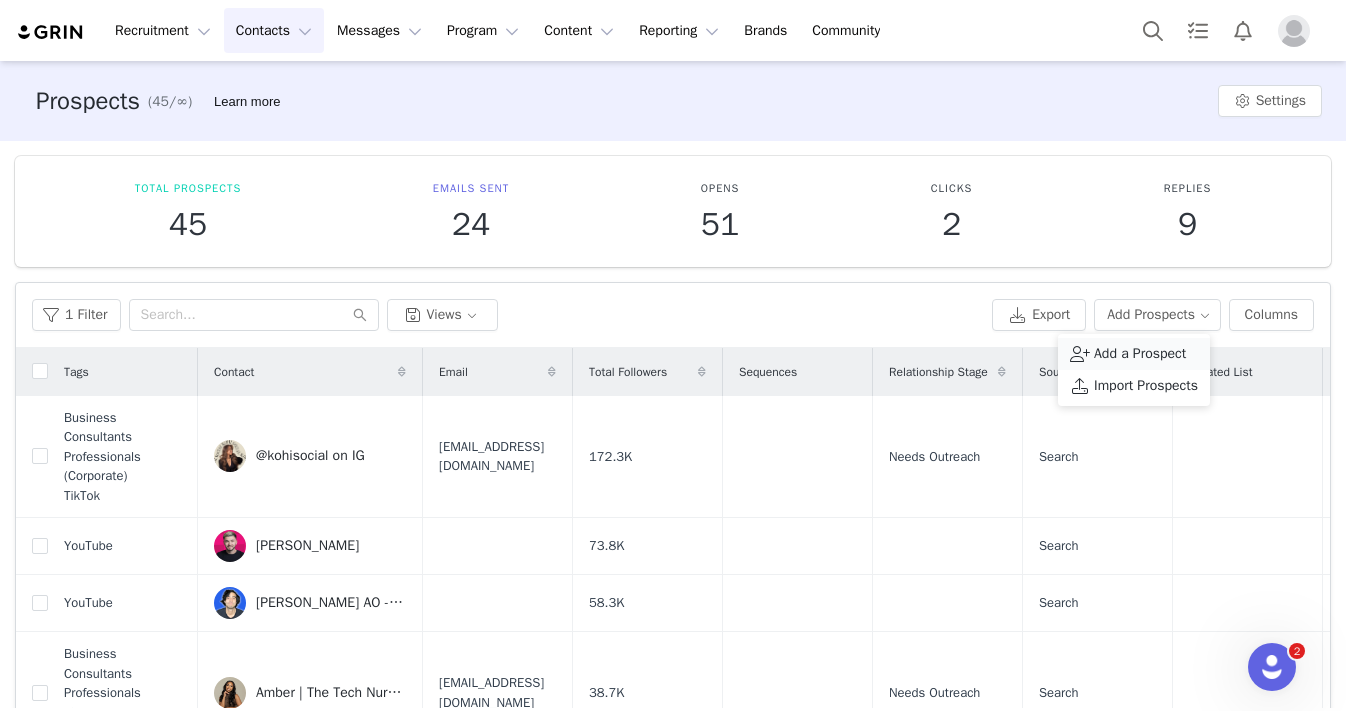 click on "Add a Prospect" at bounding box center (1140, 354) 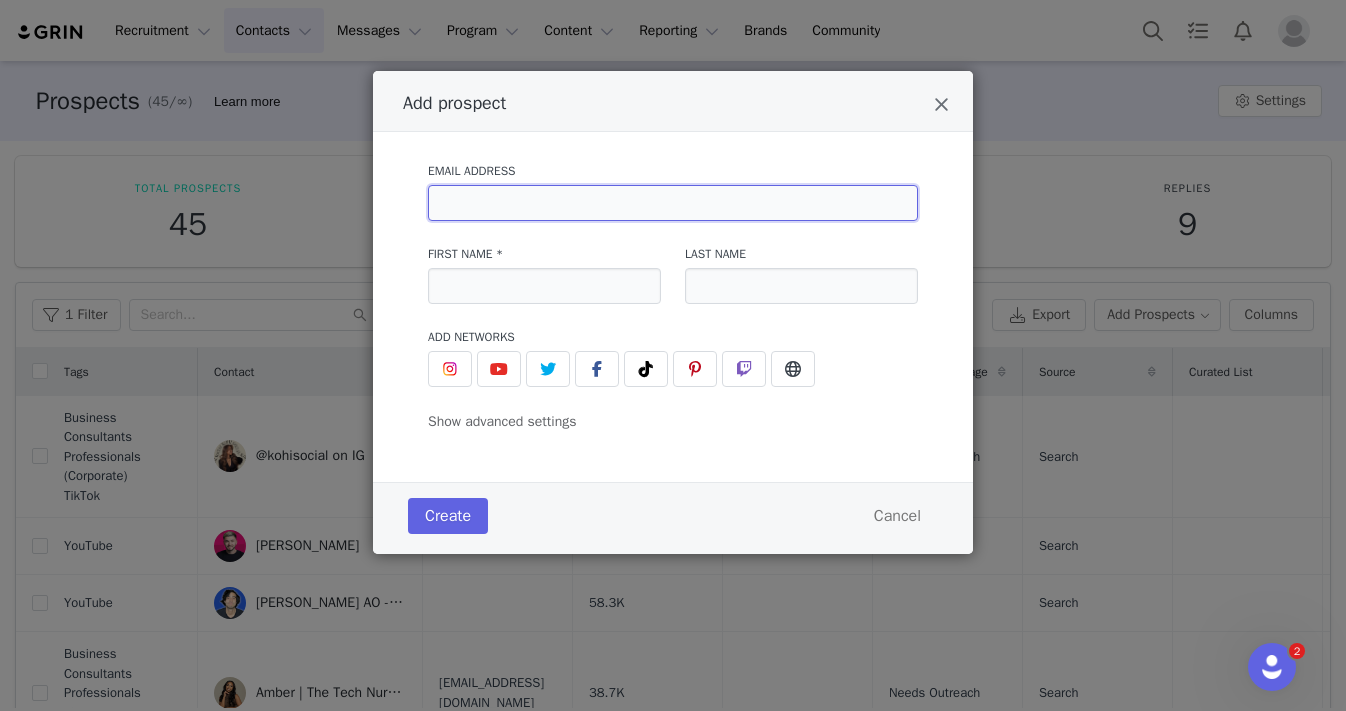 paste on "[EMAIL_ADDRESS][DOMAIN_NAME]" 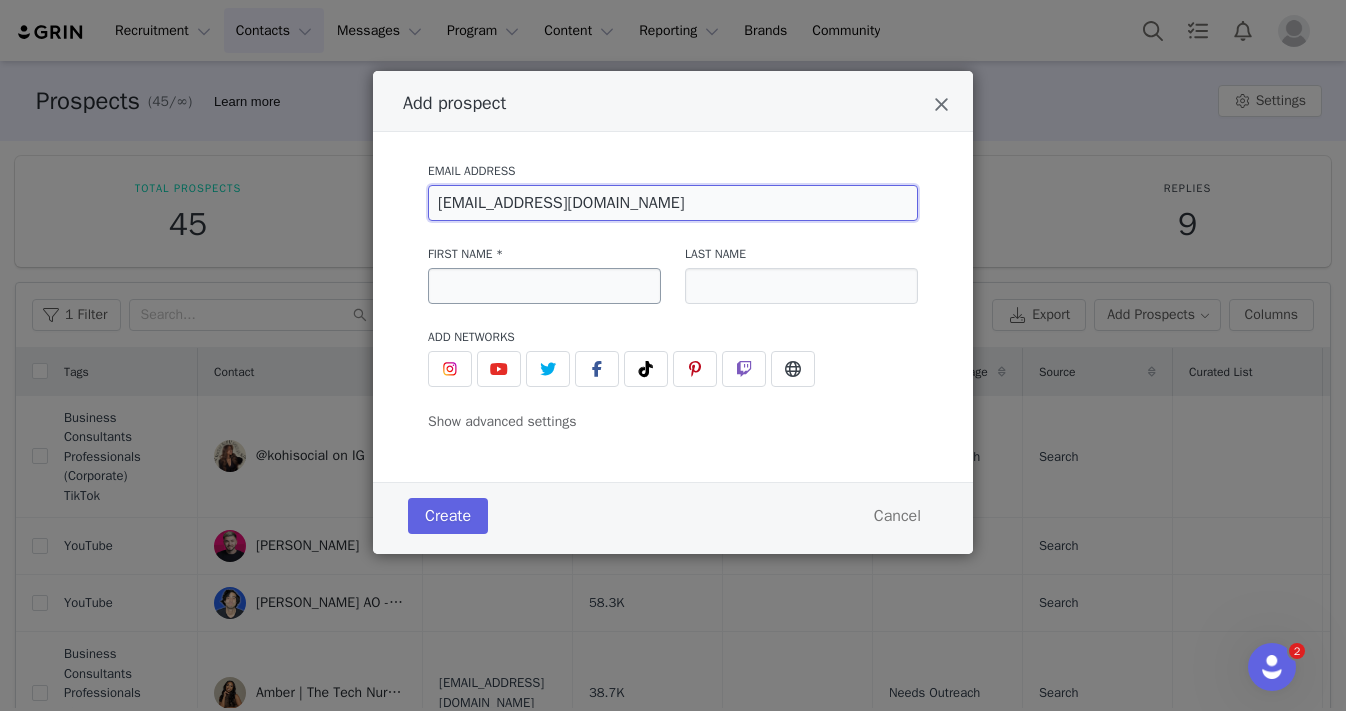 type on "[EMAIL_ADDRESS][DOMAIN_NAME]" 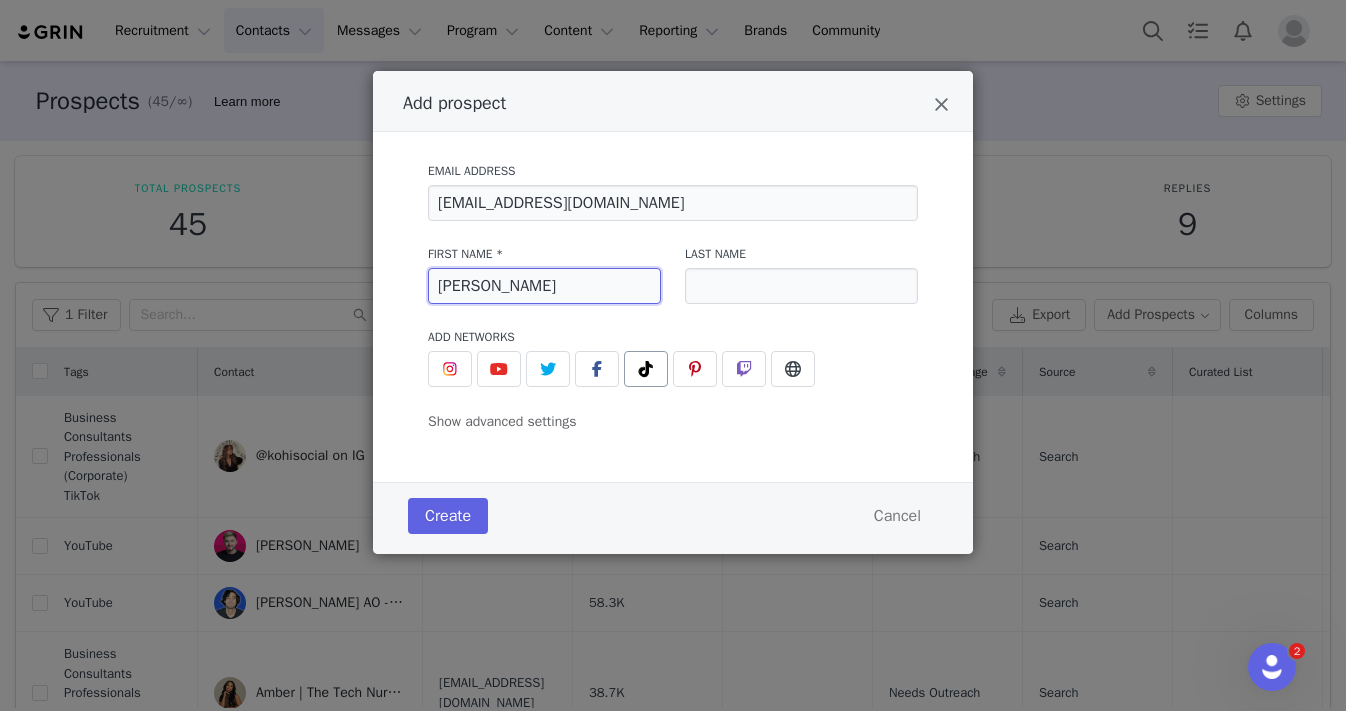 type on "[PERSON_NAME]" 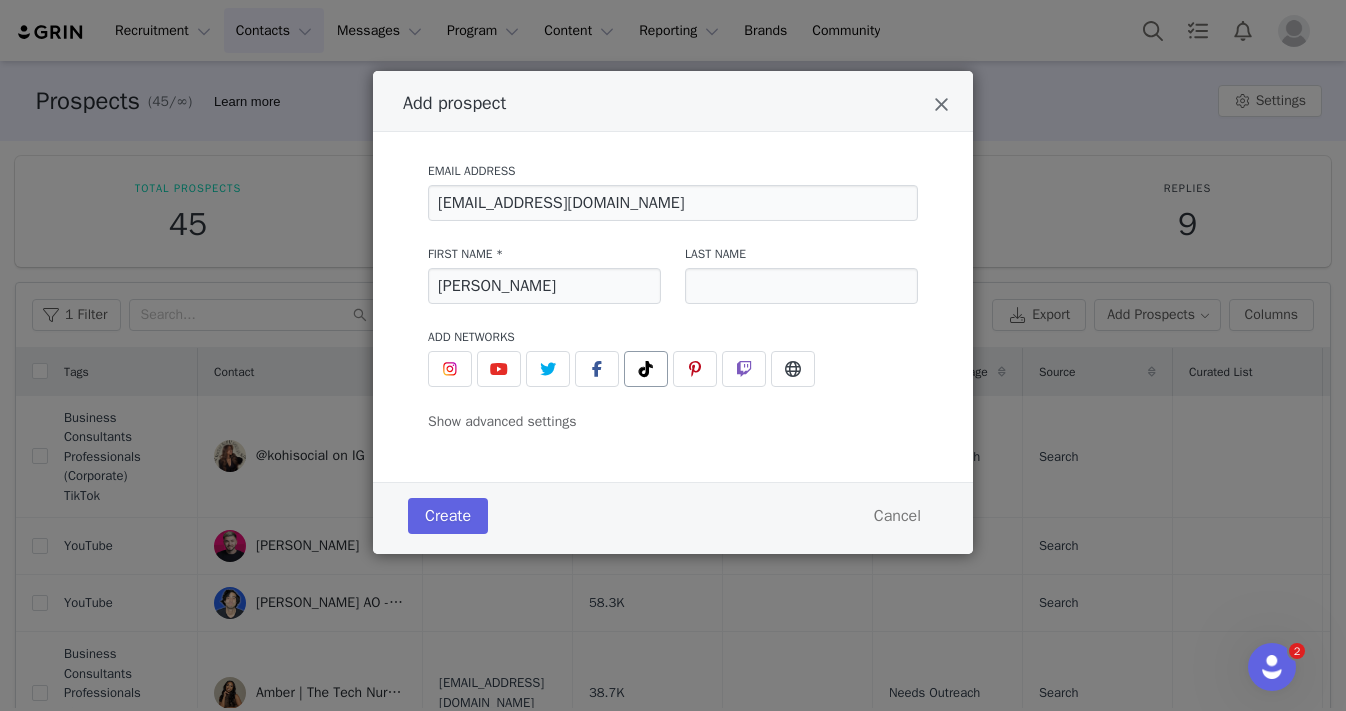 click at bounding box center [646, 369] 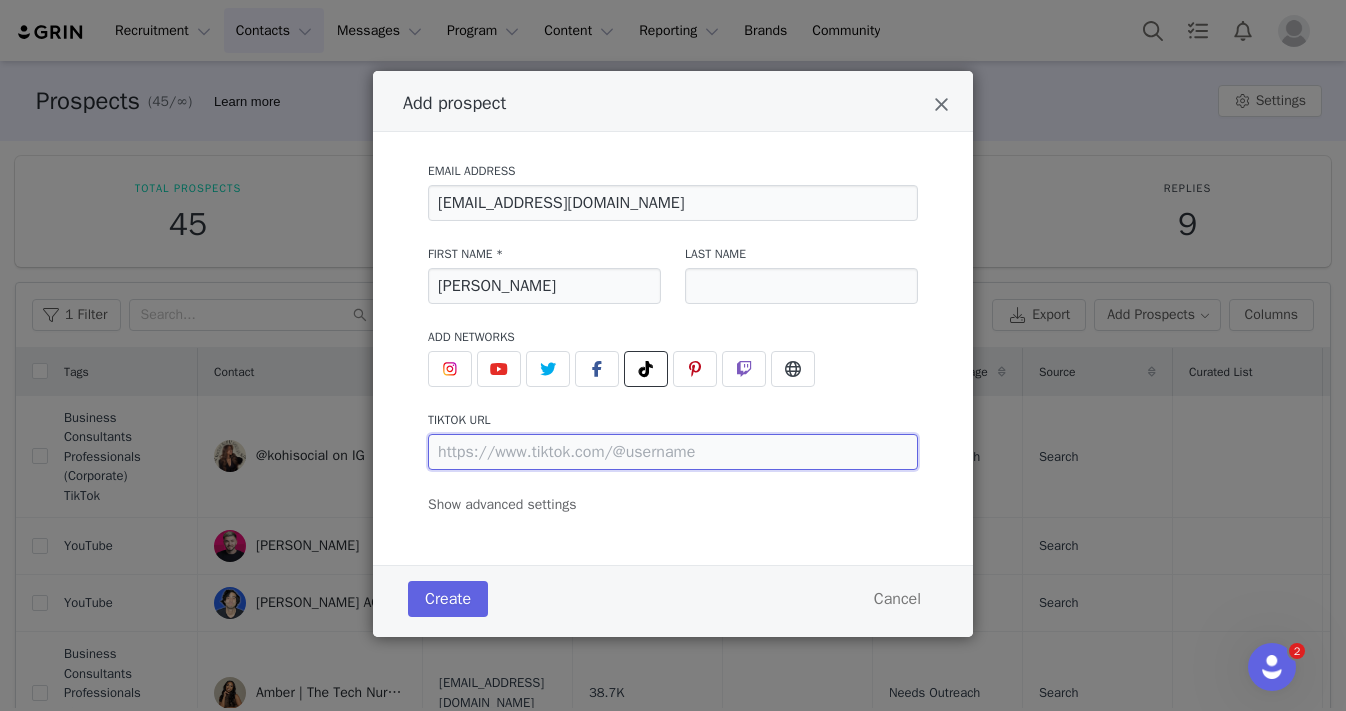 click at bounding box center (673, 452) 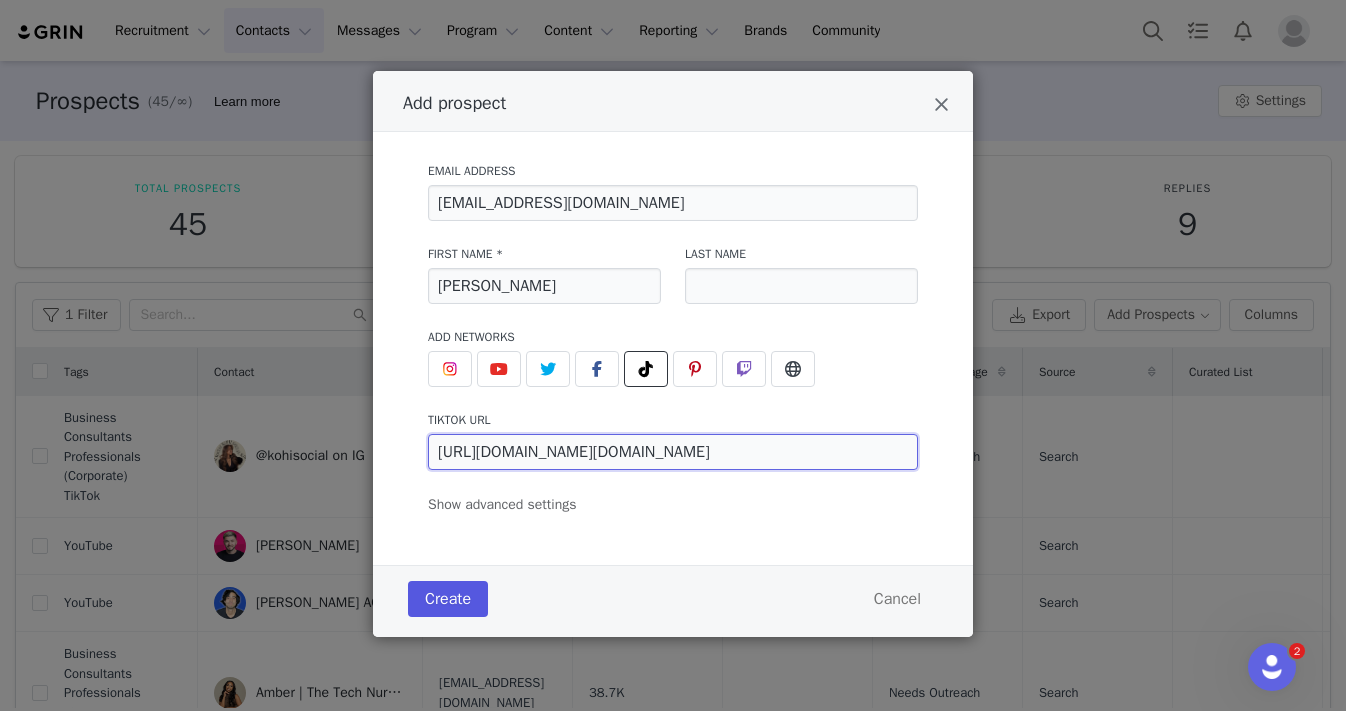 type on "[URL][DOMAIN_NAME][DOMAIN_NAME]" 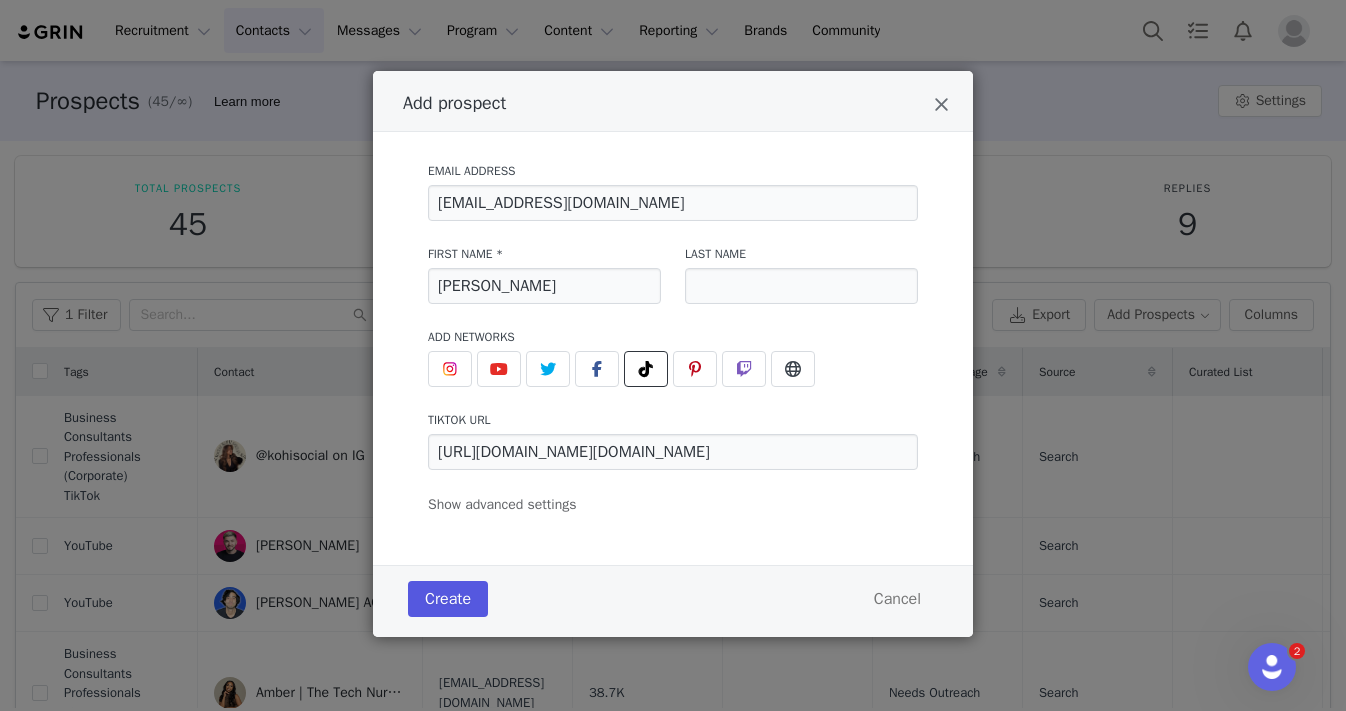 click on "Create" at bounding box center (448, 599) 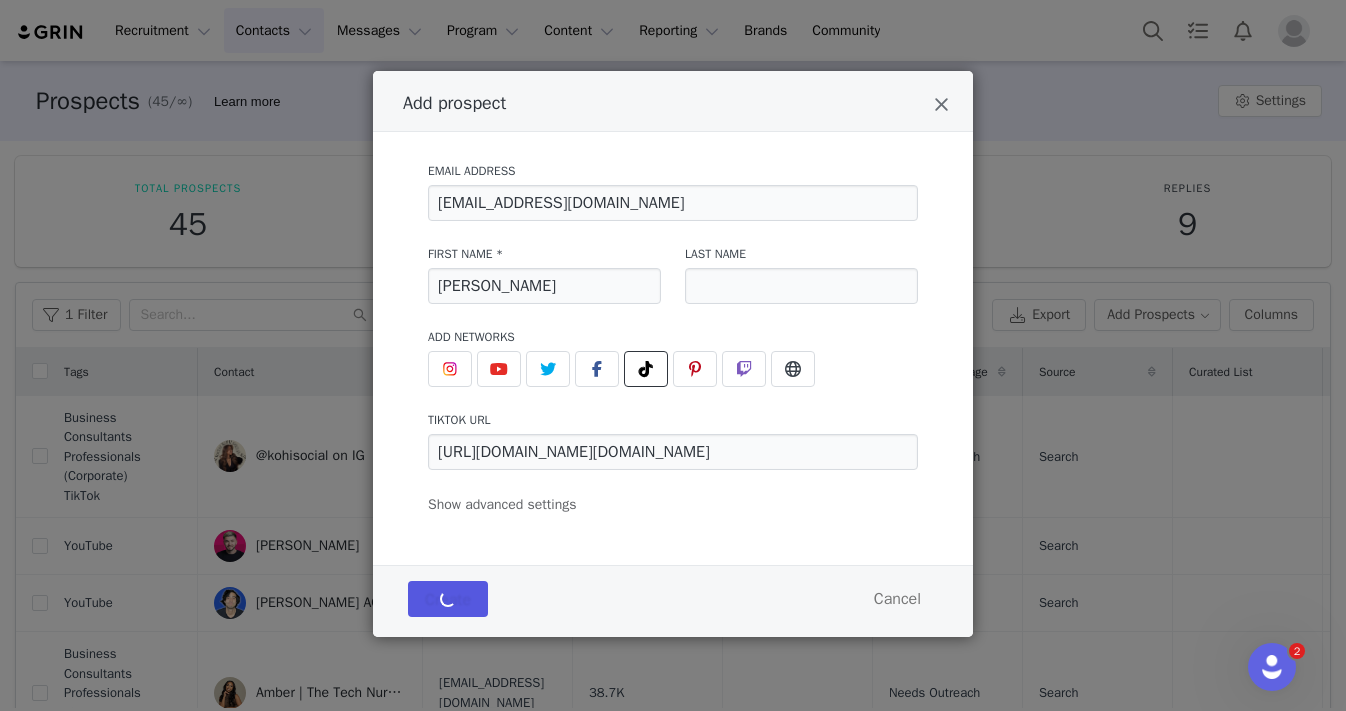 type 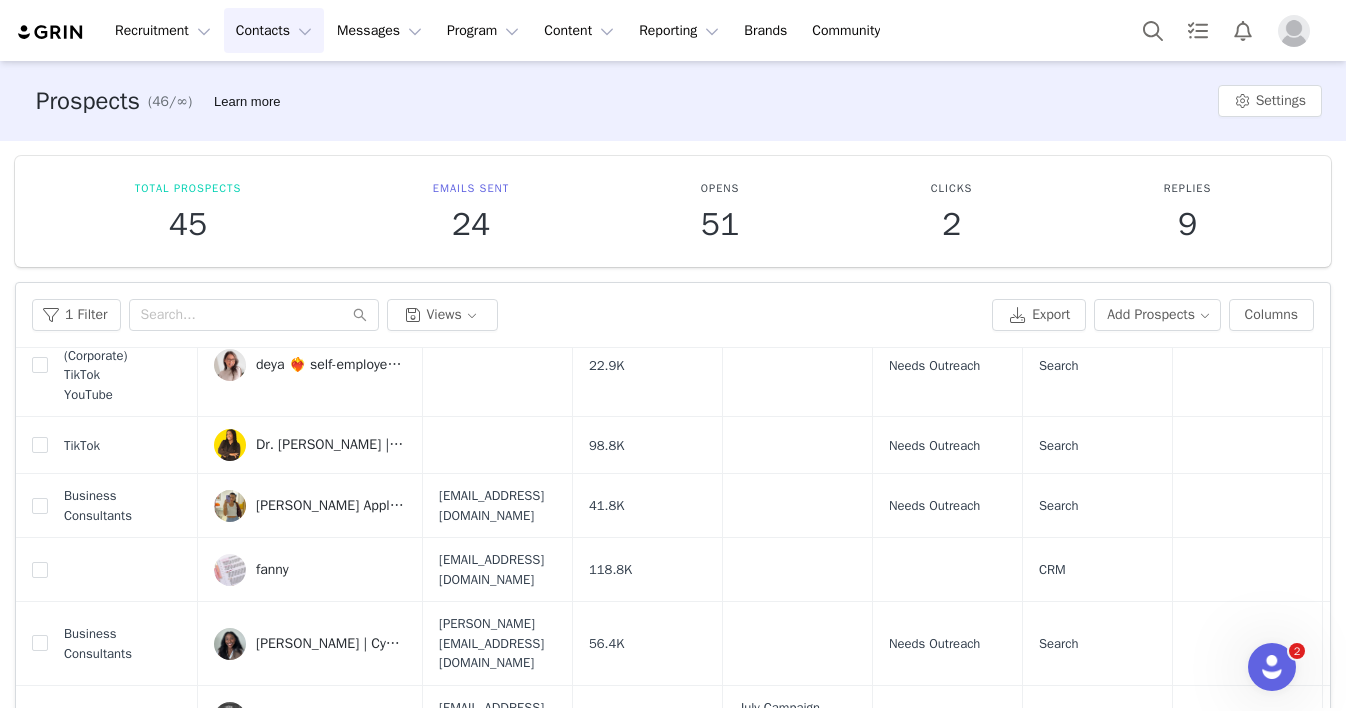 scroll, scrollTop: 814, scrollLeft: 0, axis: vertical 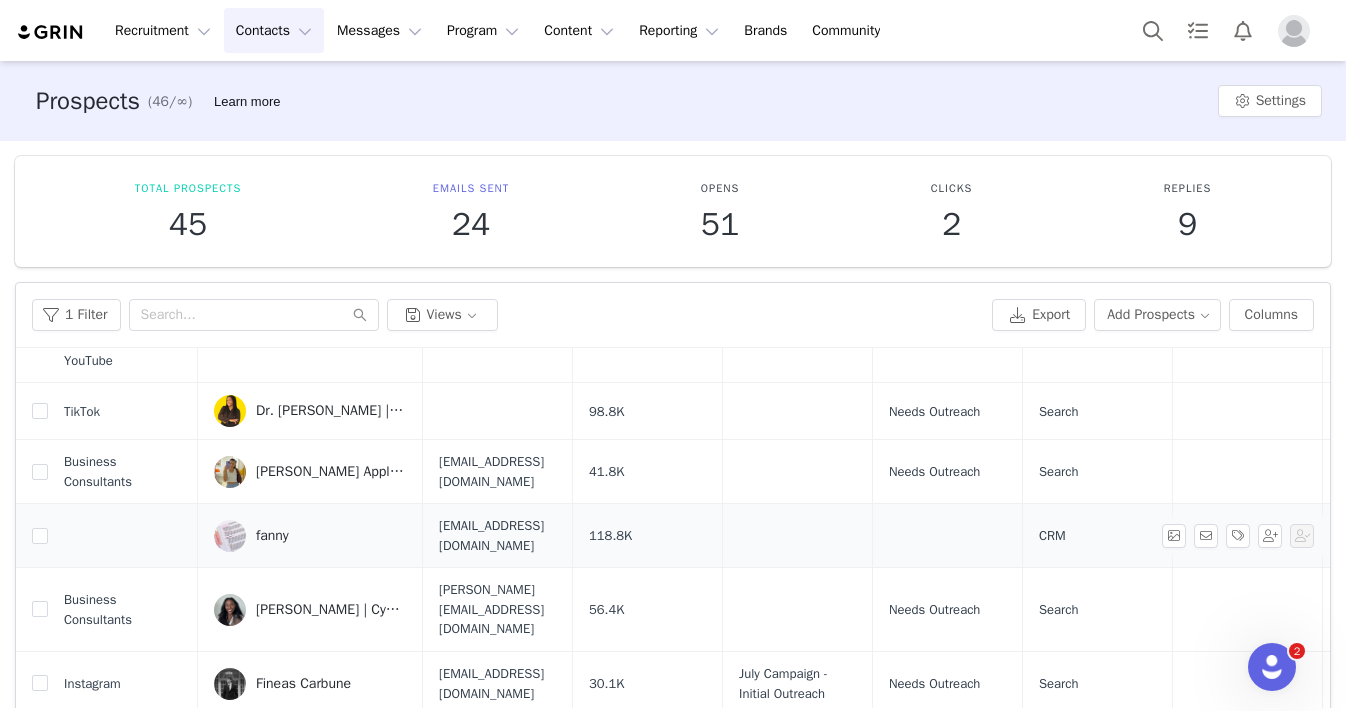 click on "fanny" at bounding box center (272, 536) 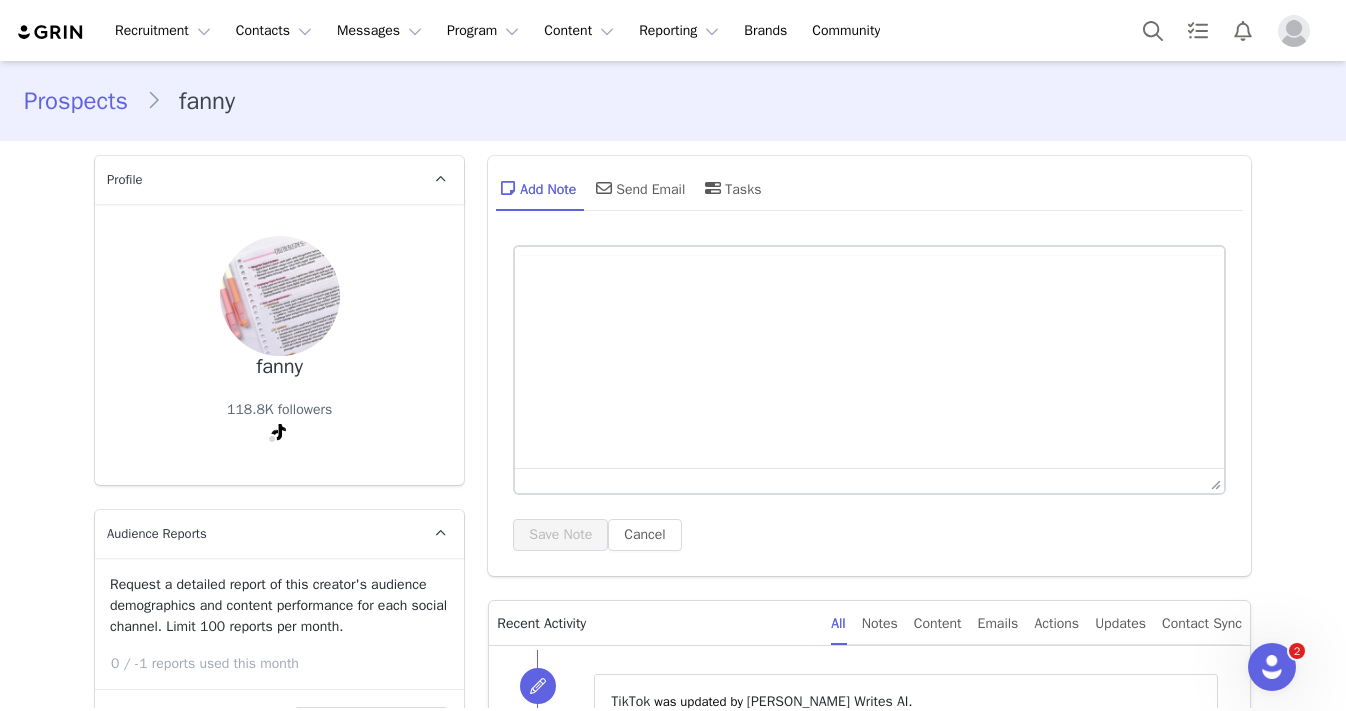scroll, scrollTop: 0, scrollLeft: 0, axis: both 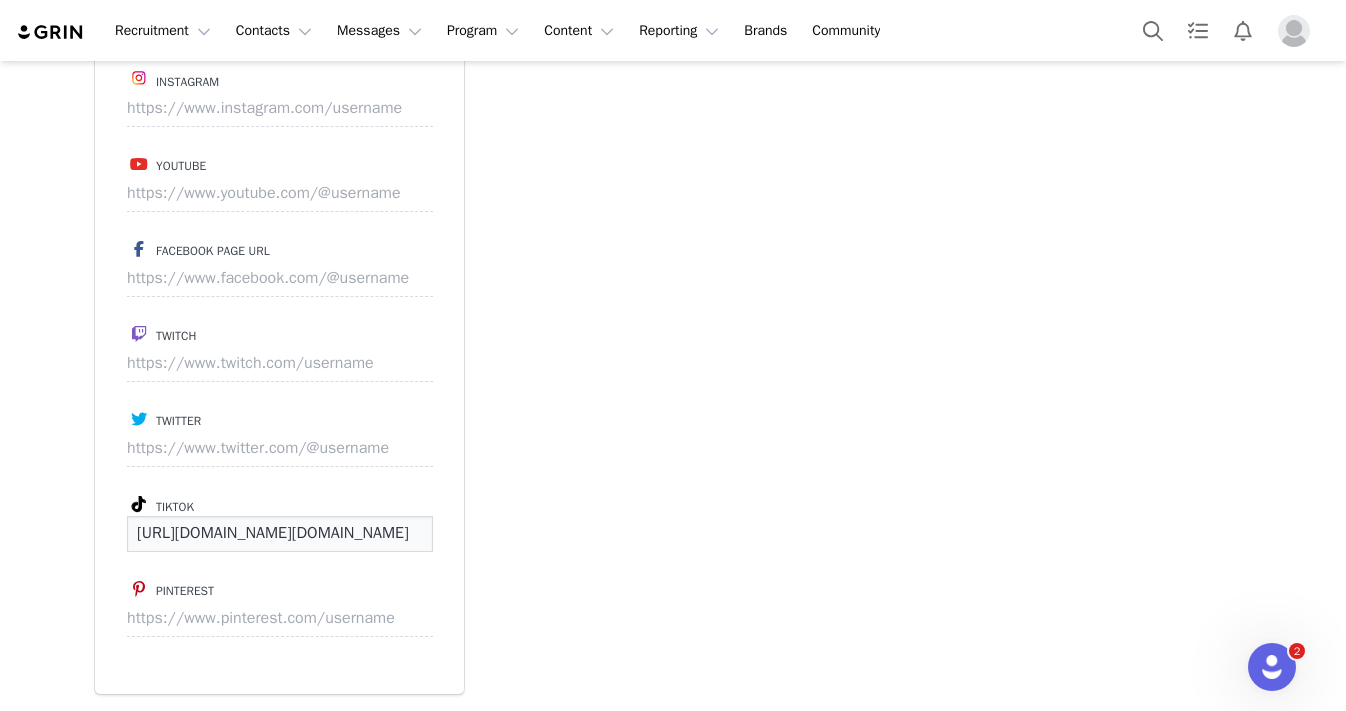 click on "[URL][DOMAIN_NAME][DOMAIN_NAME]" at bounding box center (280, 534) 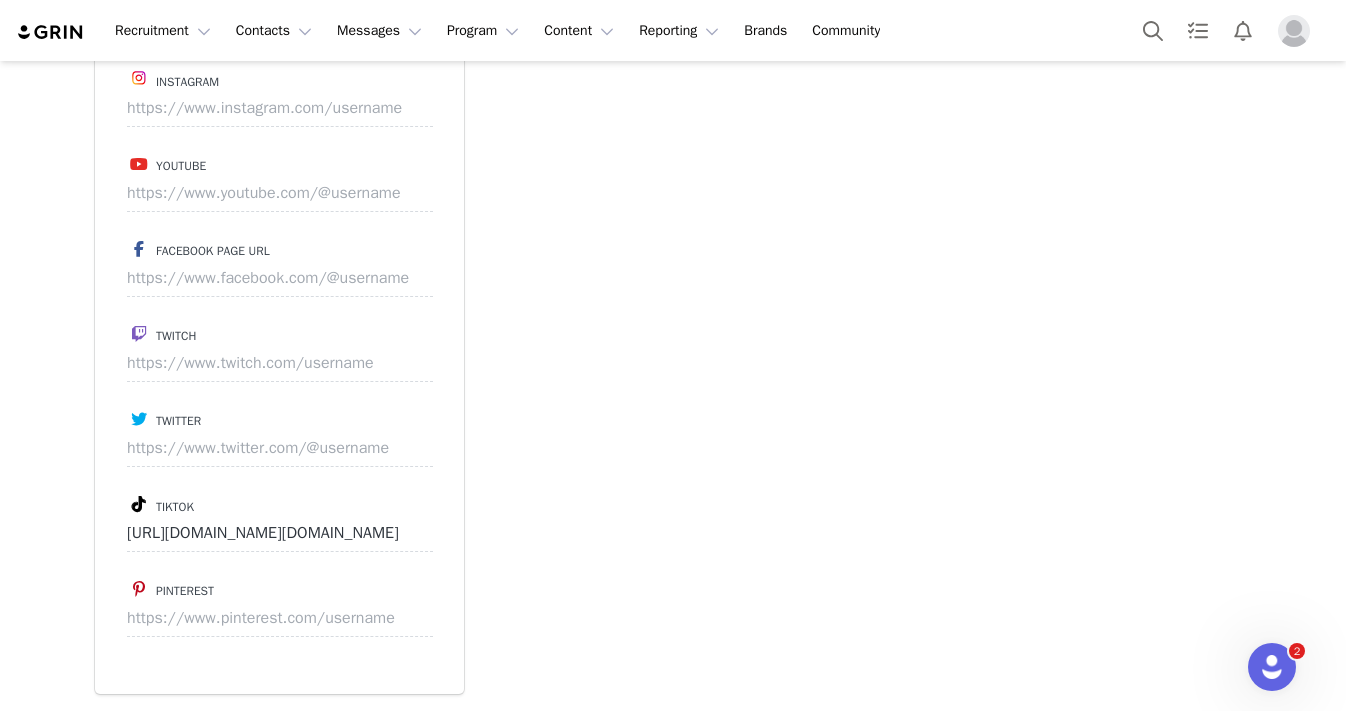 click on "Prospects fanny  Profile  fanny       118.8K followers  Audience Reports  Request a detailed report of this creator's audience demographics and content performance for each social channel. Limit 100 reports per month.  0 / -1 reports used this month  TikTok          Request Report Contact Type  Contact type can be Creator, Prospect, Application, or Manager.   Prospect  Promote to Creator Disqualify this Prospect?  Yes, disqualify  Disqualify Prospect Contact Information  First Name  [PERSON_NAME]  Last Name  Email Address [EMAIL_ADDRESS][DOMAIN_NAME]  Phone Number  +1 ([GEOGRAPHIC_DATA]) +93 ([GEOGRAPHIC_DATA]) +358 ([GEOGRAPHIC_DATA]) +355 ([GEOGRAPHIC_DATA]) +213 ([GEOGRAPHIC_DATA]) +376 ([GEOGRAPHIC_DATA]) +244 ([GEOGRAPHIC_DATA]) +1264 ([GEOGRAPHIC_DATA]) +1268 ([GEOGRAPHIC_DATA]) +54 ([GEOGRAPHIC_DATA]) +374 ([GEOGRAPHIC_DATA]) +297 ([GEOGRAPHIC_DATA]) +61 ([GEOGRAPHIC_DATA]) +43 ([GEOGRAPHIC_DATA]) +994 ([GEOGRAPHIC_DATA]) +1242 ([GEOGRAPHIC_DATA]) +973 ([GEOGRAPHIC_DATA]) +880 ([GEOGRAPHIC_DATA]) +1246 ([GEOGRAPHIC_DATA]) +375 ([GEOGRAPHIC_DATA]) +32 ([GEOGRAPHIC_DATA]) +501 ([GEOGRAPHIC_DATA]) +229 ([GEOGRAPHIC_DATA]) +1441 ([GEOGRAPHIC_DATA]) +975 ([GEOGRAPHIC_DATA]) +591 ([GEOGRAPHIC_DATA]) +599 ([GEOGRAPHIC_DATA])" at bounding box center [673, -298] 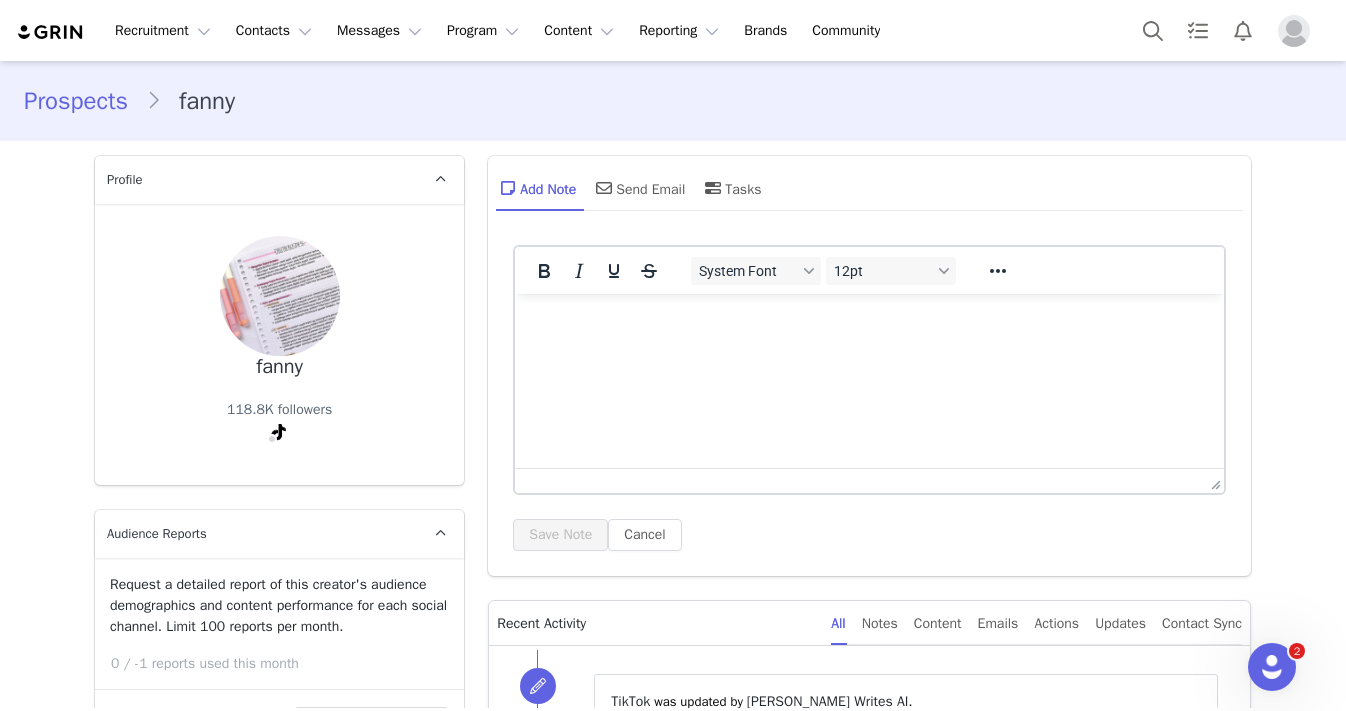 scroll, scrollTop: 0, scrollLeft: 0, axis: both 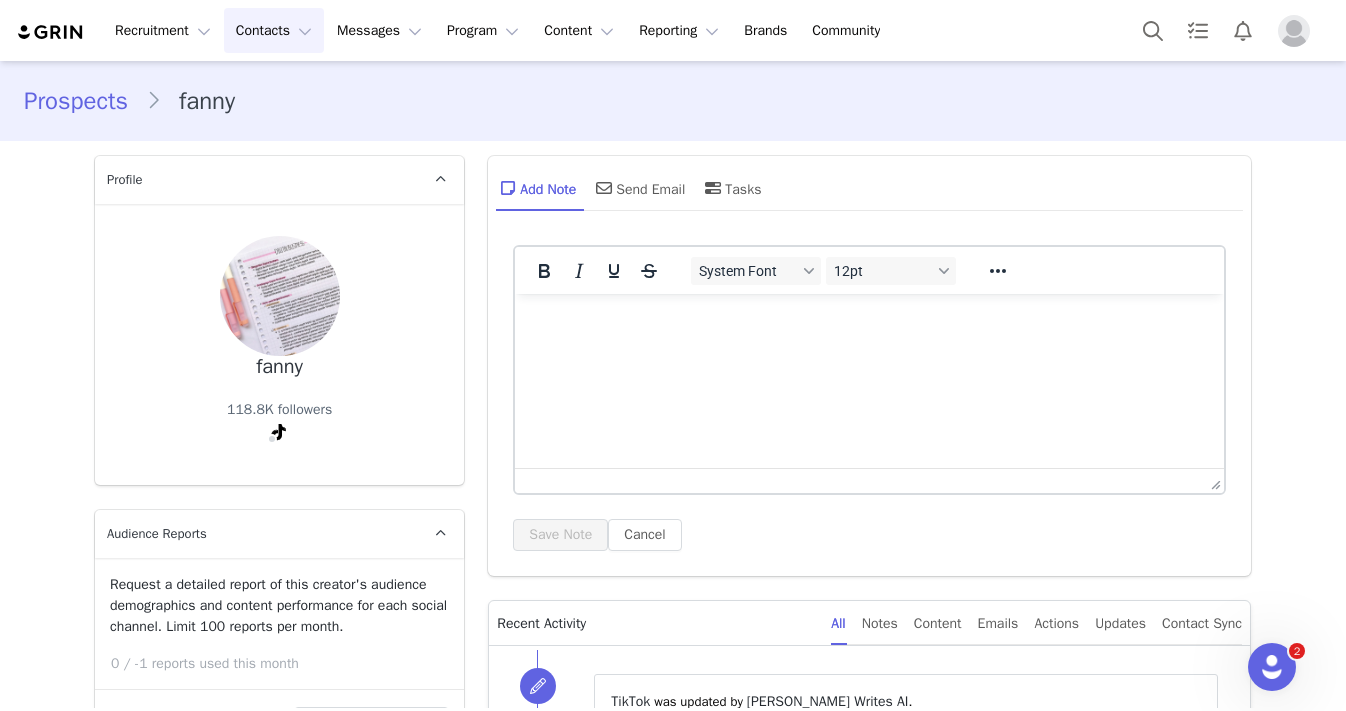 click on "Contacts Contacts" at bounding box center [274, 30] 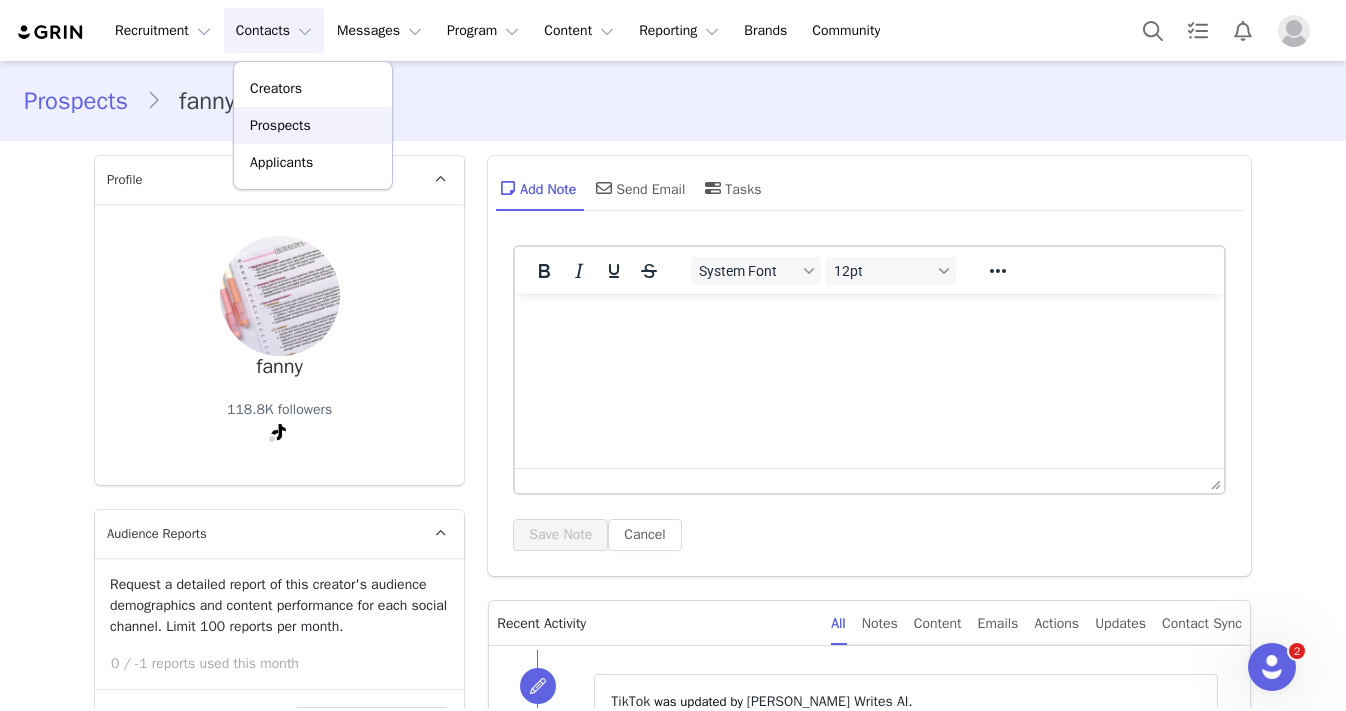 click on "Prospects" at bounding box center (313, 125) 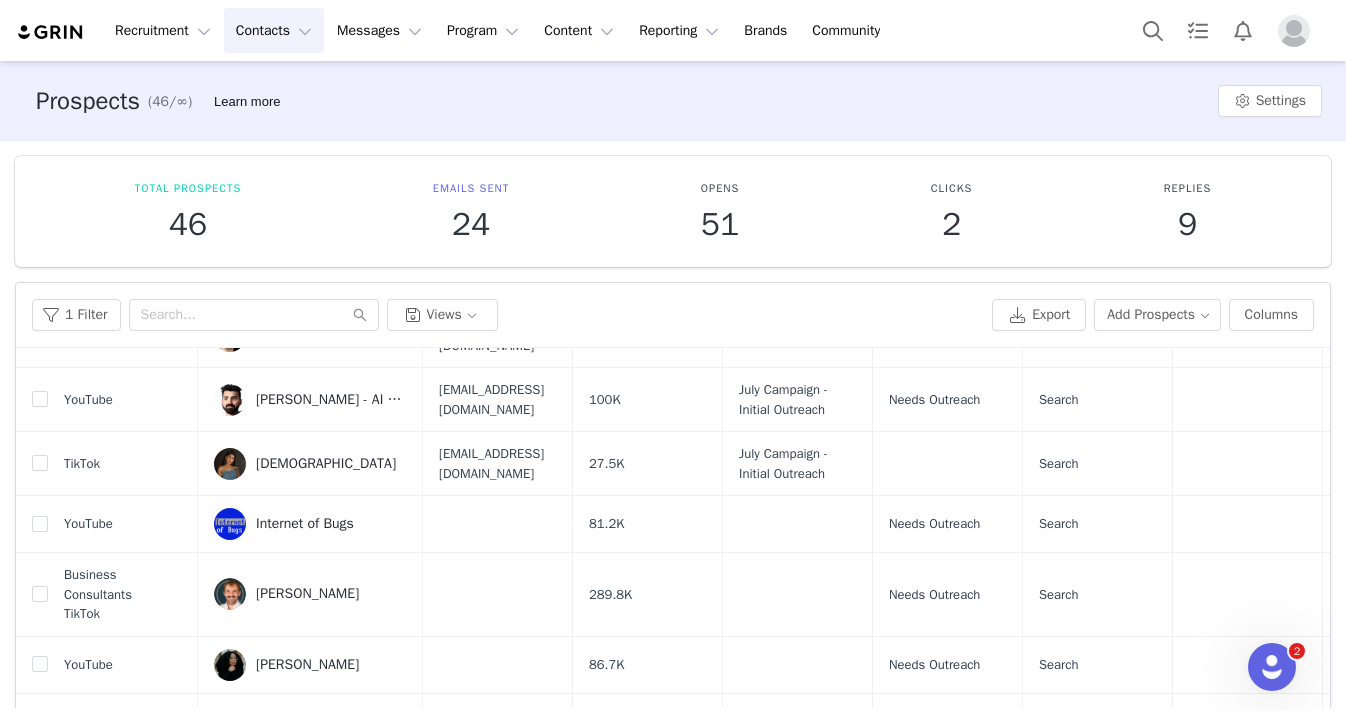 scroll, scrollTop: 1282, scrollLeft: 0, axis: vertical 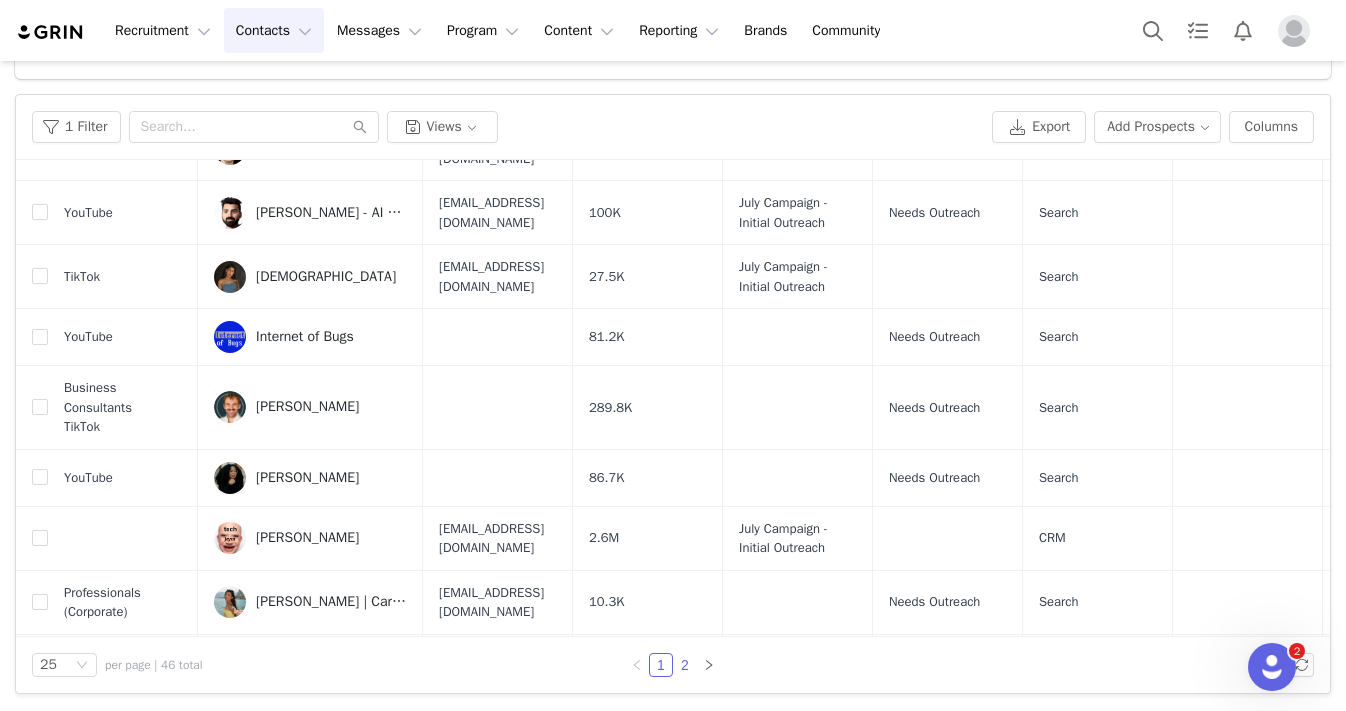 click on "2" at bounding box center [685, 665] 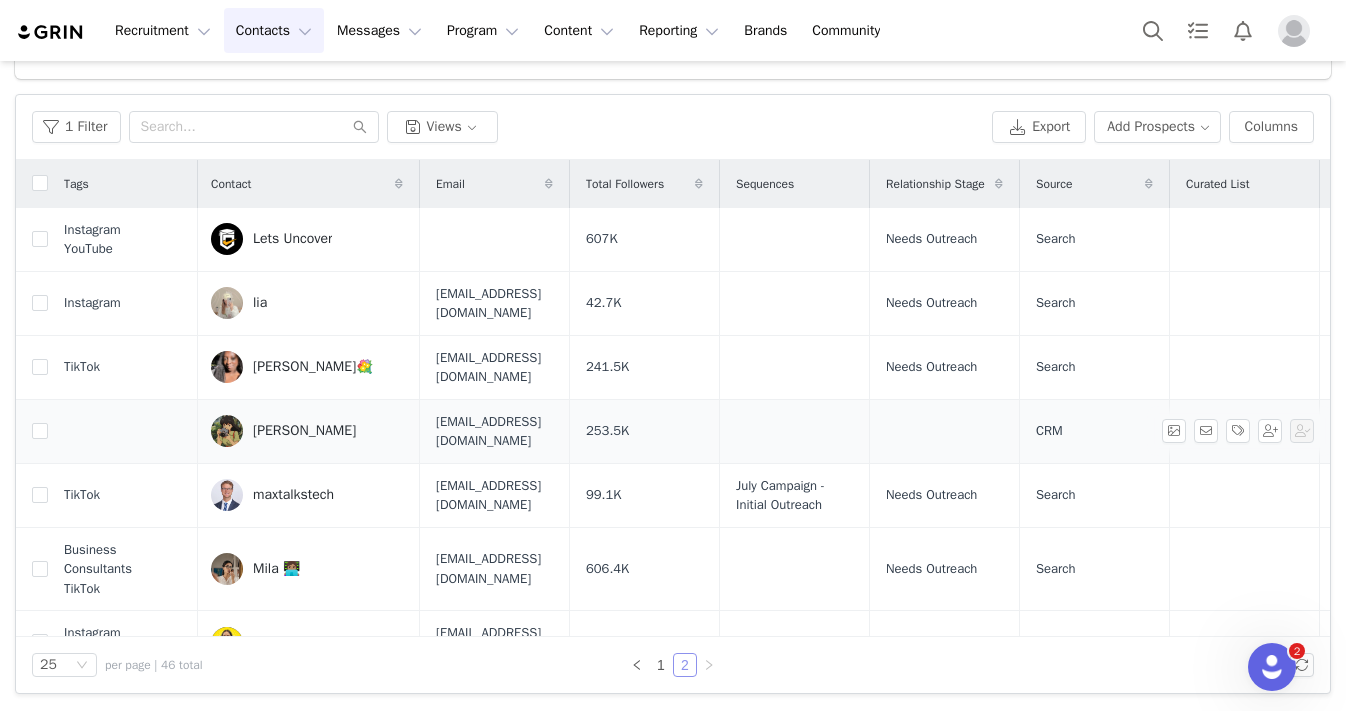 scroll, scrollTop: 0, scrollLeft: 7, axis: horizontal 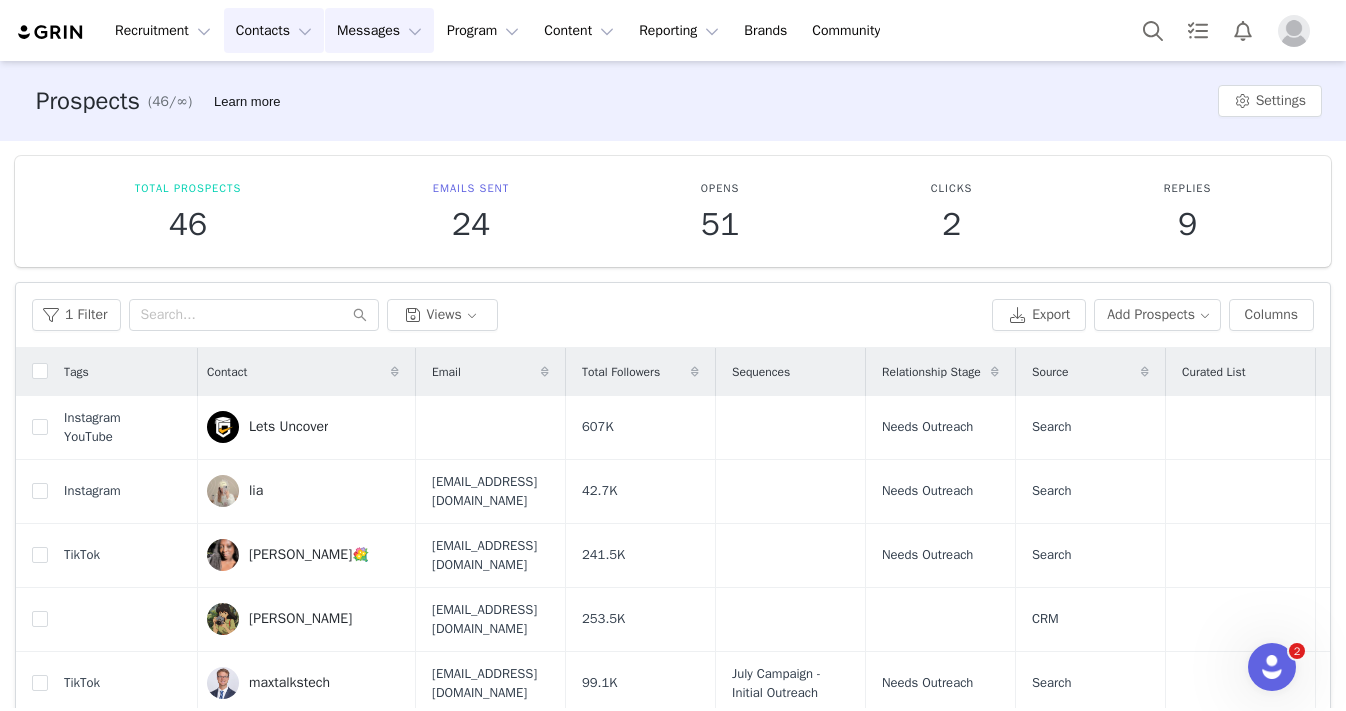 click on "Messages Messages" at bounding box center (379, 30) 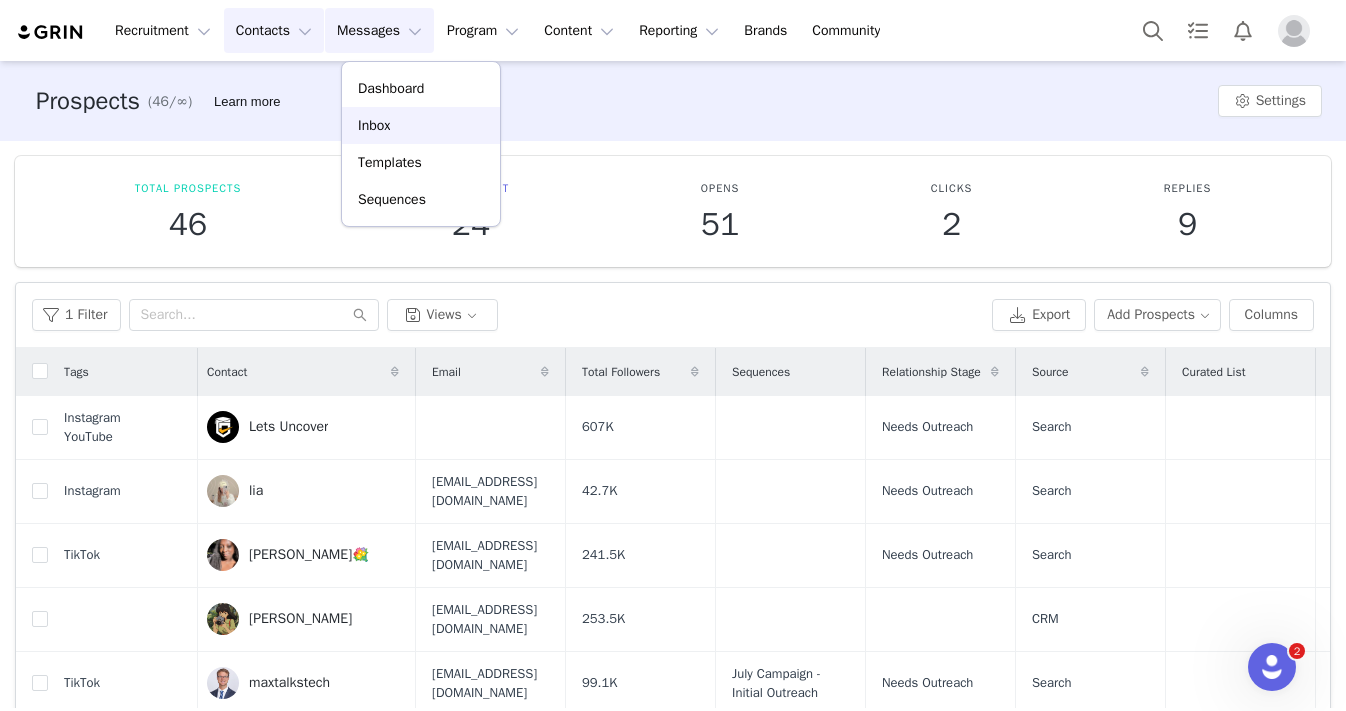 click on "Inbox" at bounding box center (421, 125) 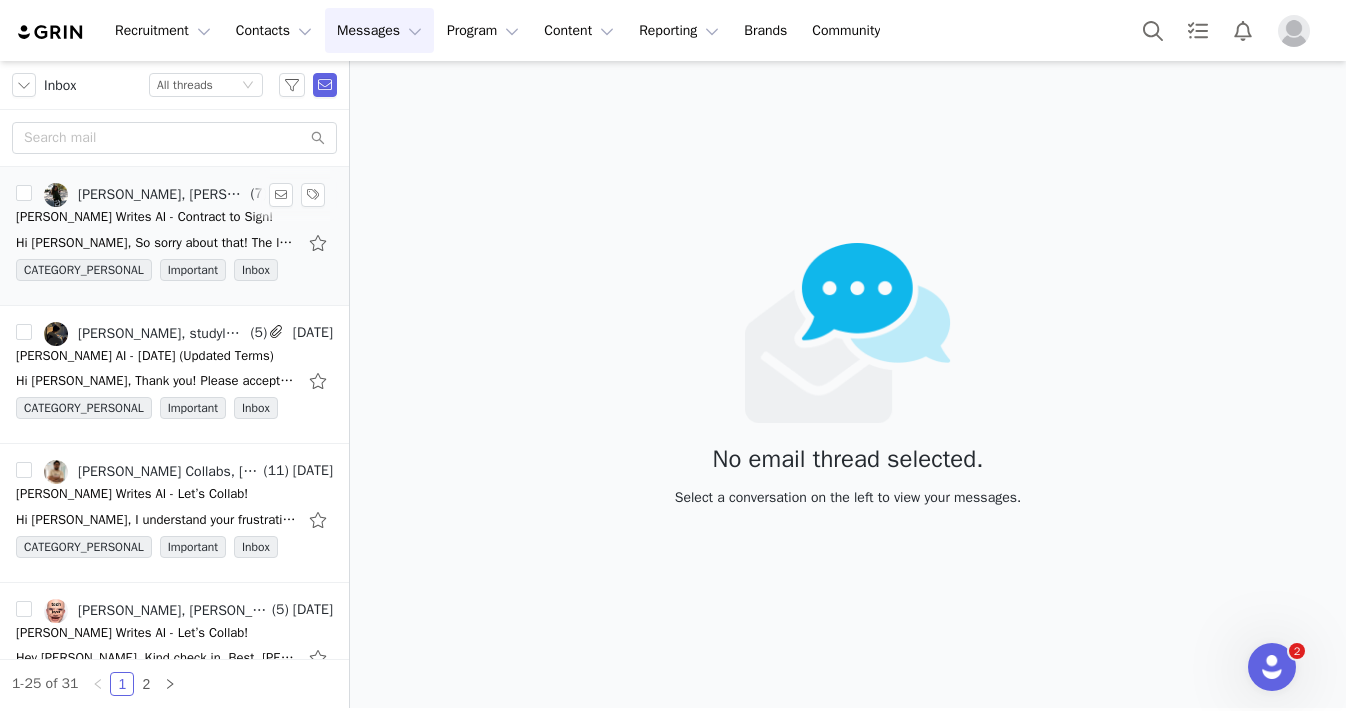 click on "[PERSON_NAME] Writes AI - Contract to Sign!" at bounding box center [144, 217] 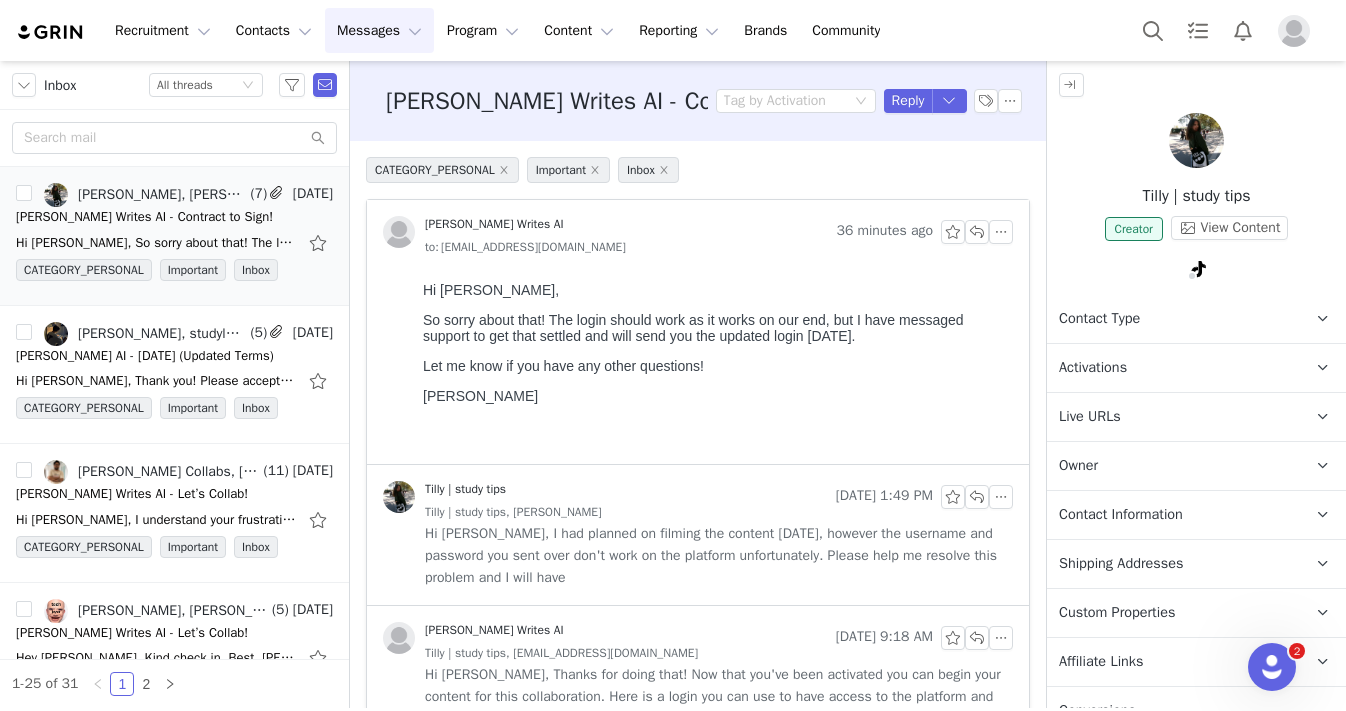 scroll, scrollTop: 0, scrollLeft: 0, axis: both 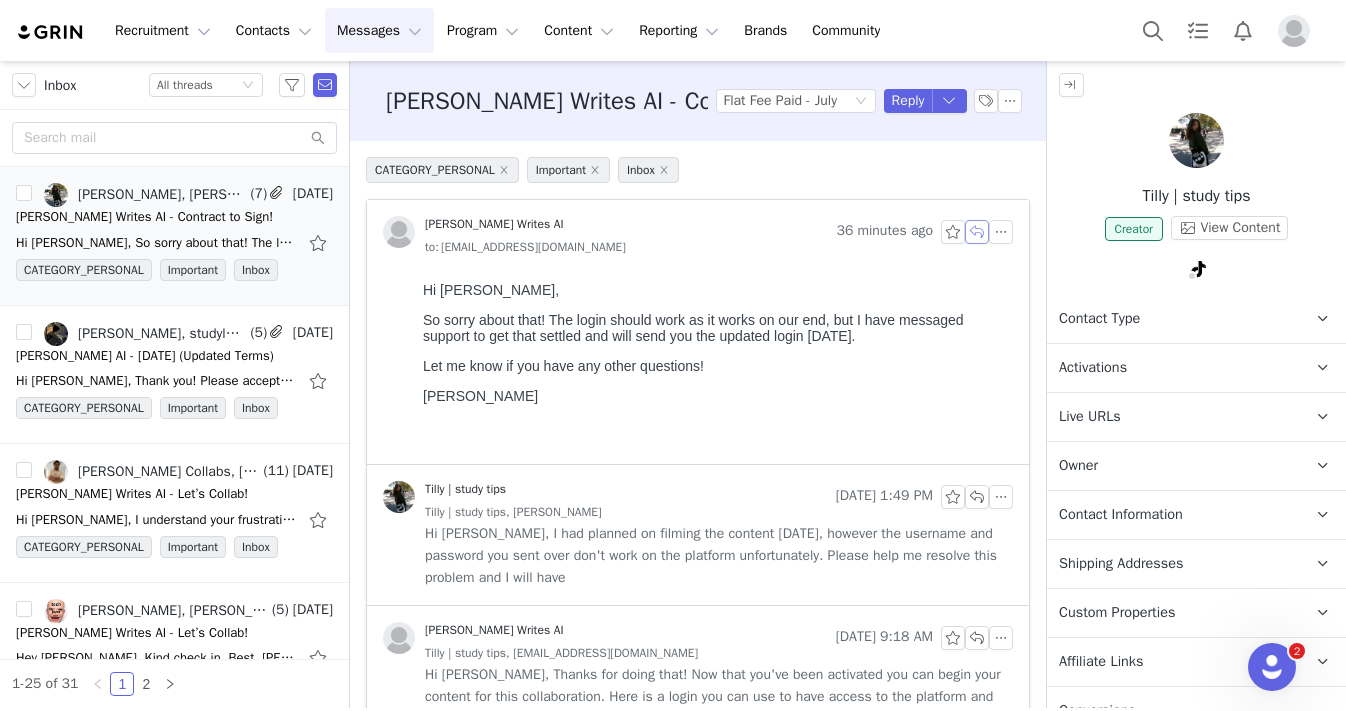 click at bounding box center (977, 232) 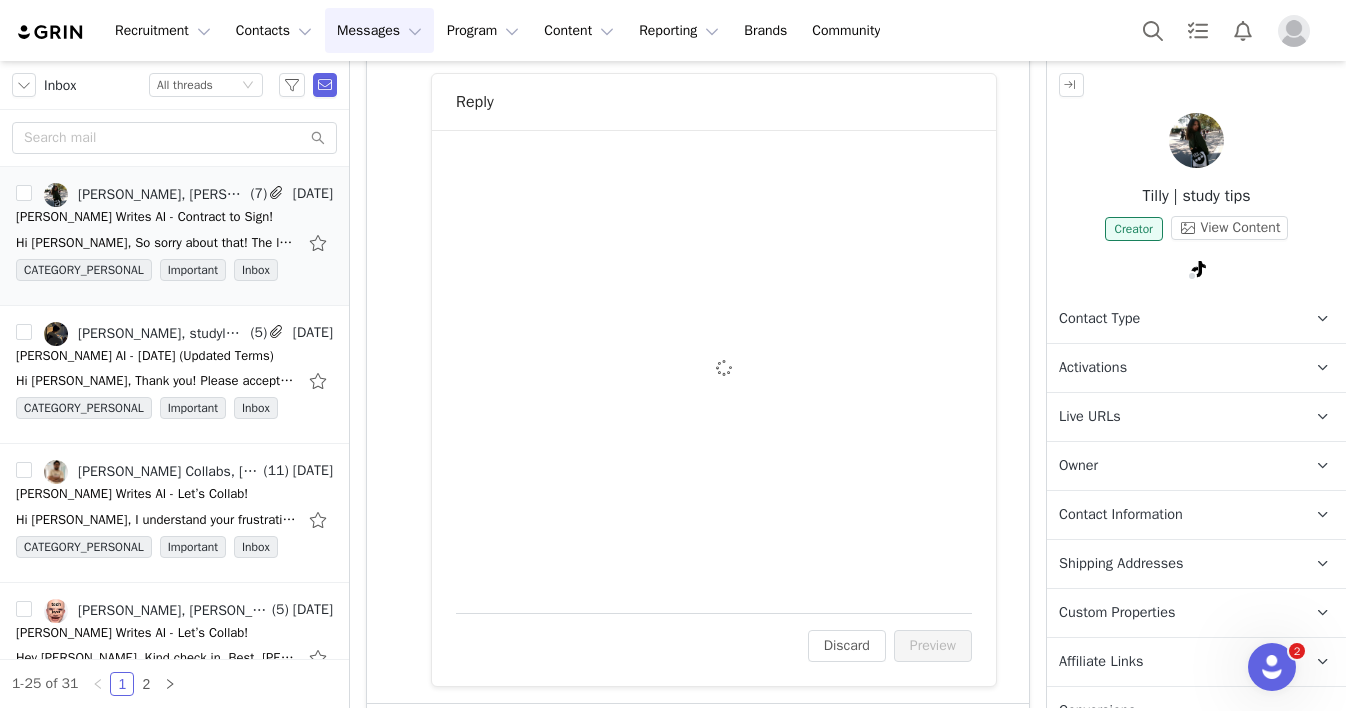 scroll, scrollTop: 445, scrollLeft: 0, axis: vertical 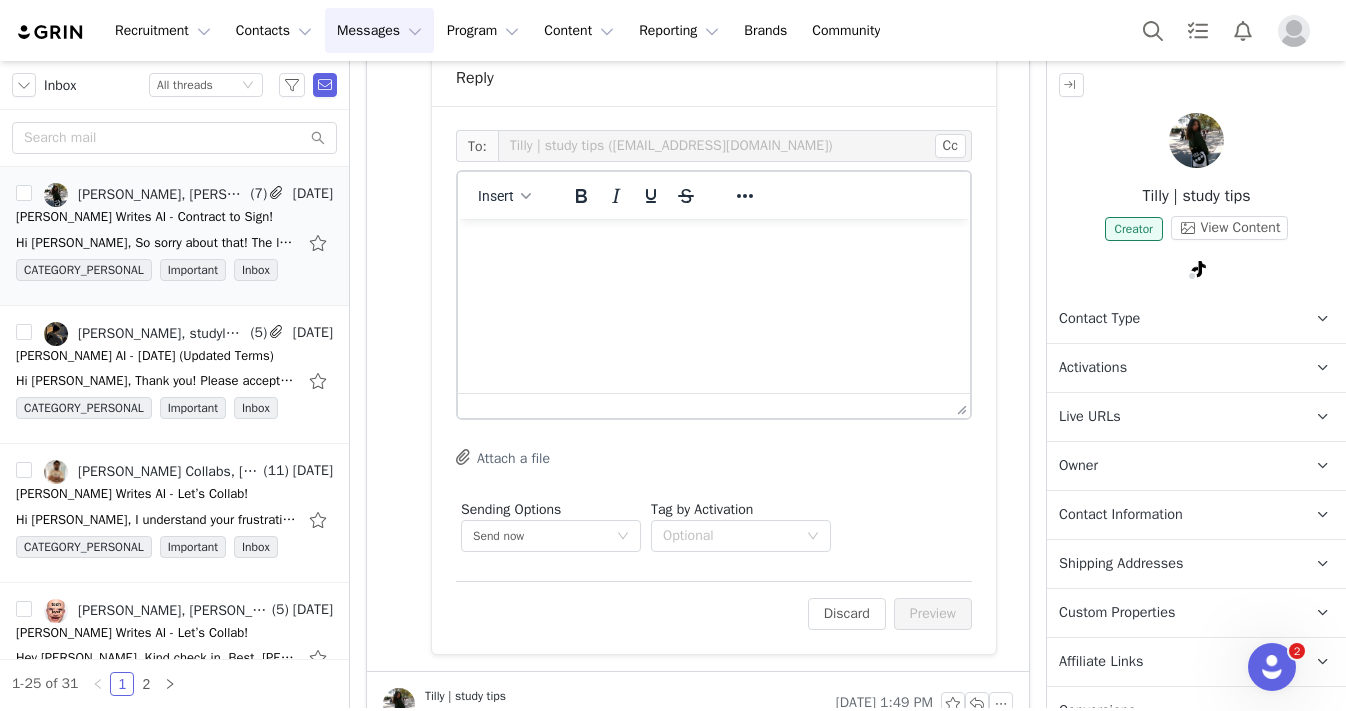 click at bounding box center [714, 246] 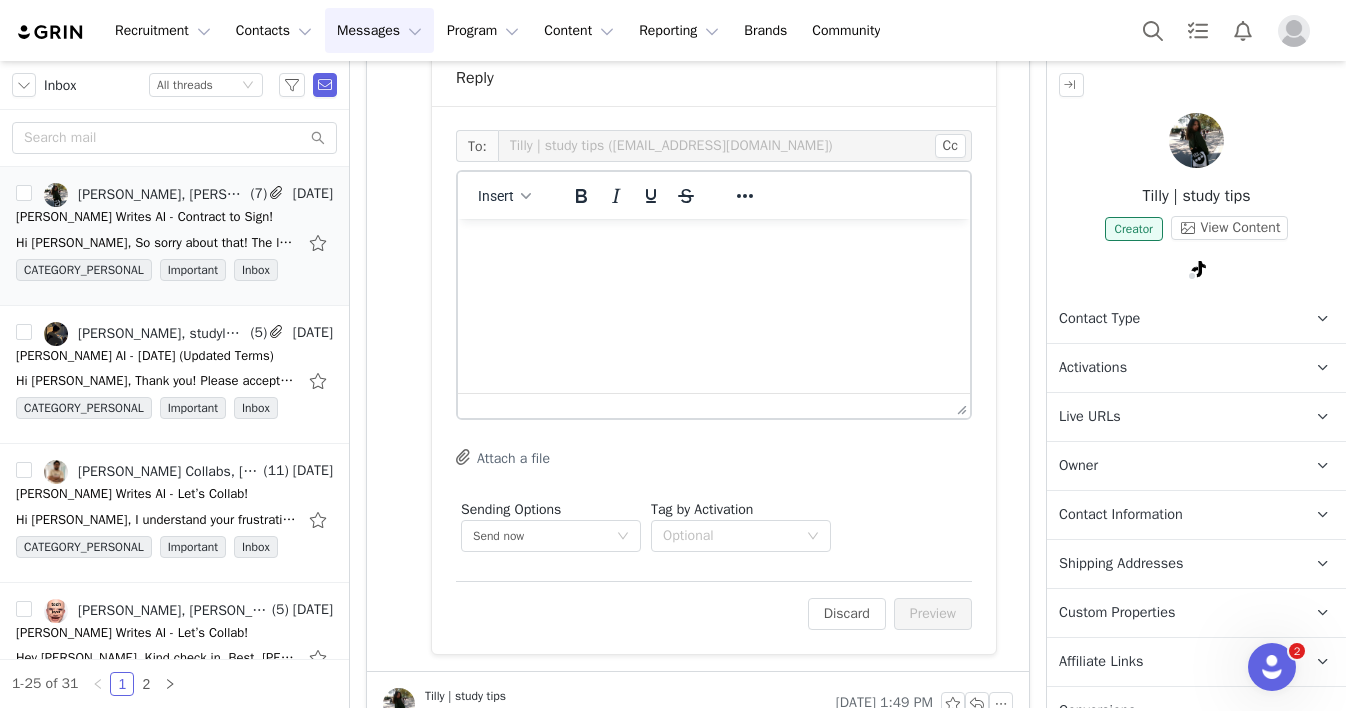type 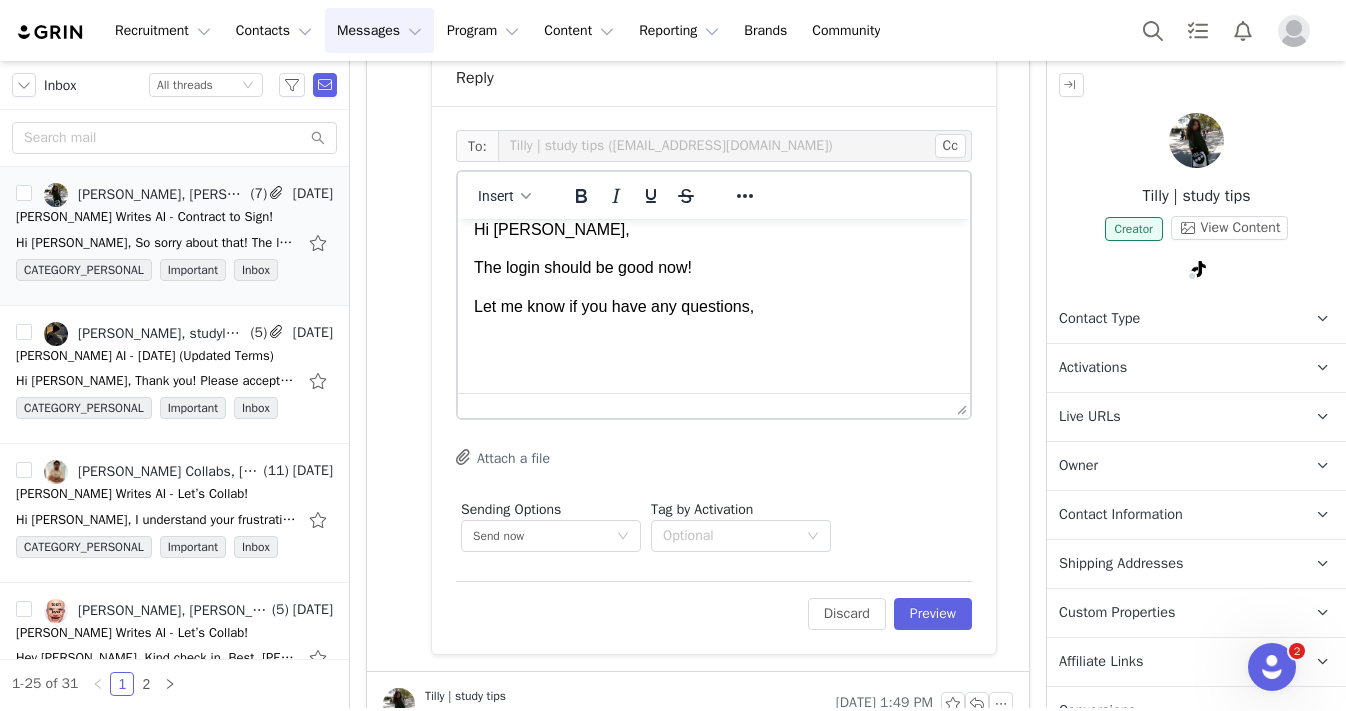 scroll, scrollTop: 0, scrollLeft: 0, axis: both 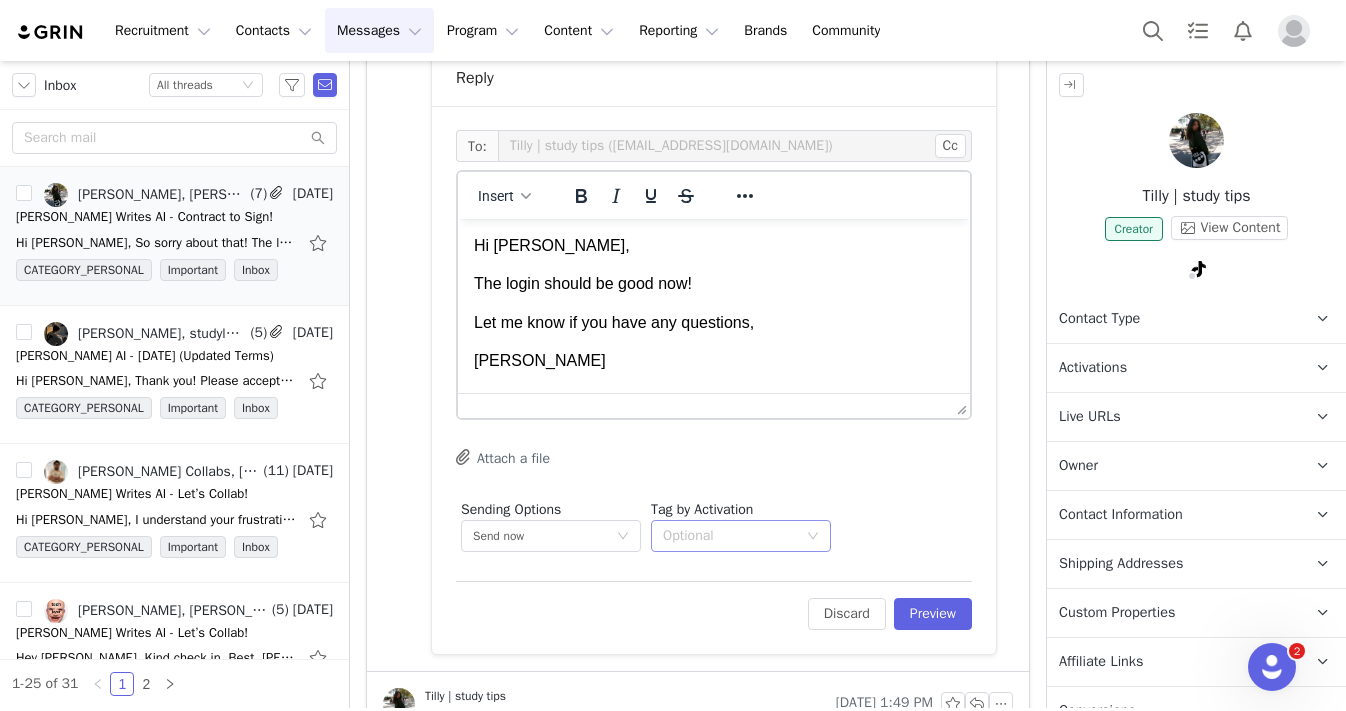 click 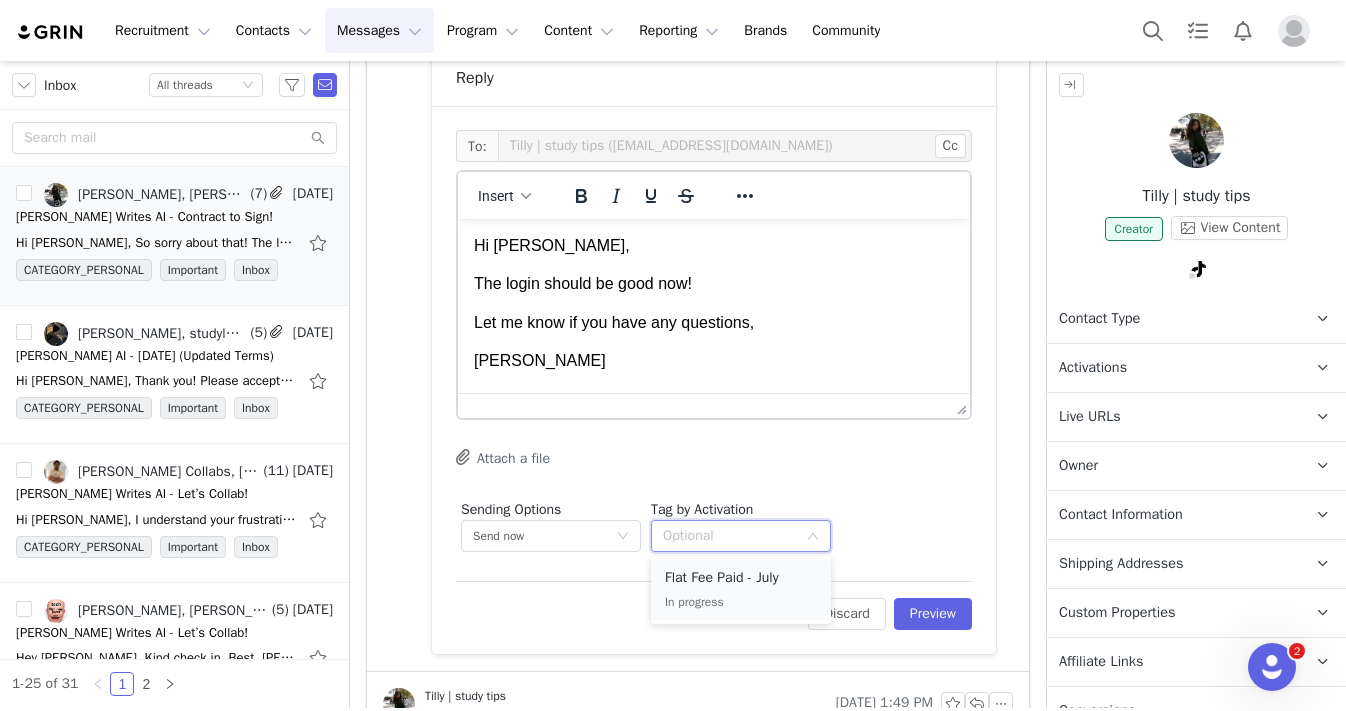 click on "Flat Fee Paid - July" at bounding box center [741, 578] 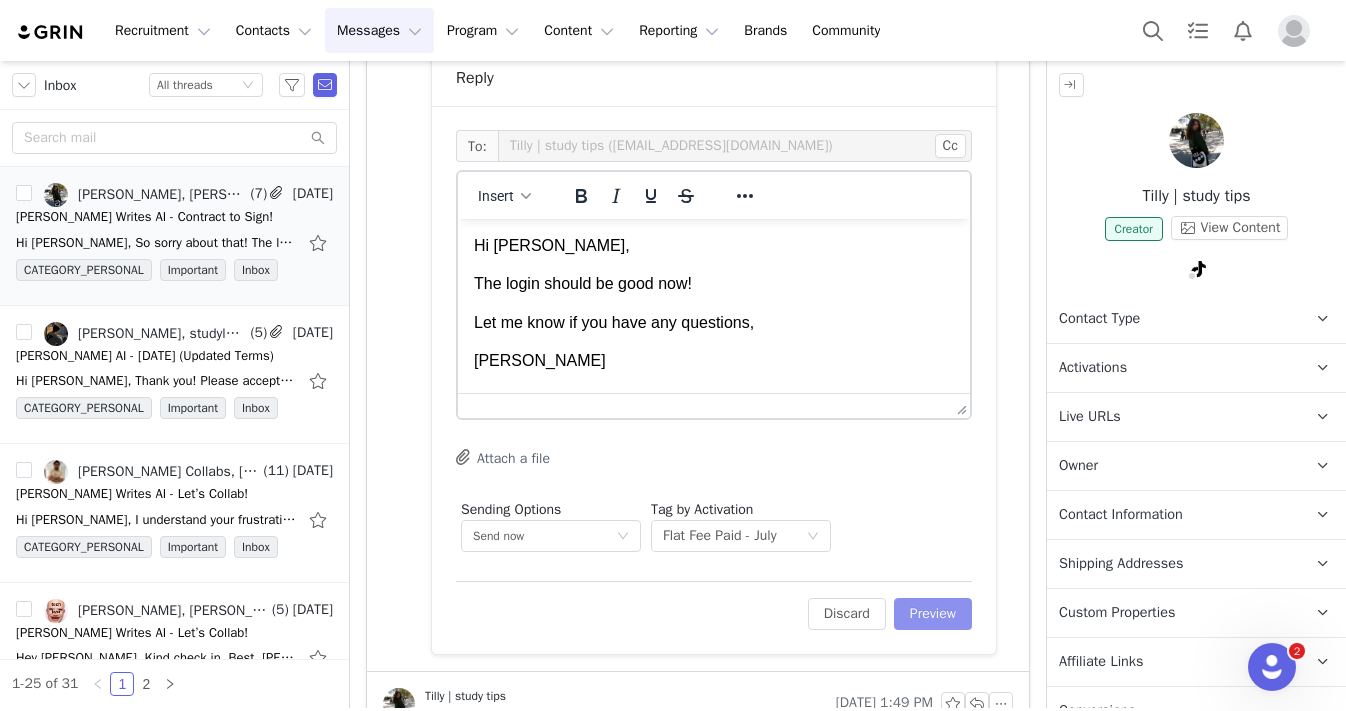 click on "Preview" at bounding box center [933, 614] 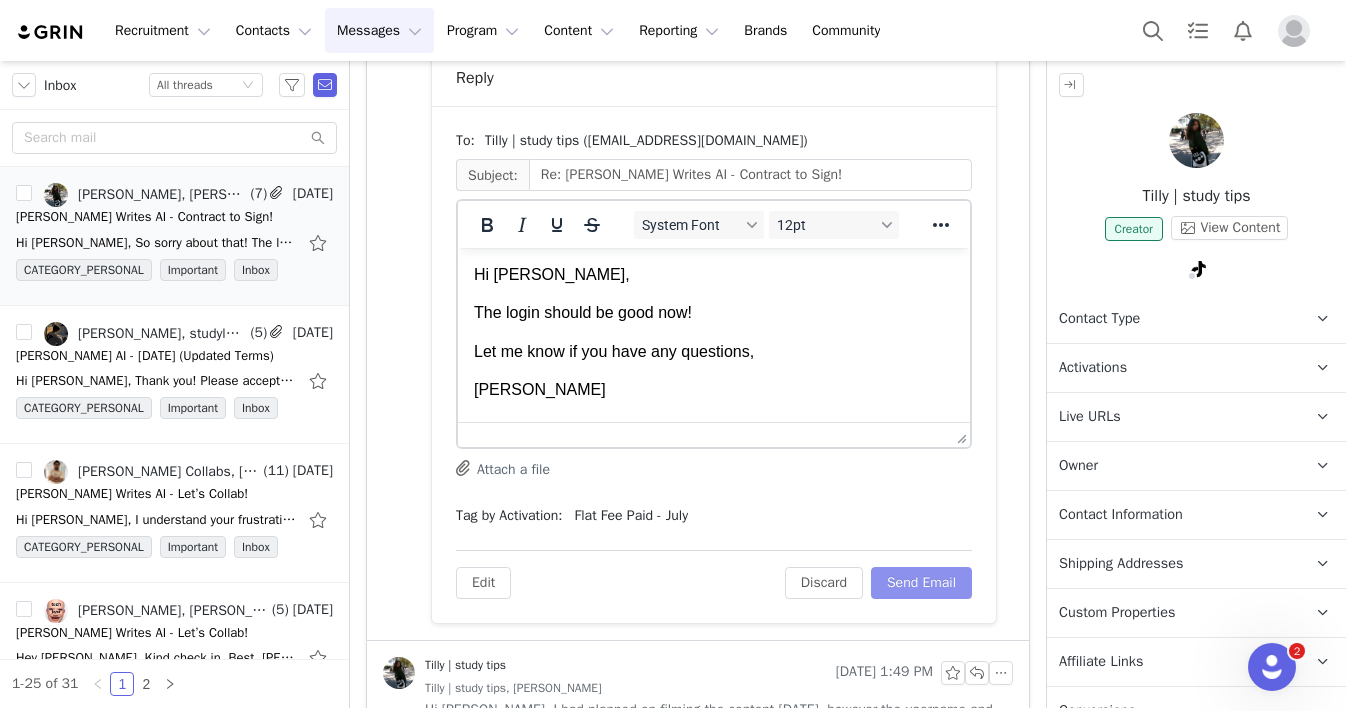 scroll, scrollTop: 0, scrollLeft: 0, axis: both 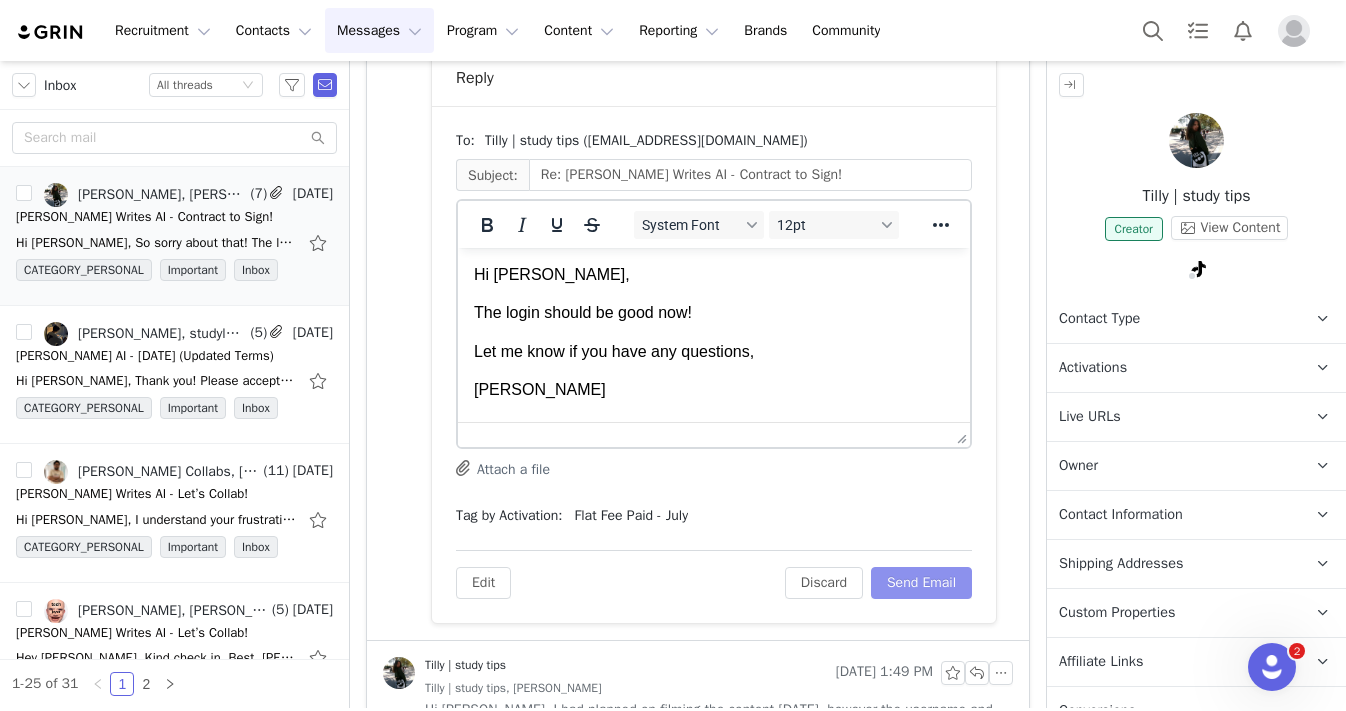 click on "Send Email" at bounding box center (921, 583) 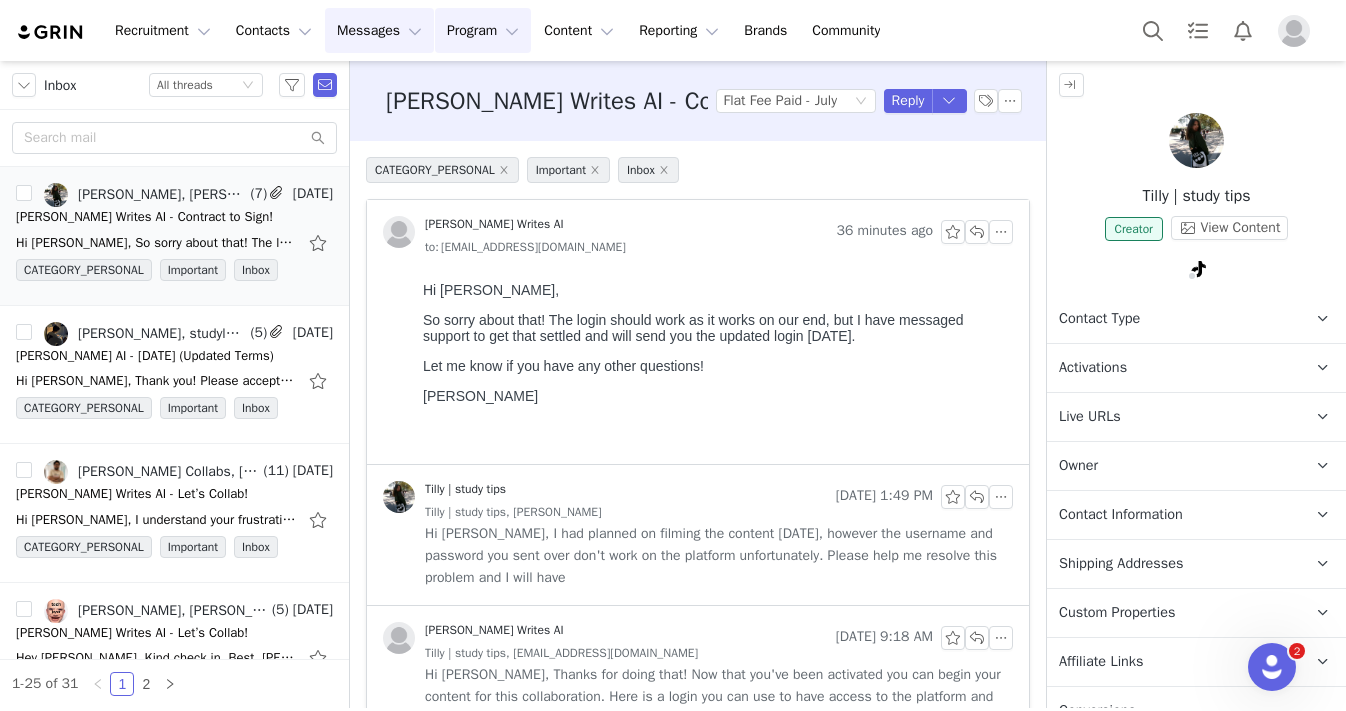 scroll, scrollTop: 0, scrollLeft: 0, axis: both 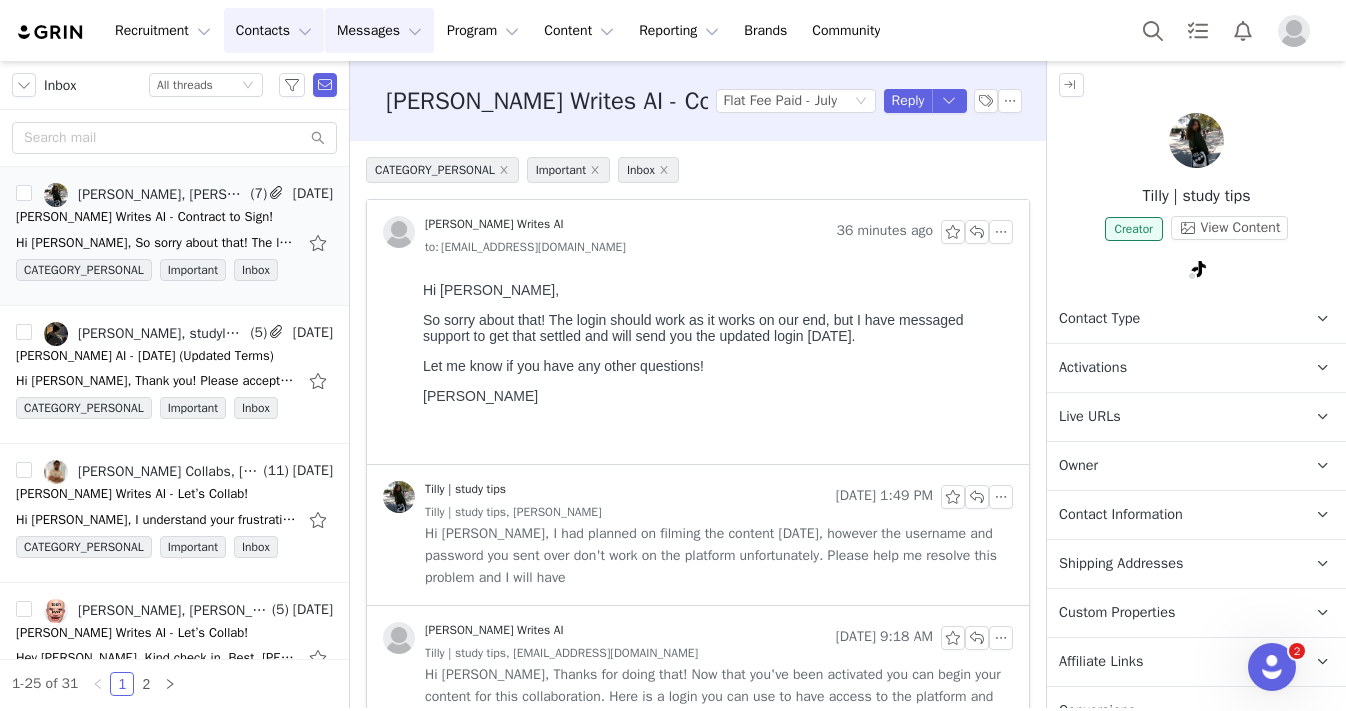 click on "Contacts Contacts" at bounding box center [274, 30] 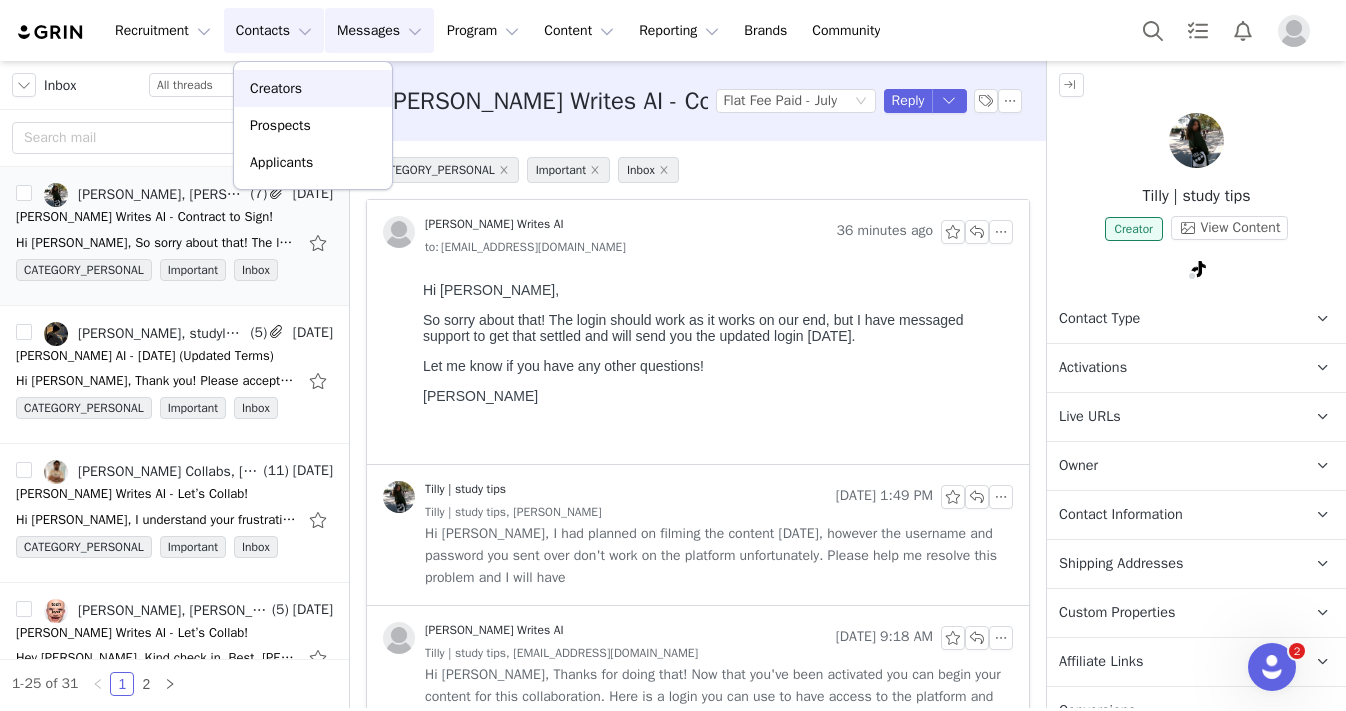 click on "Creators" at bounding box center (276, 88) 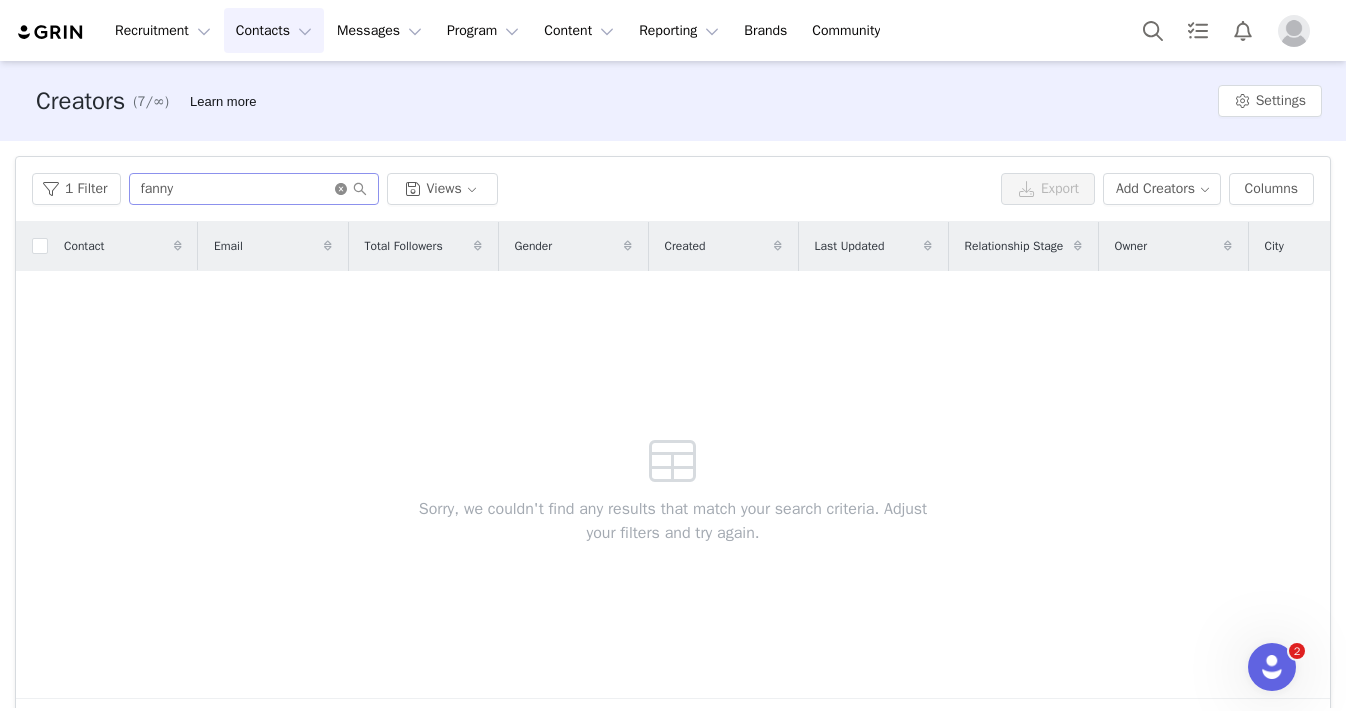 click 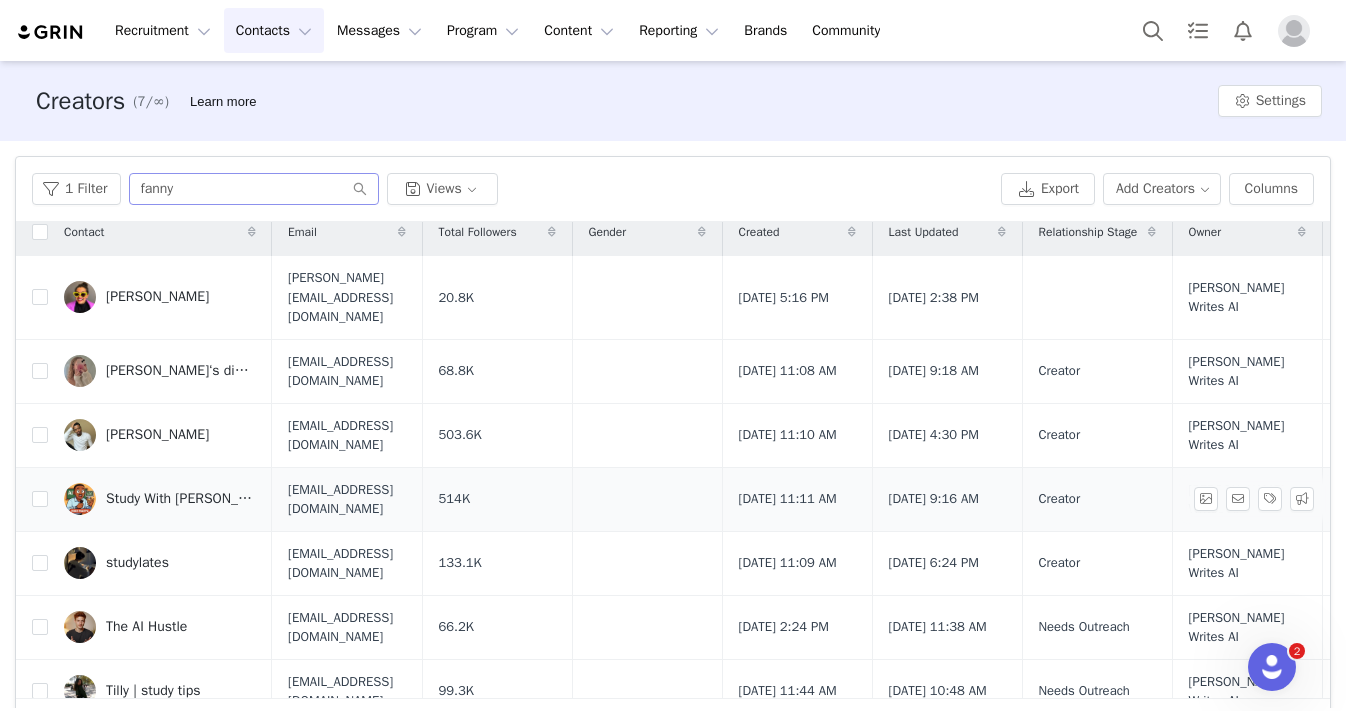 scroll, scrollTop: 13, scrollLeft: 0, axis: vertical 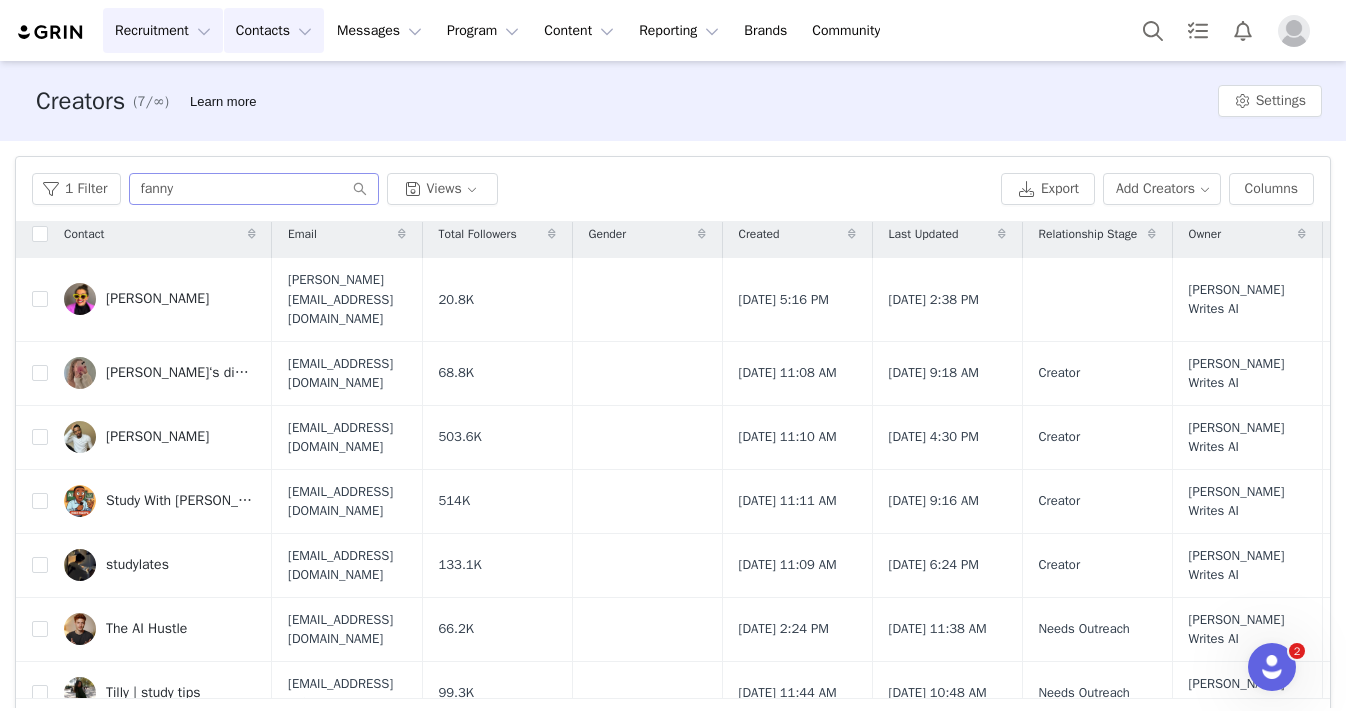 click on "Recruitment Recruitment" at bounding box center (163, 30) 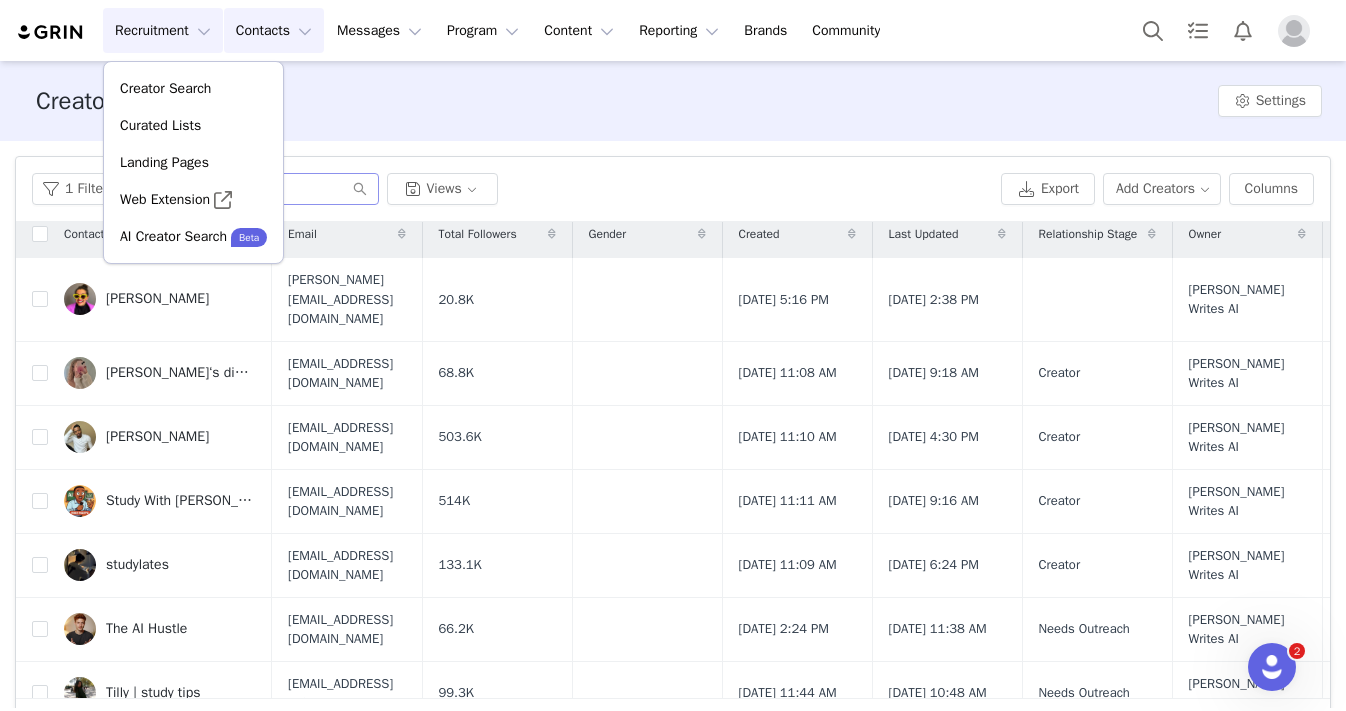 click on "Contacts Contacts" at bounding box center [274, 30] 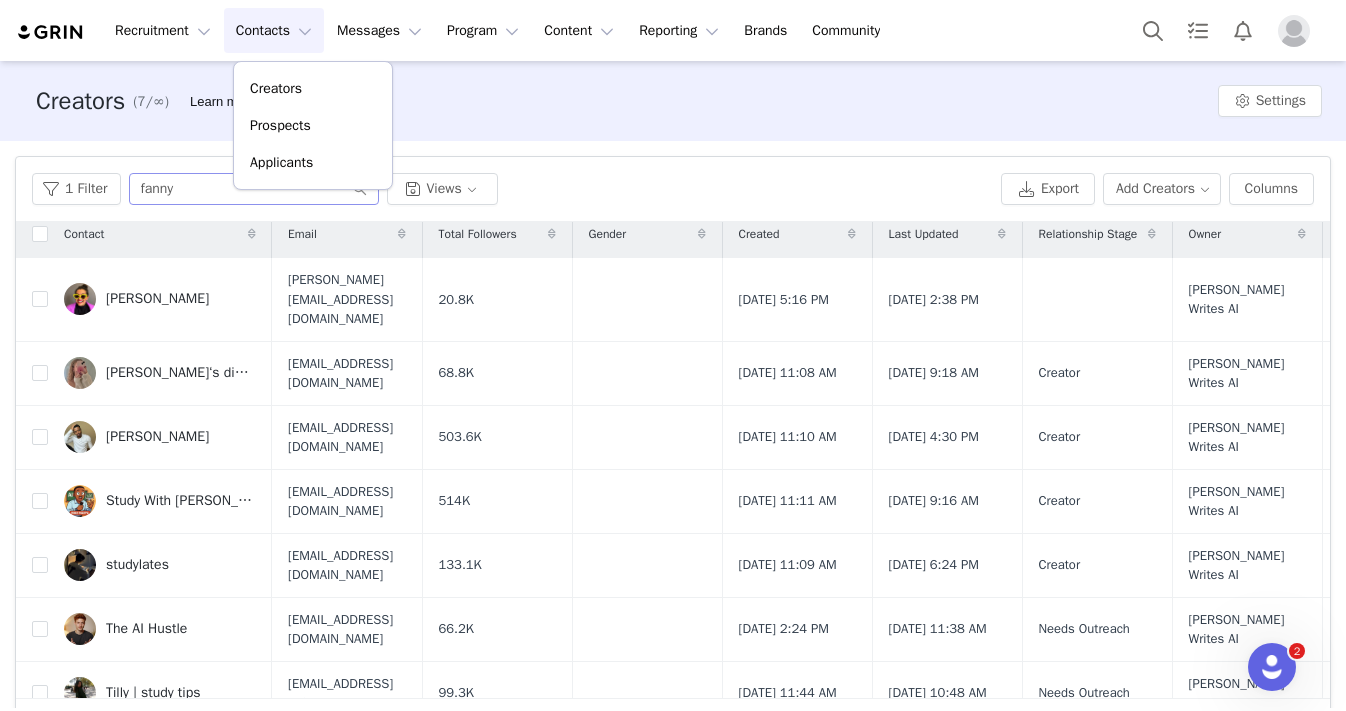 click on "Recruitment Recruitment Creator Search Curated Lists Landing Pages Web Extension AI Creator Search Beta Contacts Contacts Creators Prospects Applicants Messages Messages Dashboard Inbox Templates Sequences Program Program Activations Partnerships Payments Affiliates Content Content Creator Content Media Library Social Listening Reporting Reporting Dashboard Report Builder Brands Brands Community Community" at bounding box center (673, 30) 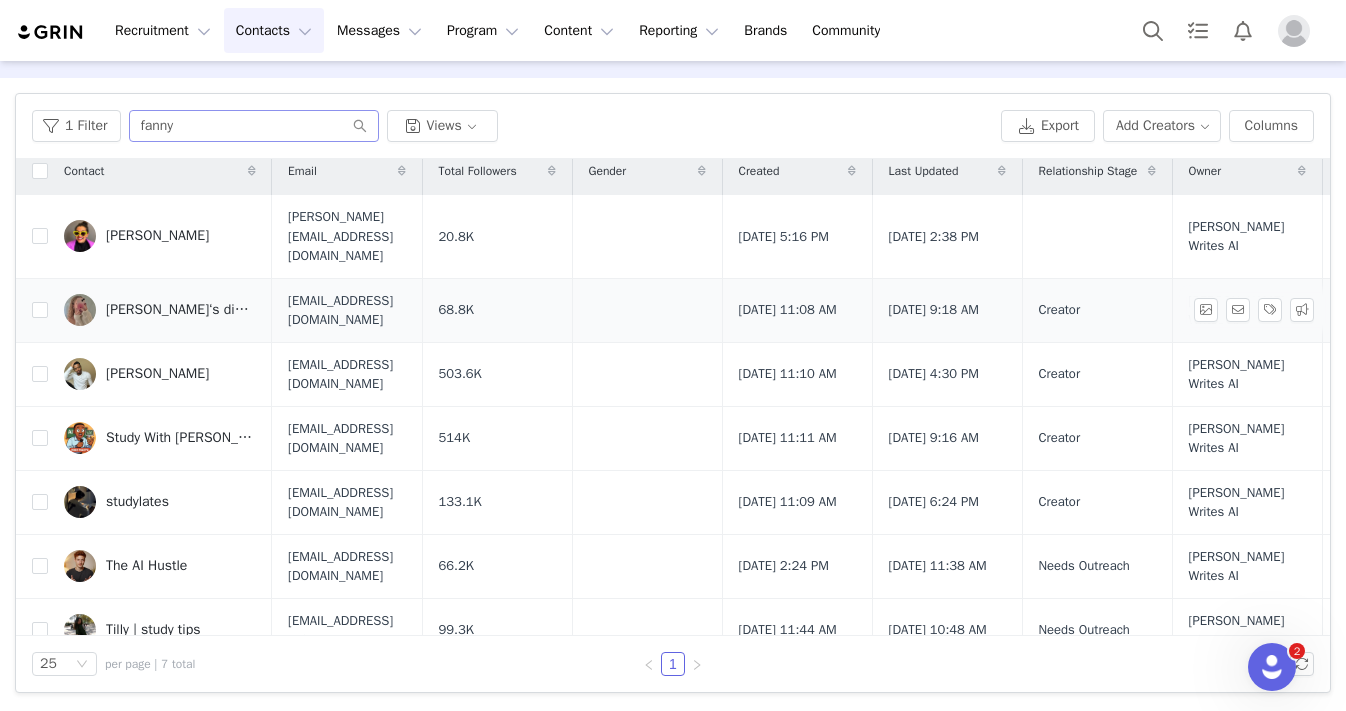 scroll, scrollTop: 63, scrollLeft: 0, axis: vertical 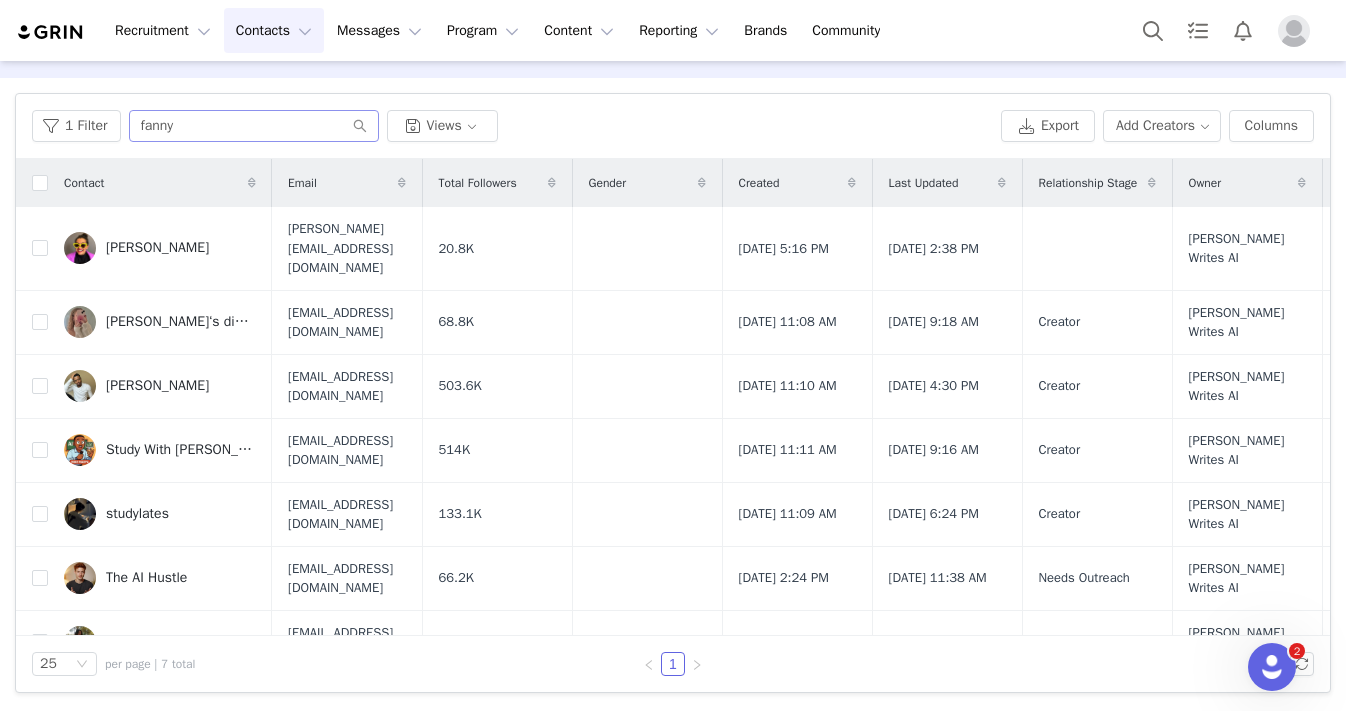 click on "Contacts Contacts" at bounding box center (274, 30) 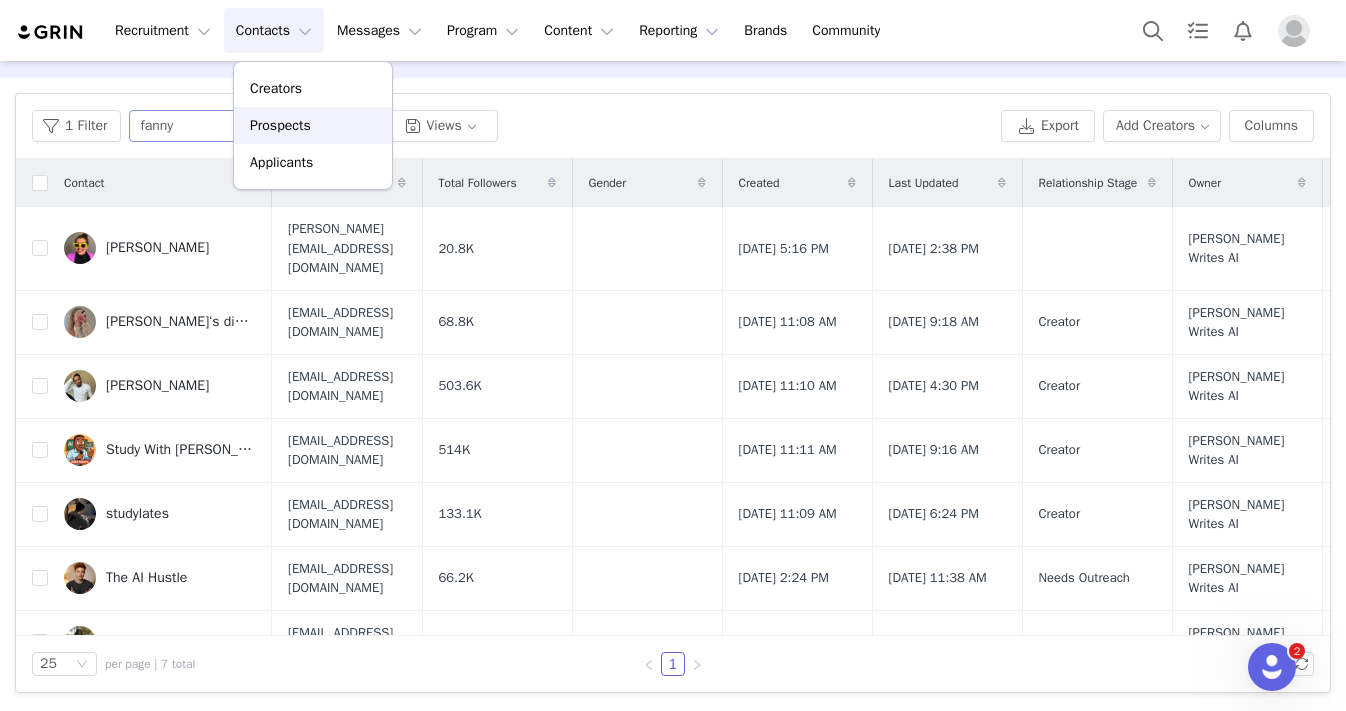 click on "Prospects" at bounding box center (313, 125) 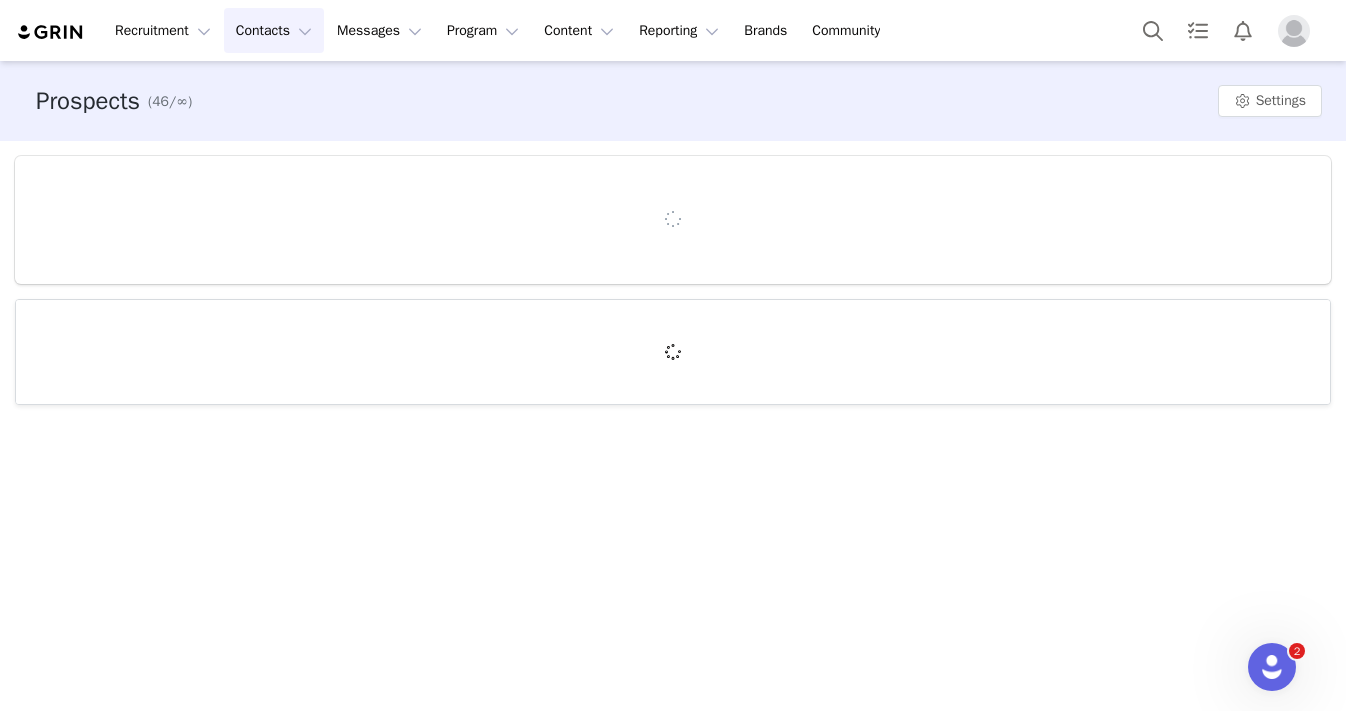 scroll, scrollTop: 0, scrollLeft: 0, axis: both 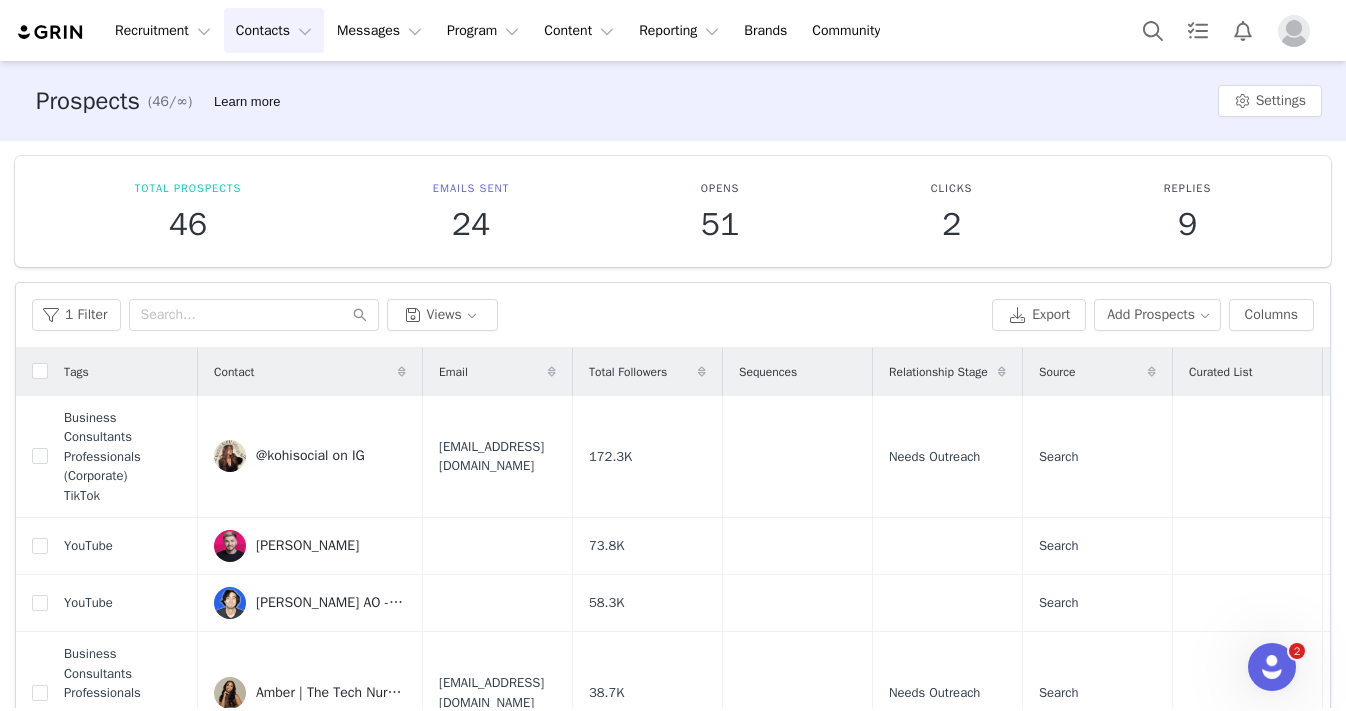 click on "1 Filter Views     Export  Add Prospects      Columns" at bounding box center [673, 315] 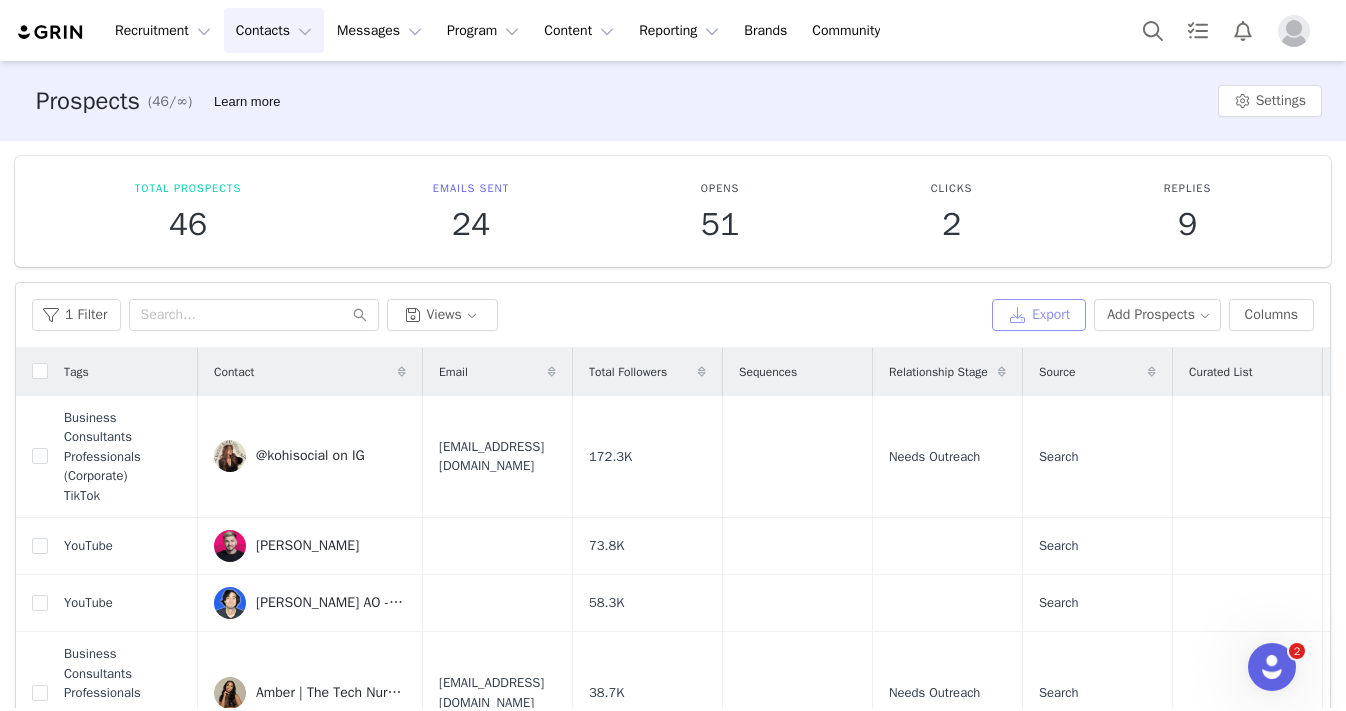 click on "Export" at bounding box center [1039, 315] 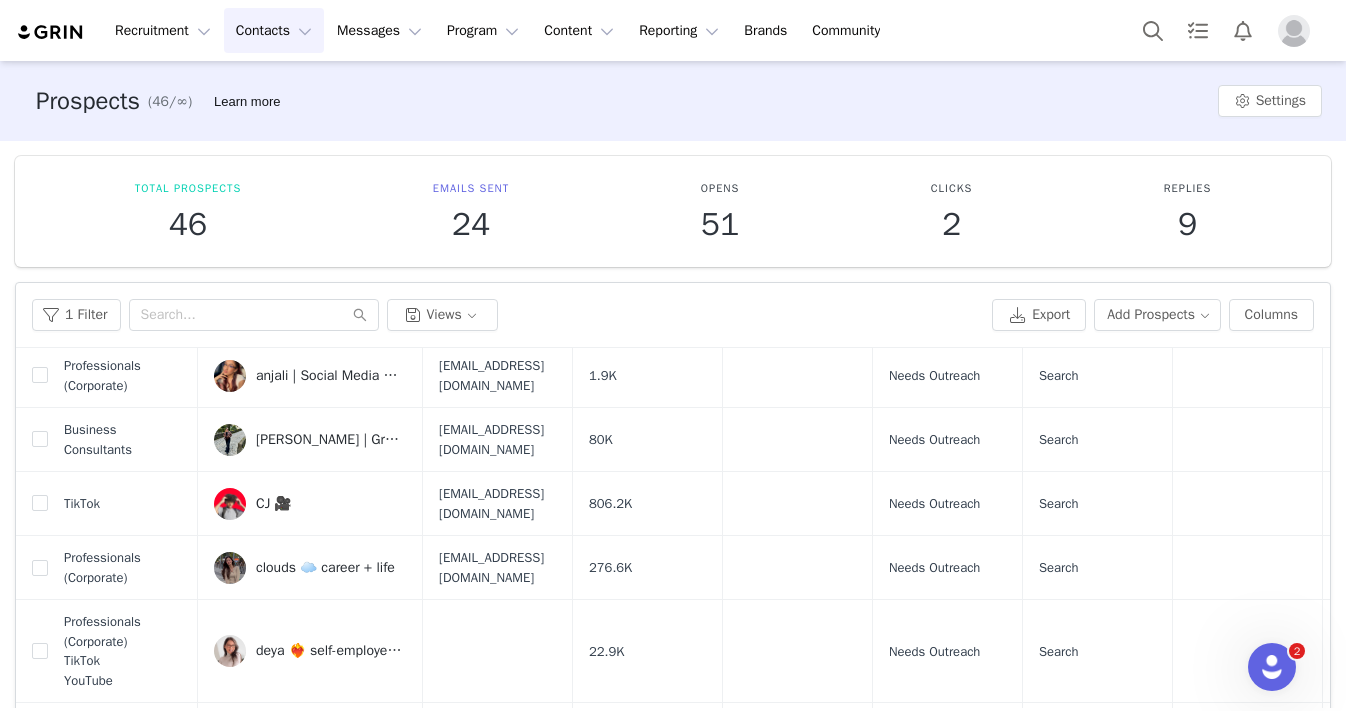 scroll, scrollTop: 766, scrollLeft: 0, axis: vertical 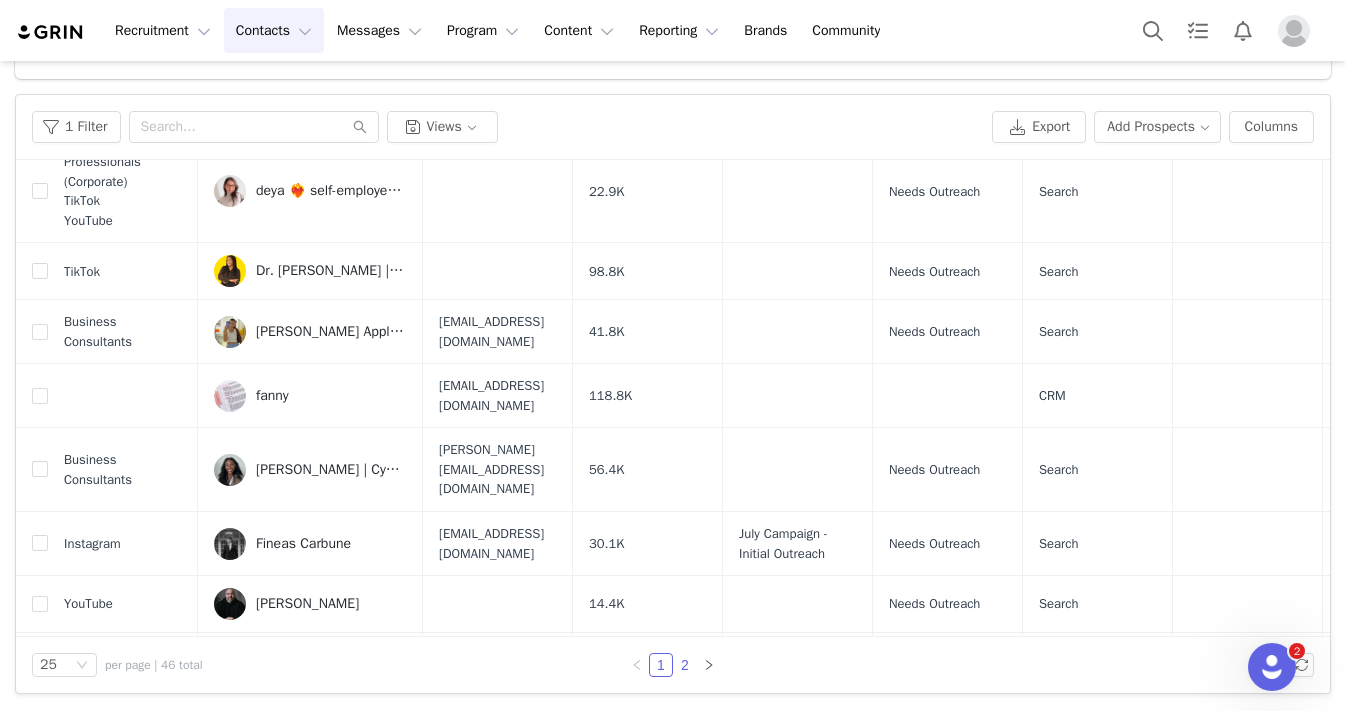 click on "2" at bounding box center (685, 665) 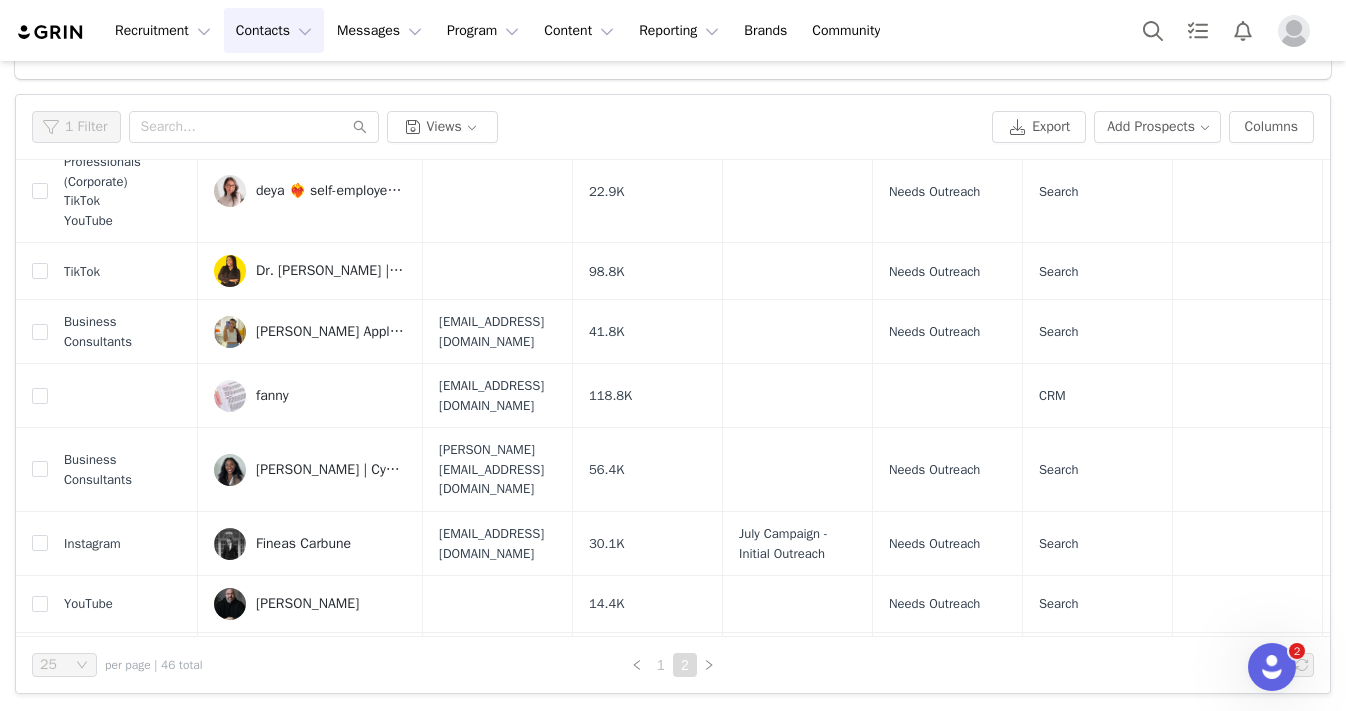 scroll, scrollTop: 0, scrollLeft: 0, axis: both 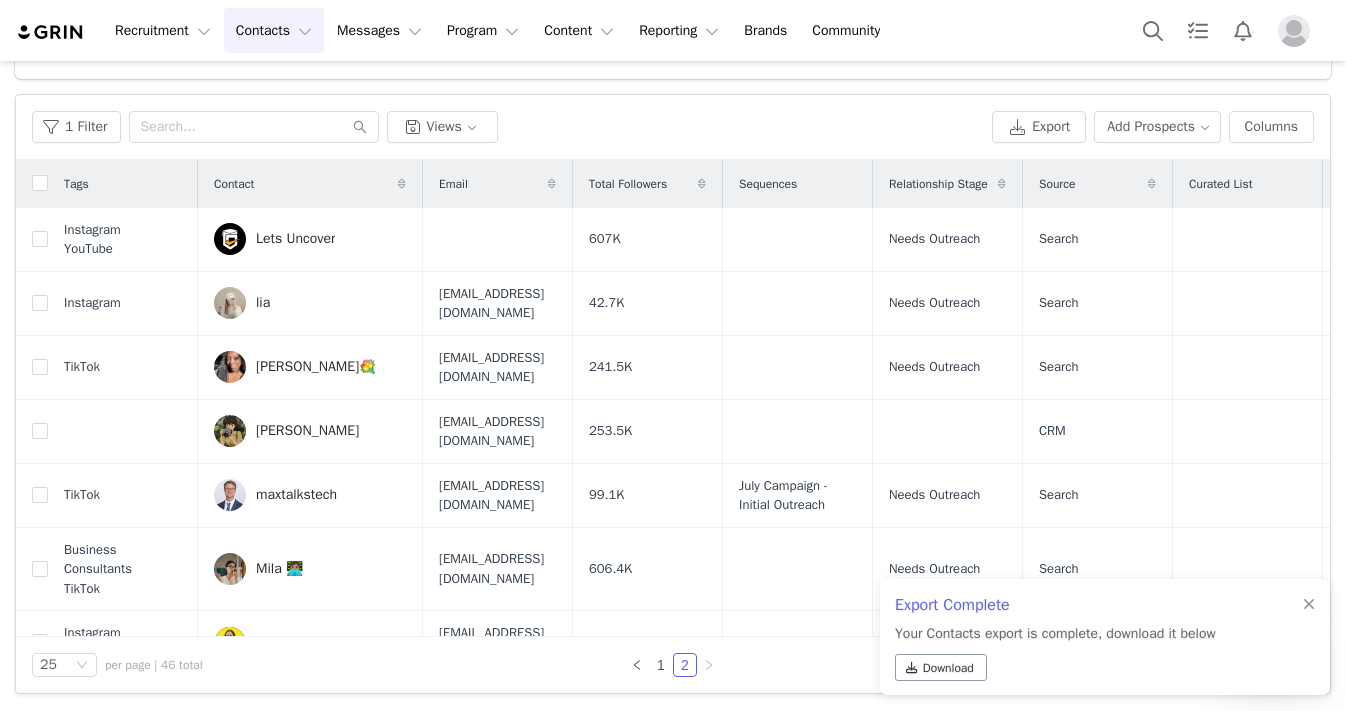 click on "Download" at bounding box center (948, 668) 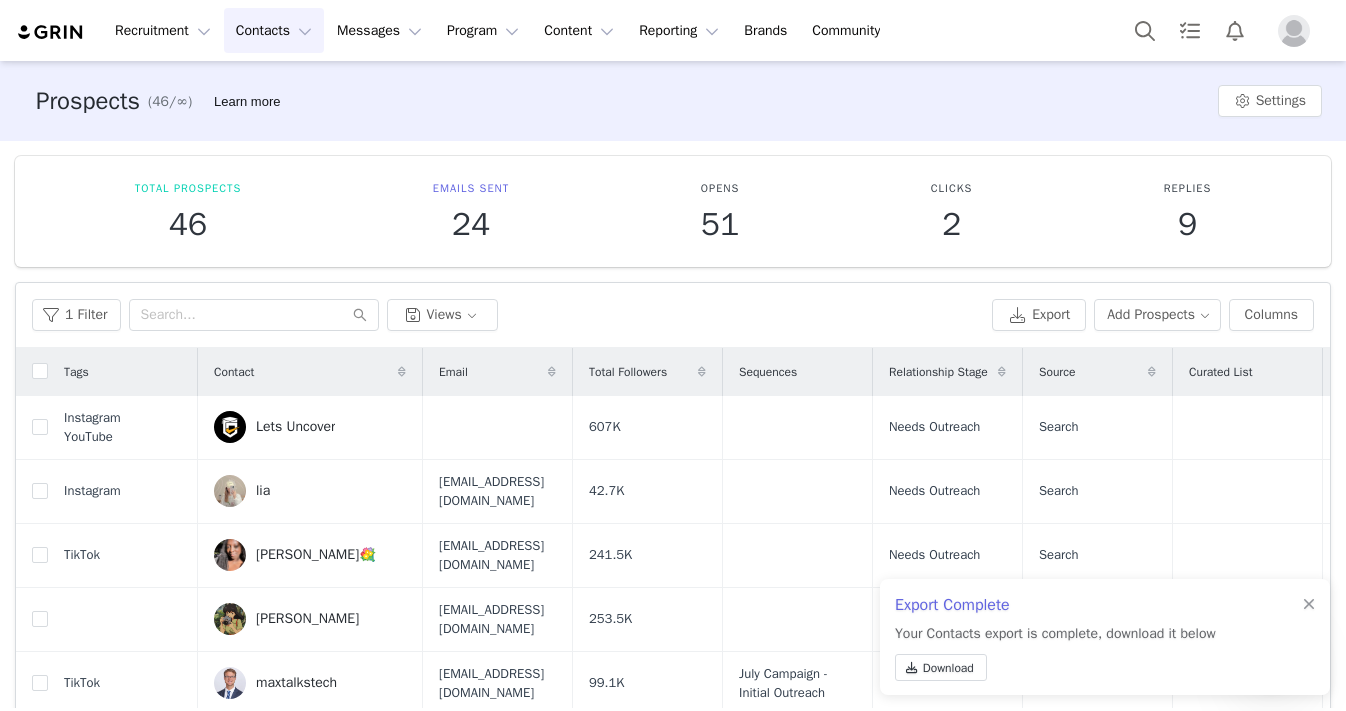 scroll, scrollTop: 0, scrollLeft: 0, axis: both 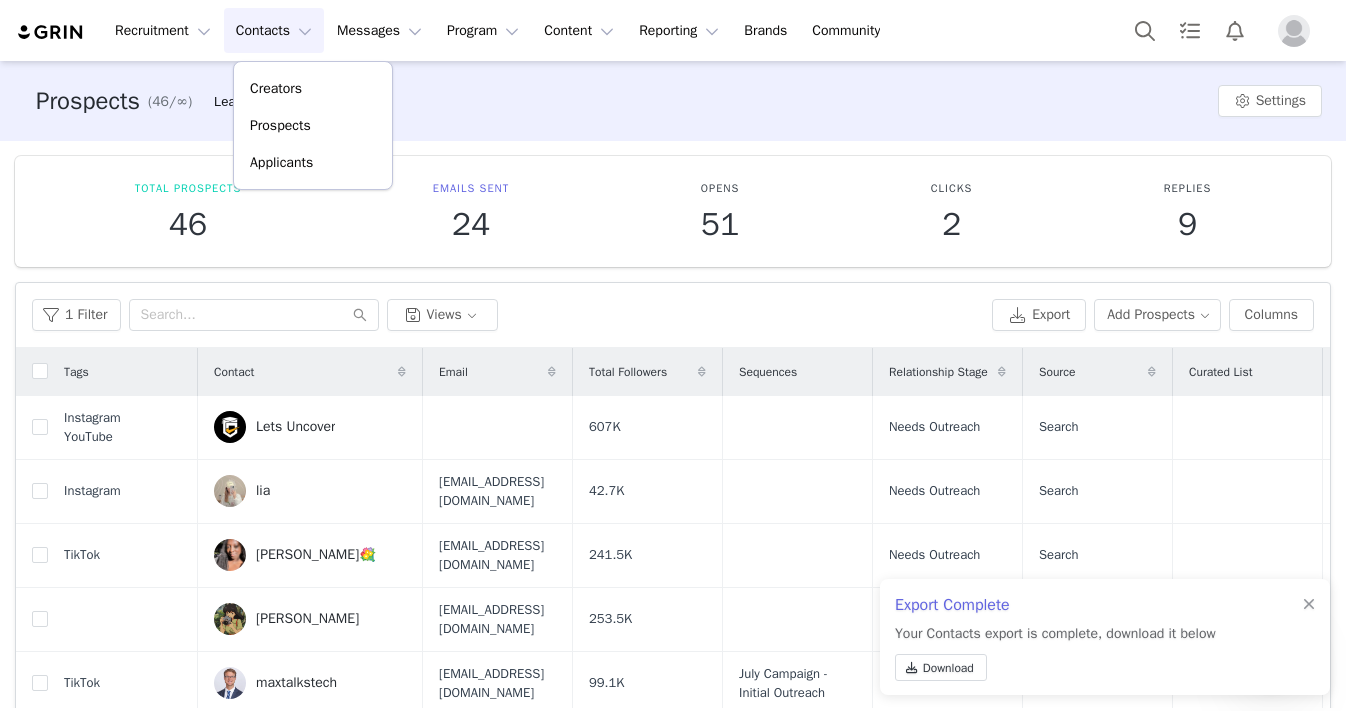 click on "Contacts Contacts" at bounding box center (274, 30) 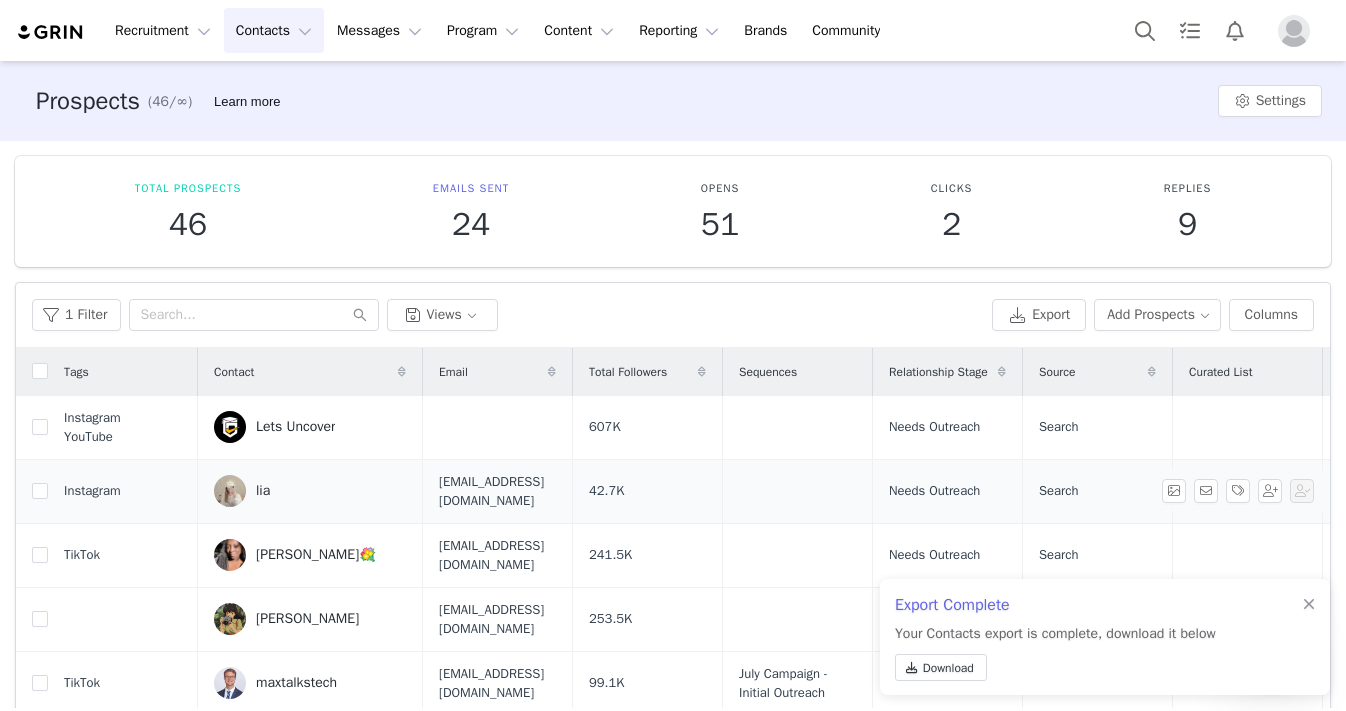 click on "lia" at bounding box center [310, 491] 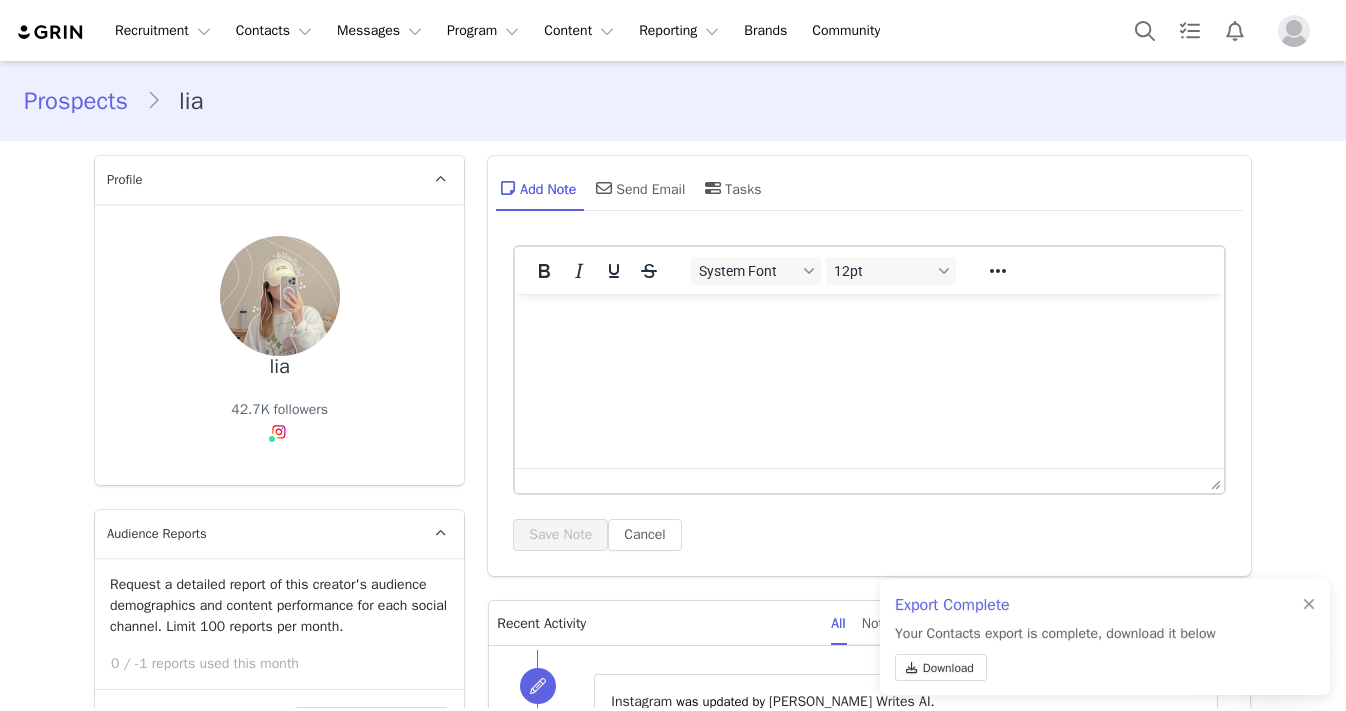 scroll, scrollTop: 0, scrollLeft: 0, axis: both 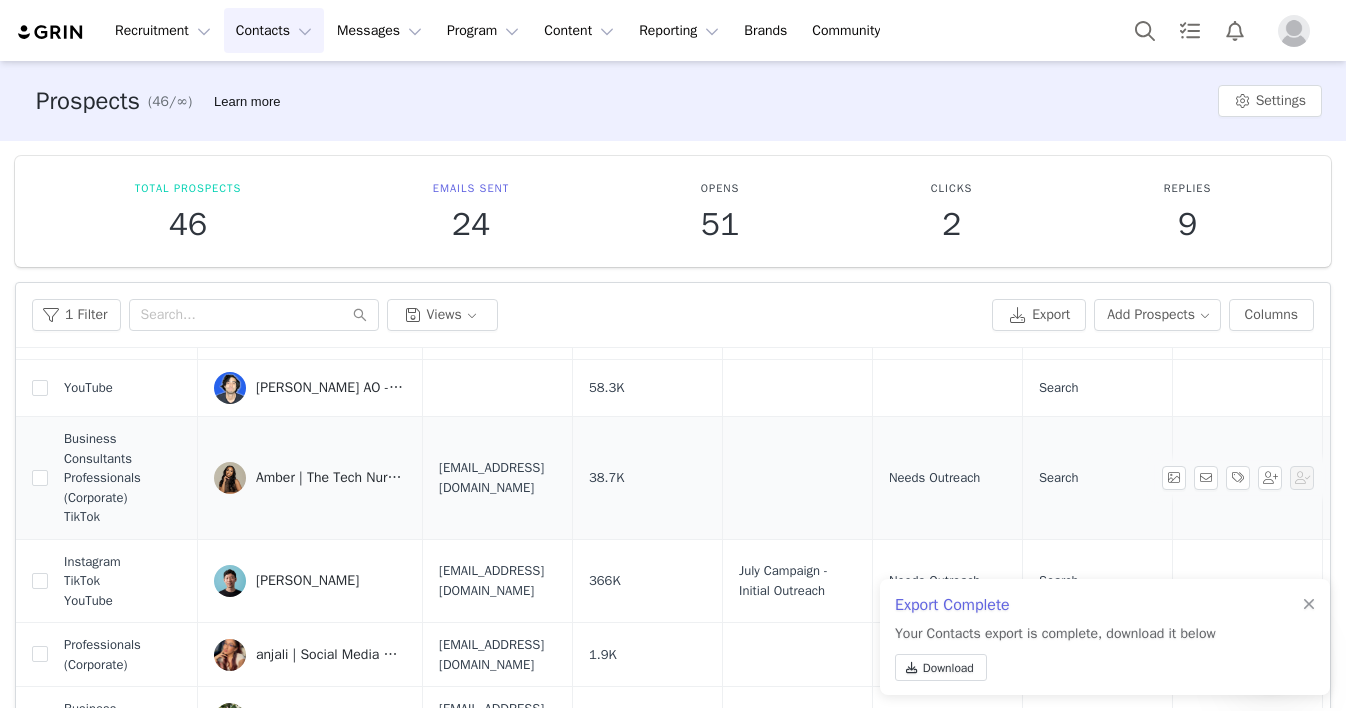 click on "Amber | The Tech Nurse 🩺" at bounding box center (331, 478) 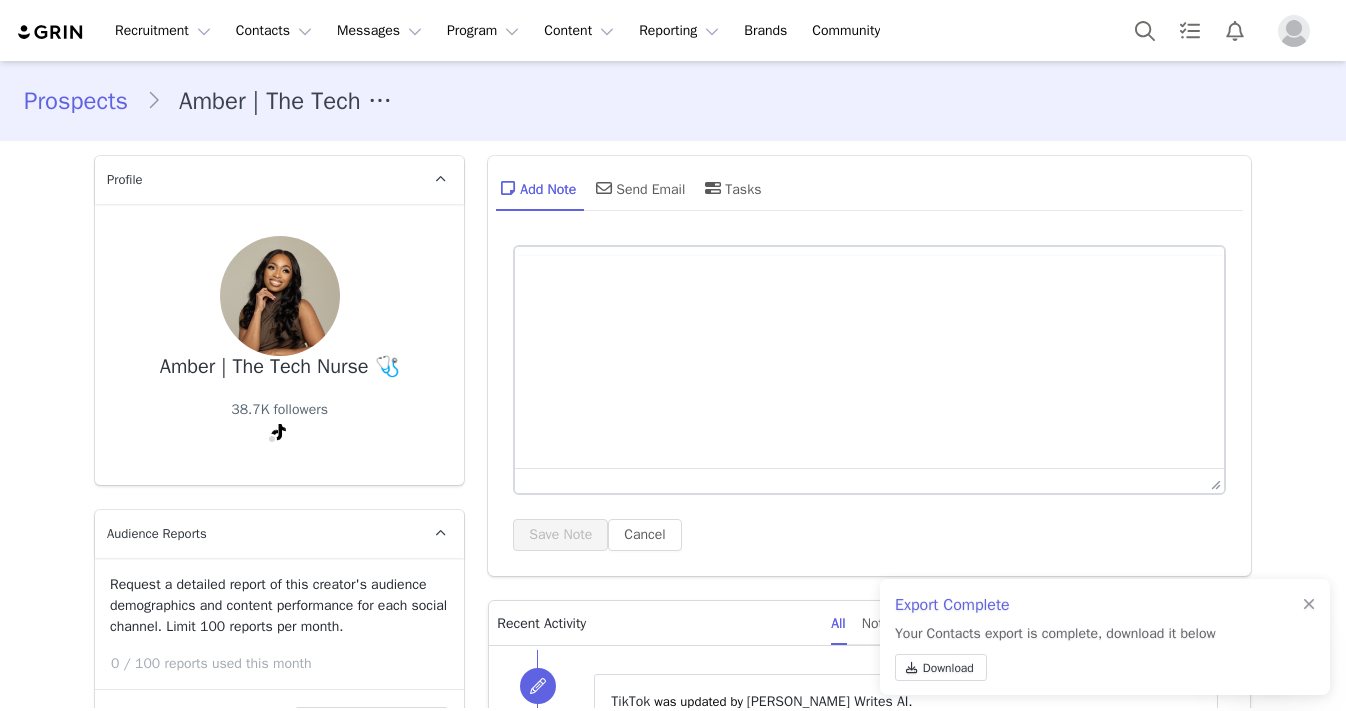 scroll, scrollTop: 0, scrollLeft: 0, axis: both 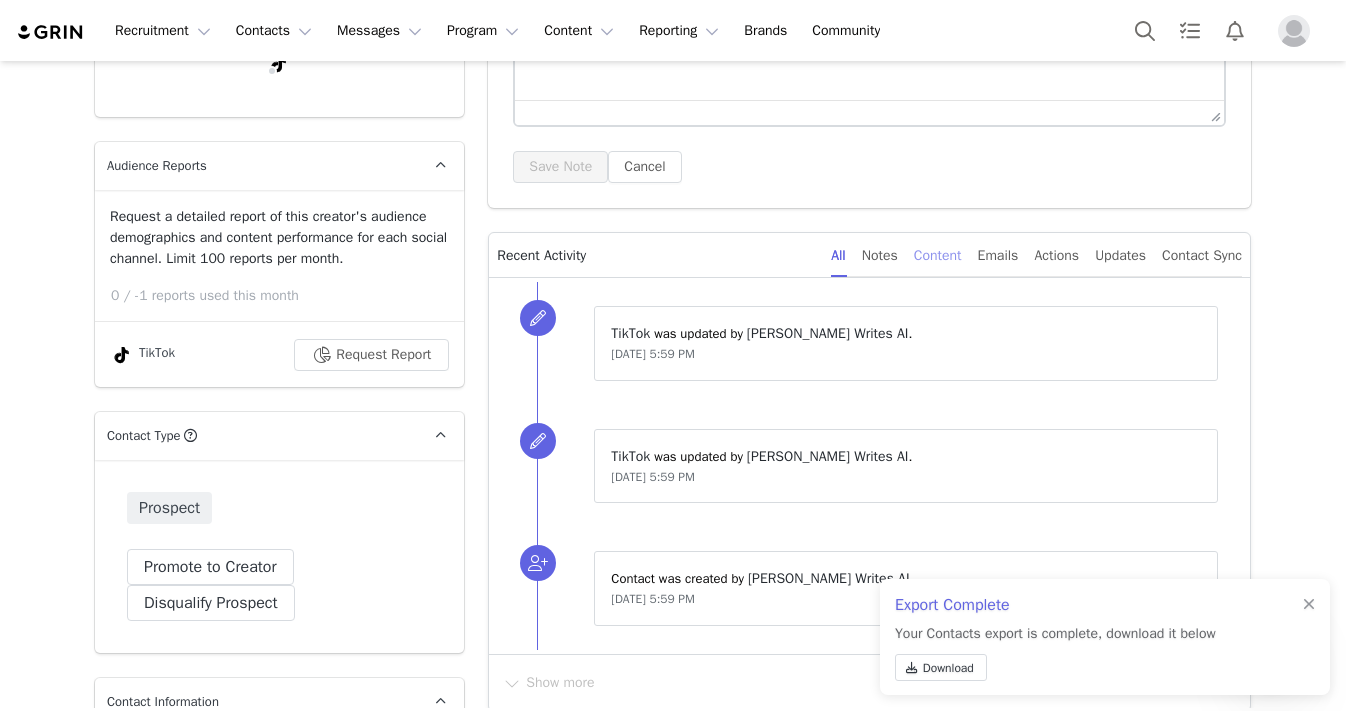 click on "Content" at bounding box center (938, 255) 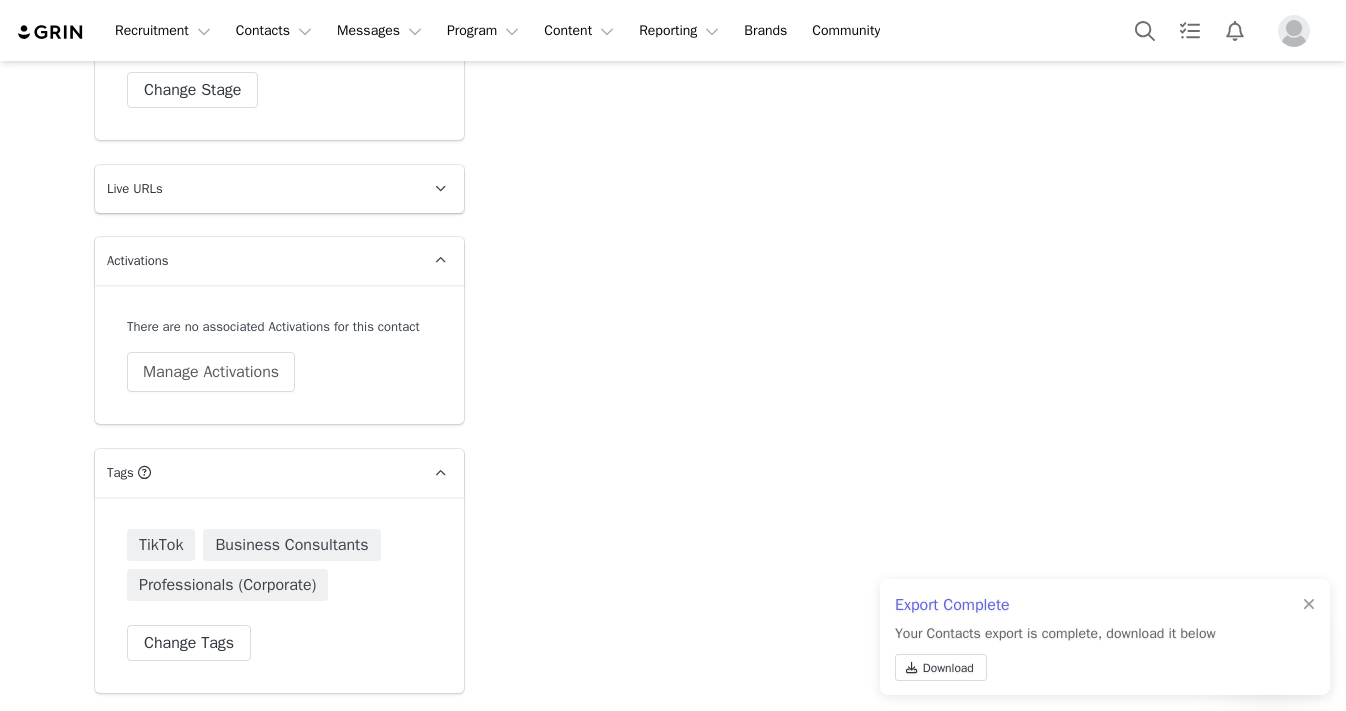scroll, scrollTop: 3337, scrollLeft: 0, axis: vertical 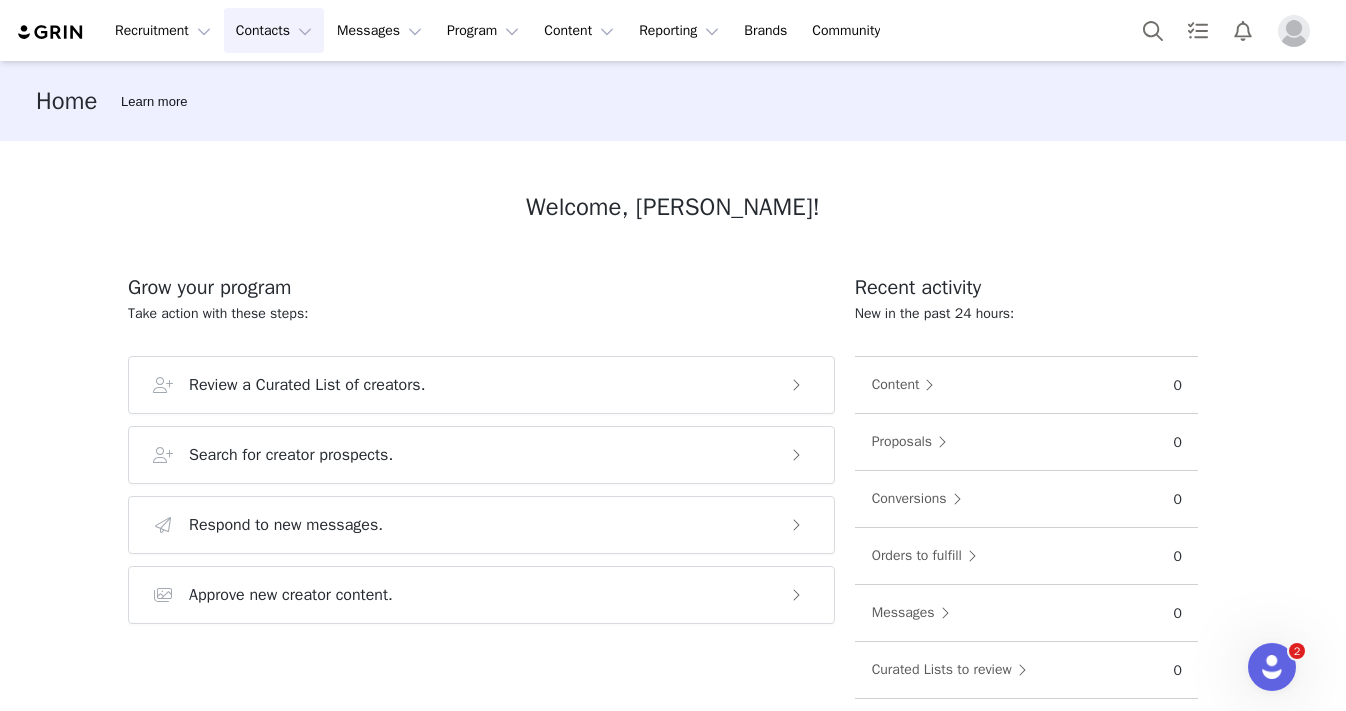 click on "Contacts Contacts" at bounding box center (274, 30) 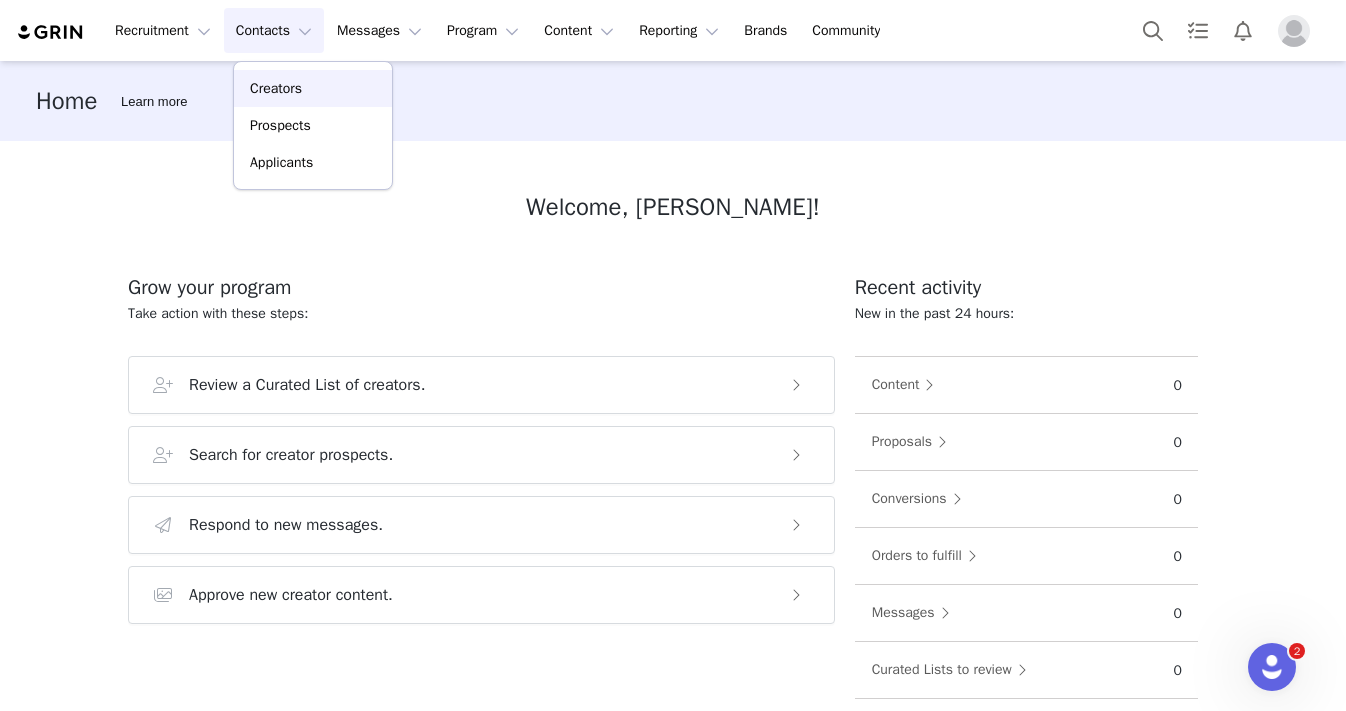 click on "Creators" at bounding box center [313, 88] 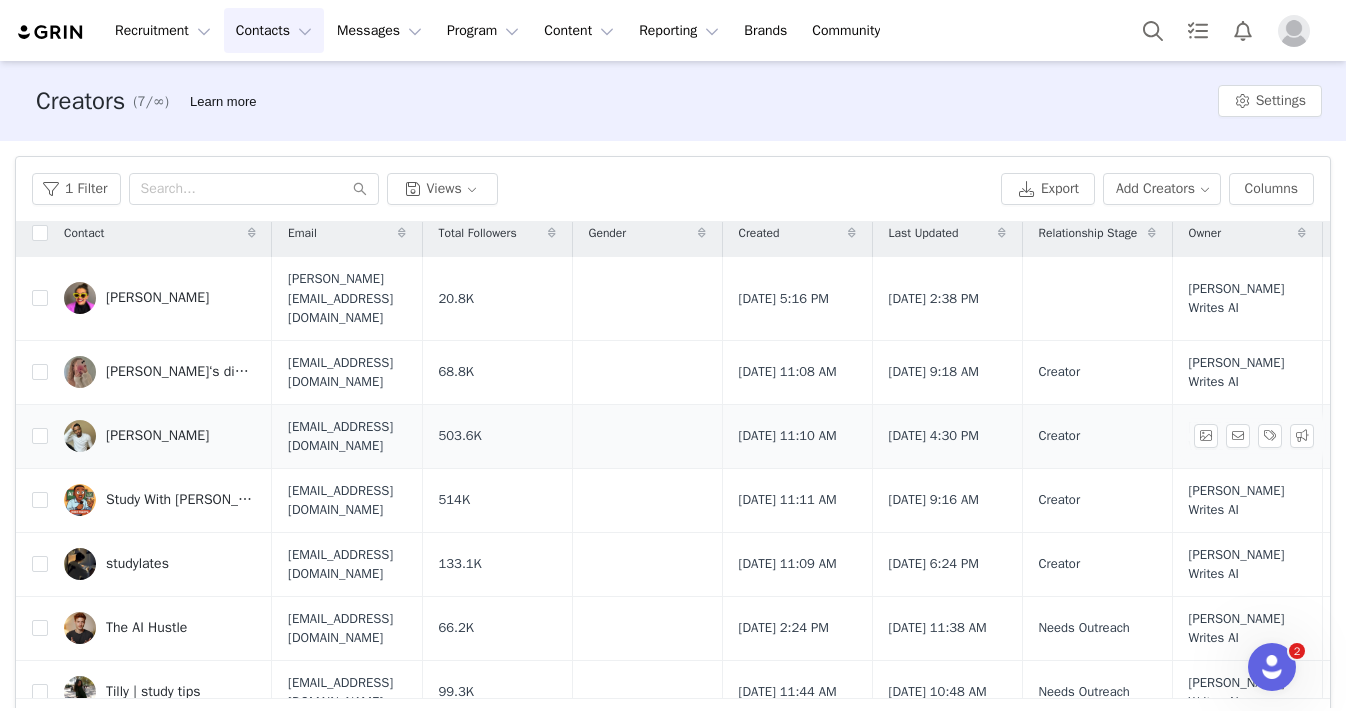 scroll, scrollTop: 12, scrollLeft: 0, axis: vertical 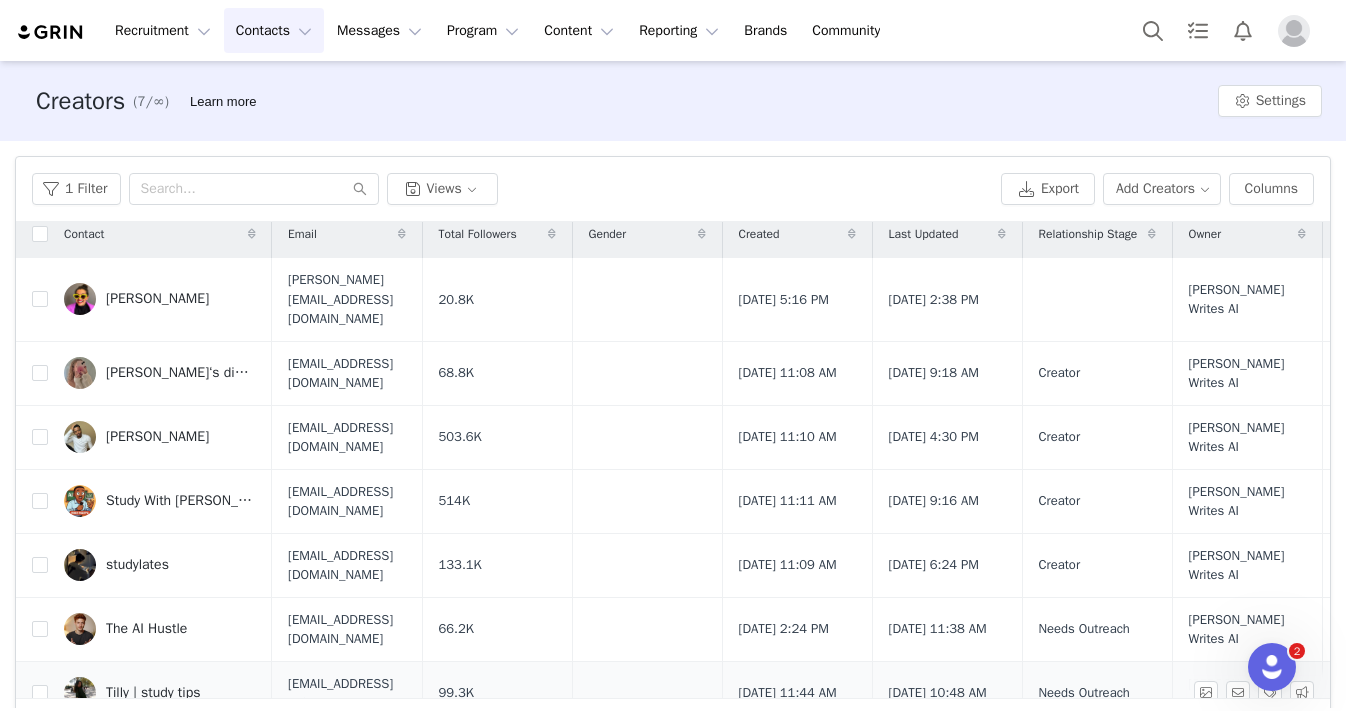 click on "Tilly | study tips" at bounding box center (153, 693) 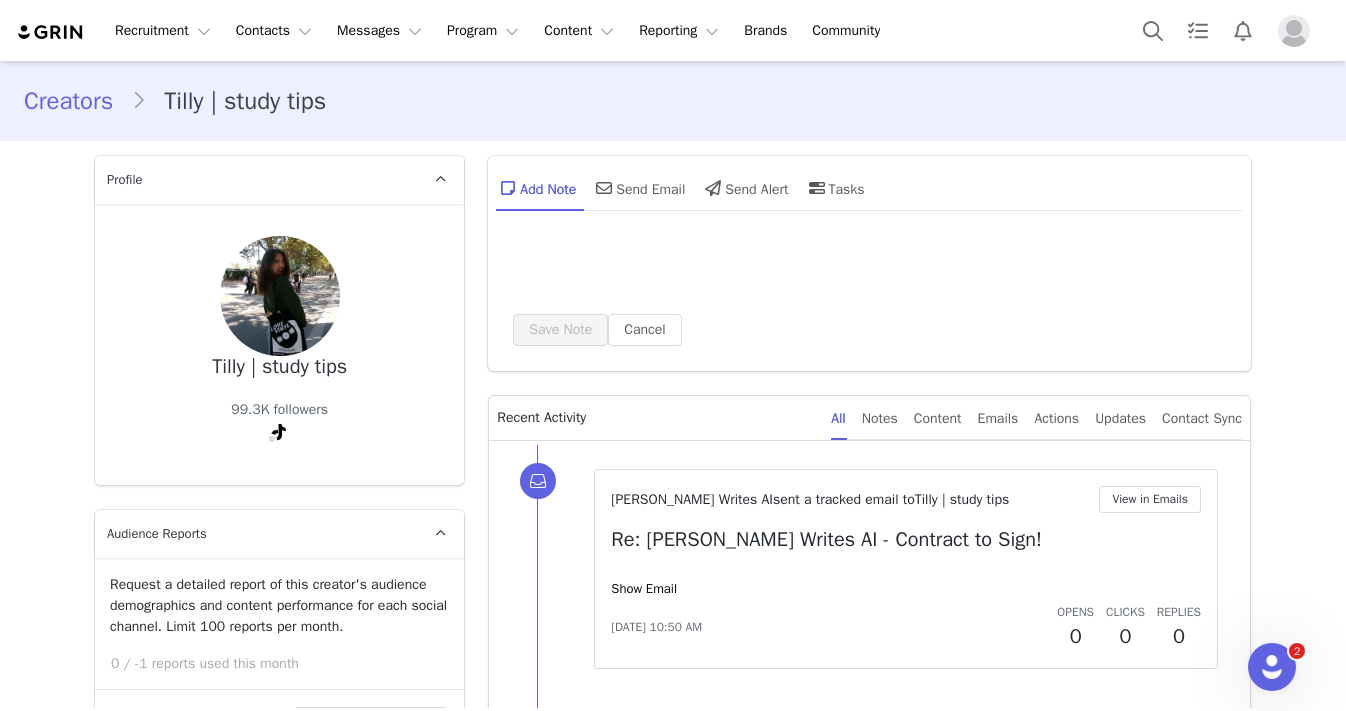 type on "+1 ([GEOGRAPHIC_DATA])" 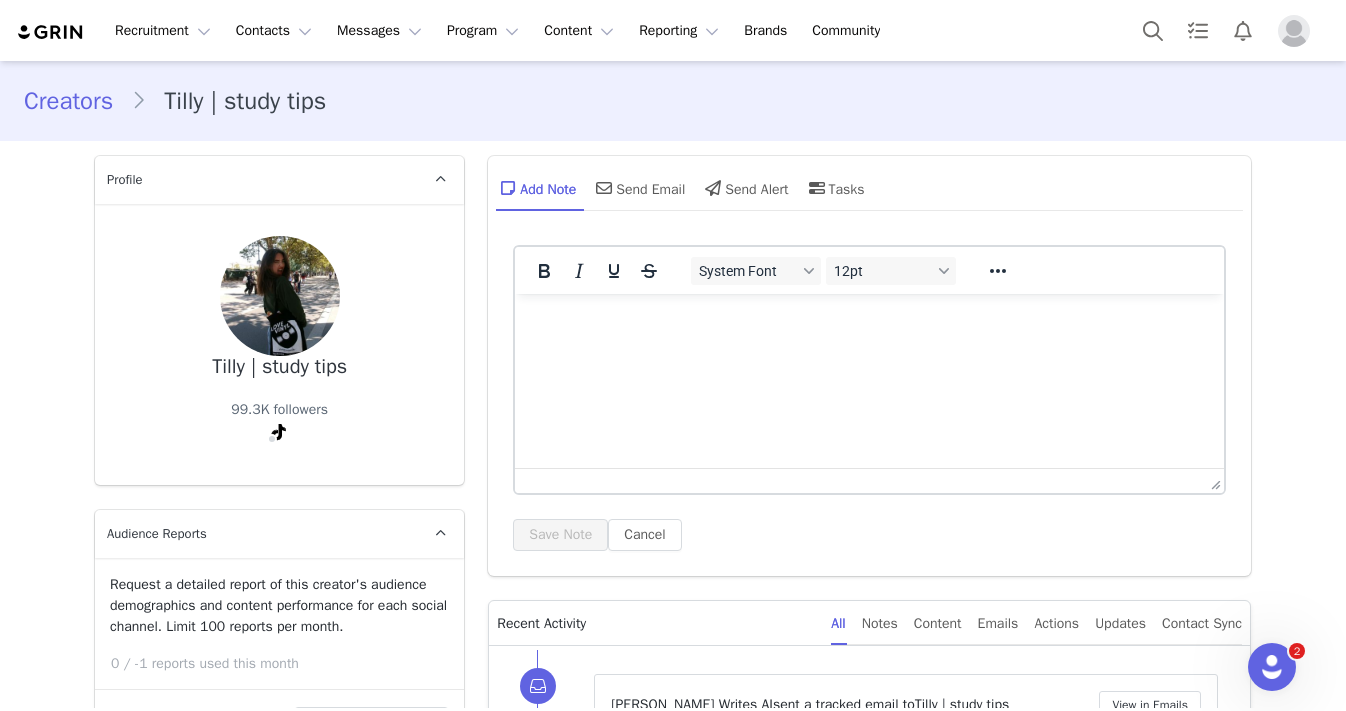 scroll, scrollTop: 0, scrollLeft: 0, axis: both 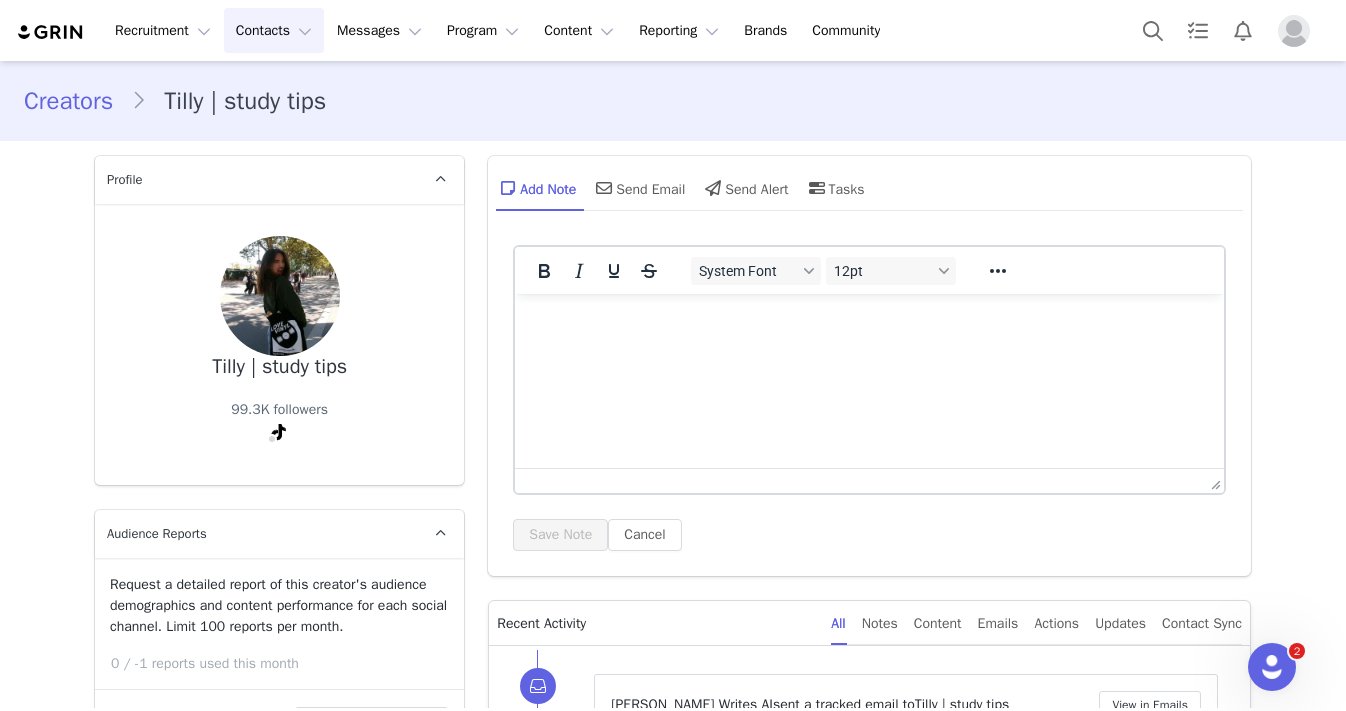 click on "Contacts Contacts" at bounding box center (274, 30) 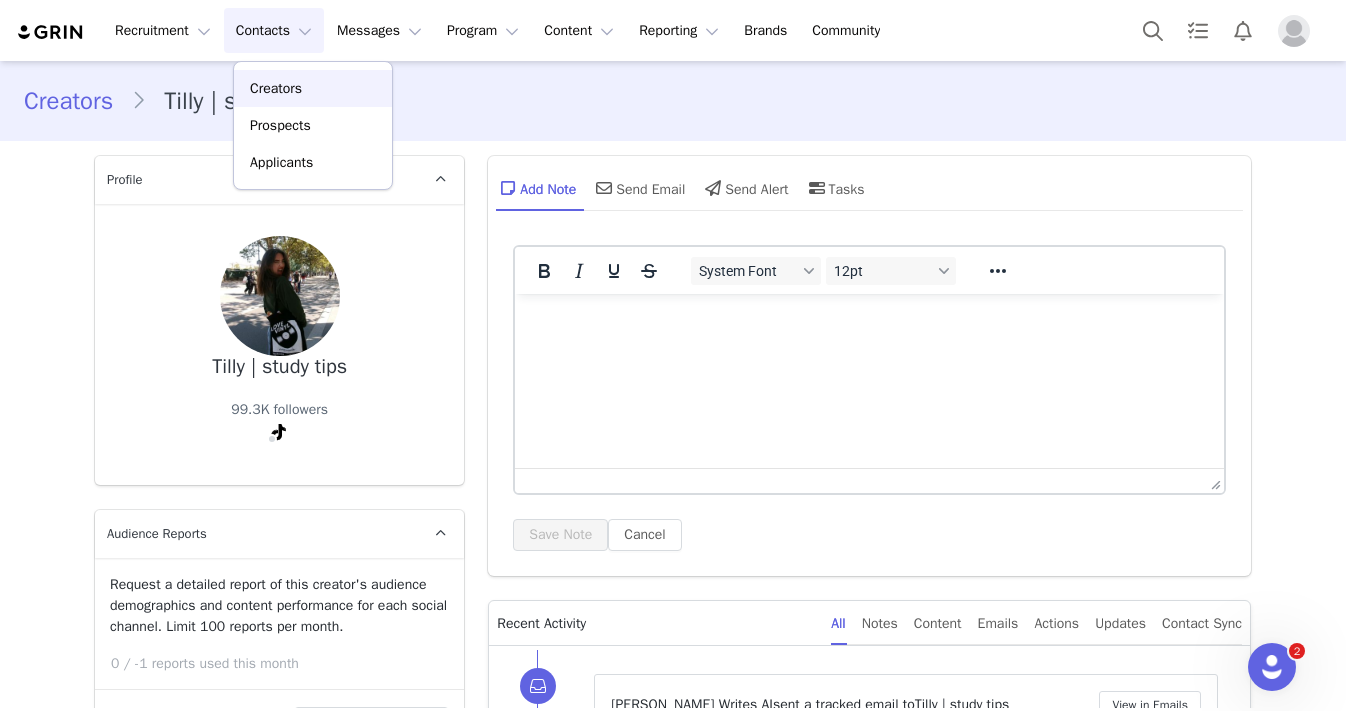 click on "Creators" at bounding box center (313, 88) 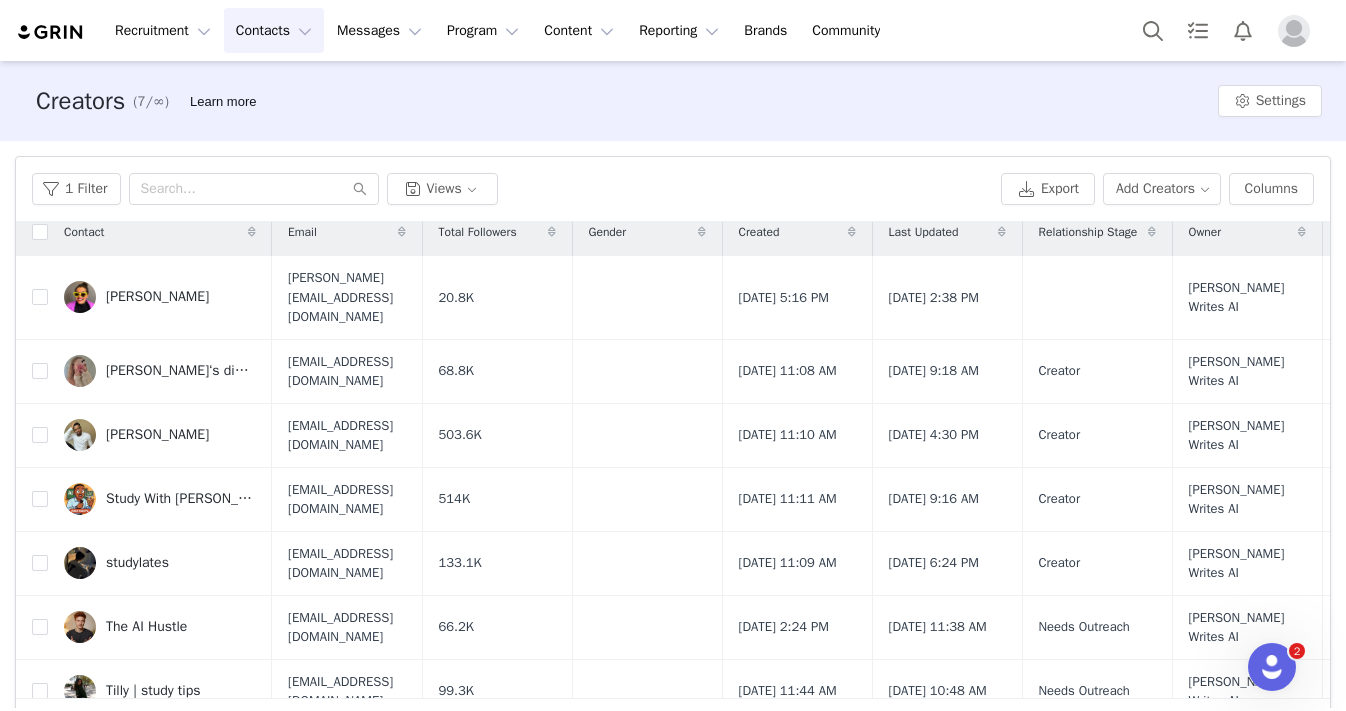 scroll, scrollTop: 12, scrollLeft: 0, axis: vertical 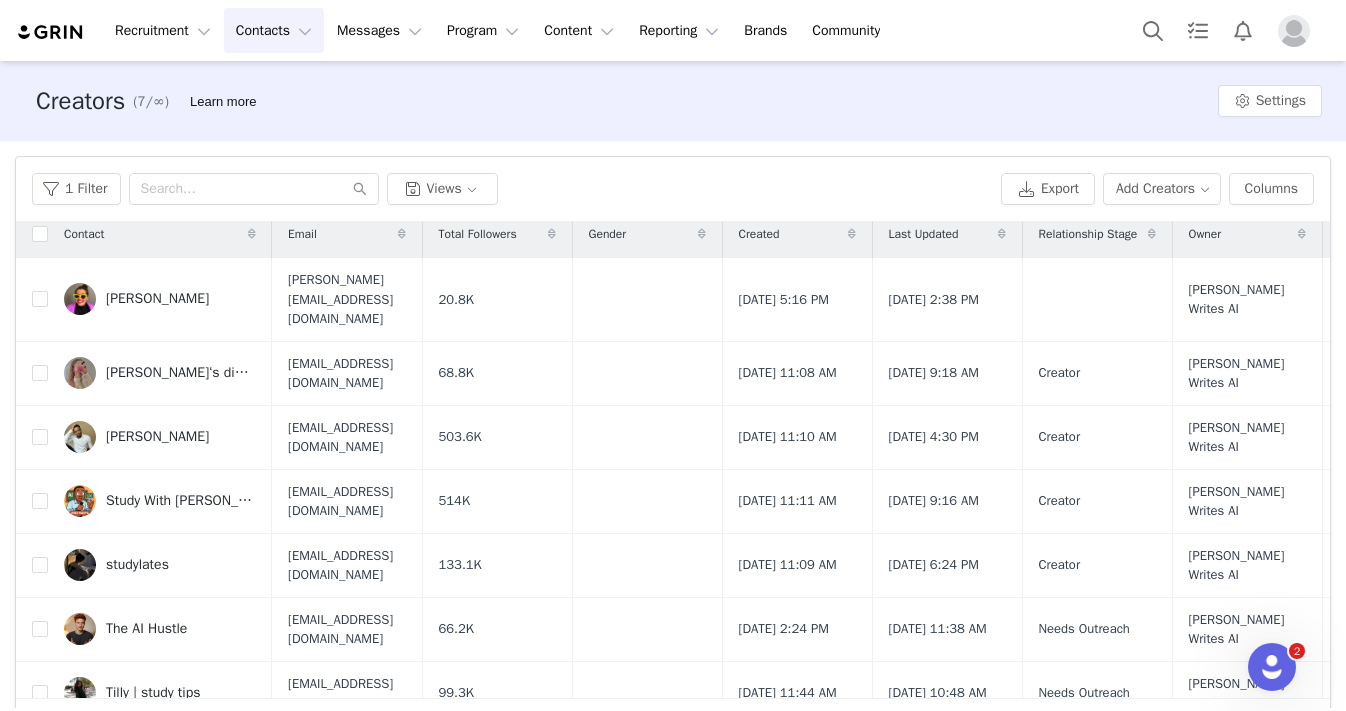 click on "Contacts Contacts" at bounding box center (274, 30) 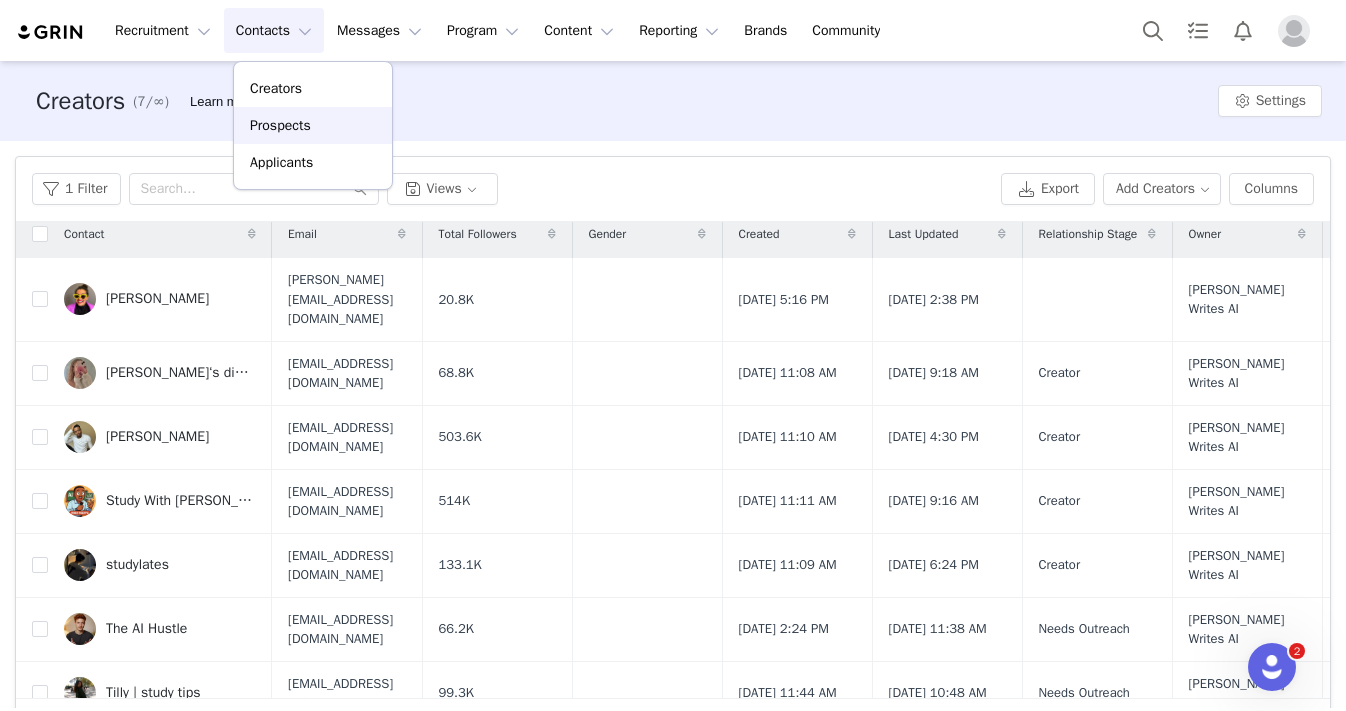 click on "Prospects" at bounding box center (313, 125) 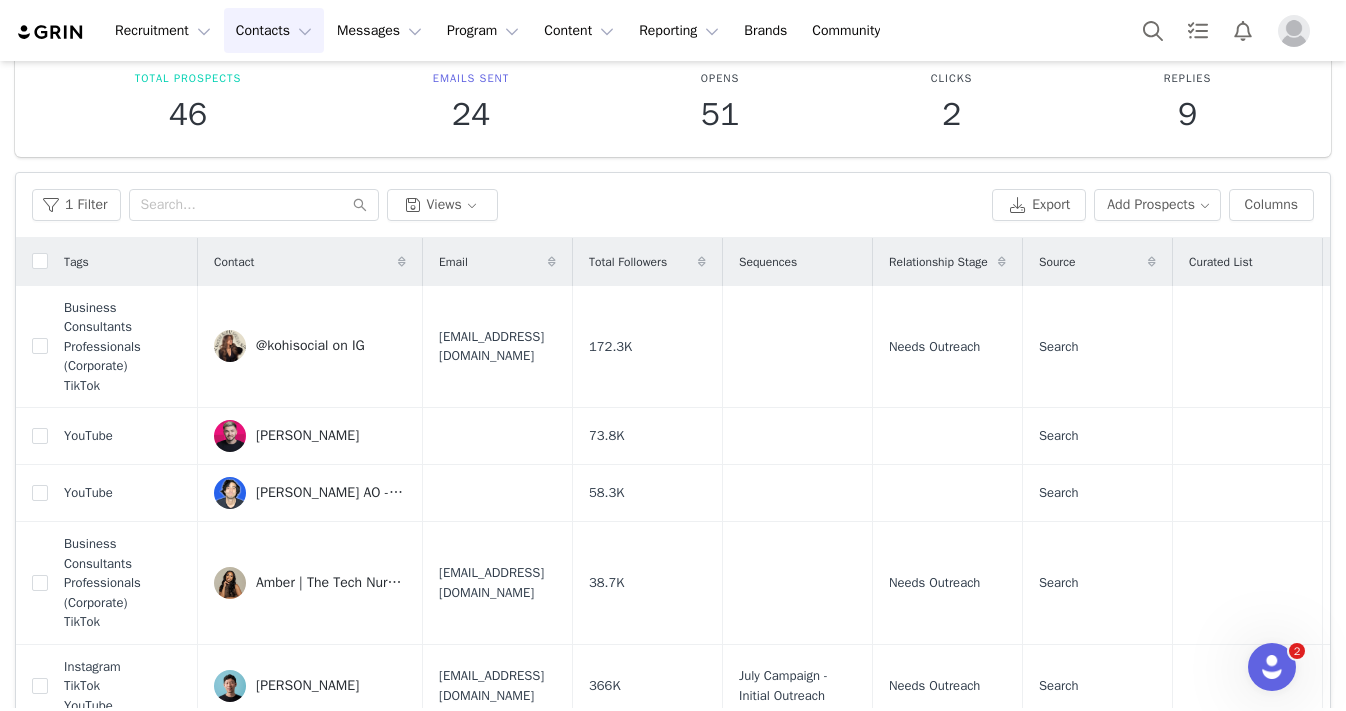 scroll, scrollTop: 113, scrollLeft: 0, axis: vertical 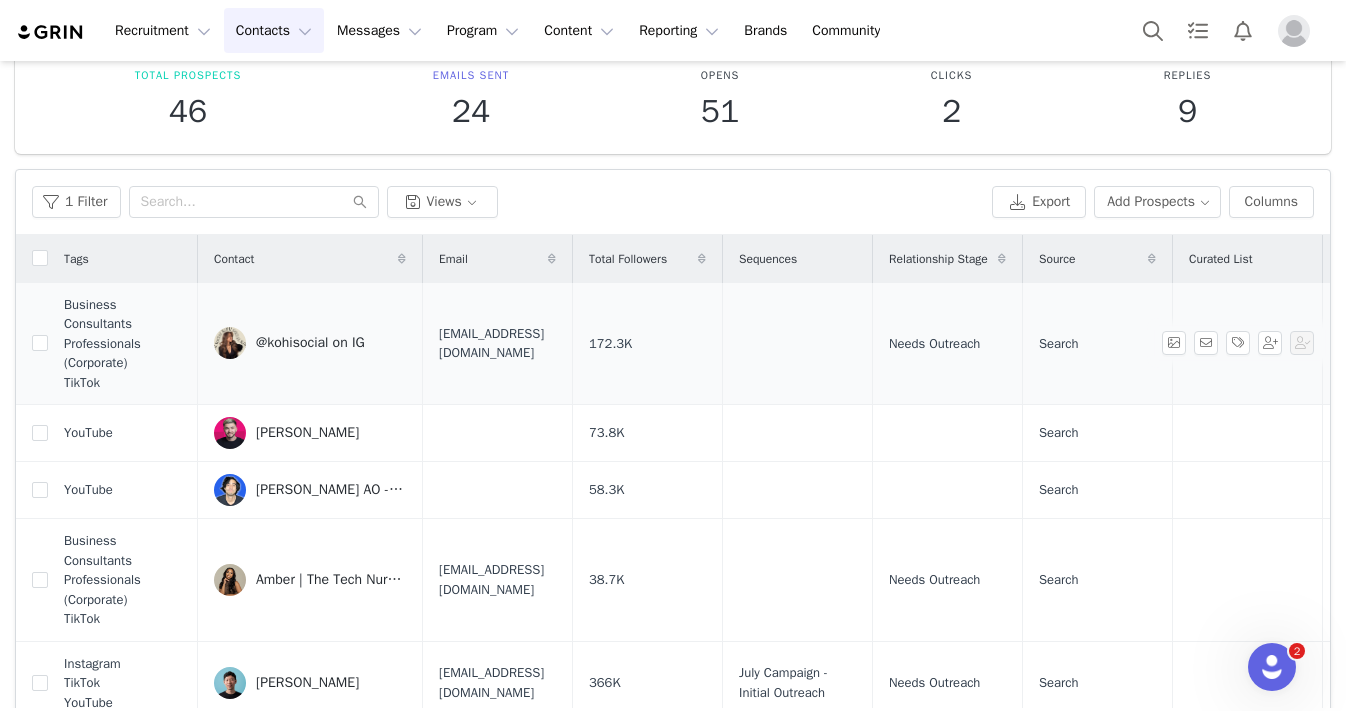 click on "@kohisocial on IG" at bounding box center (310, 343) 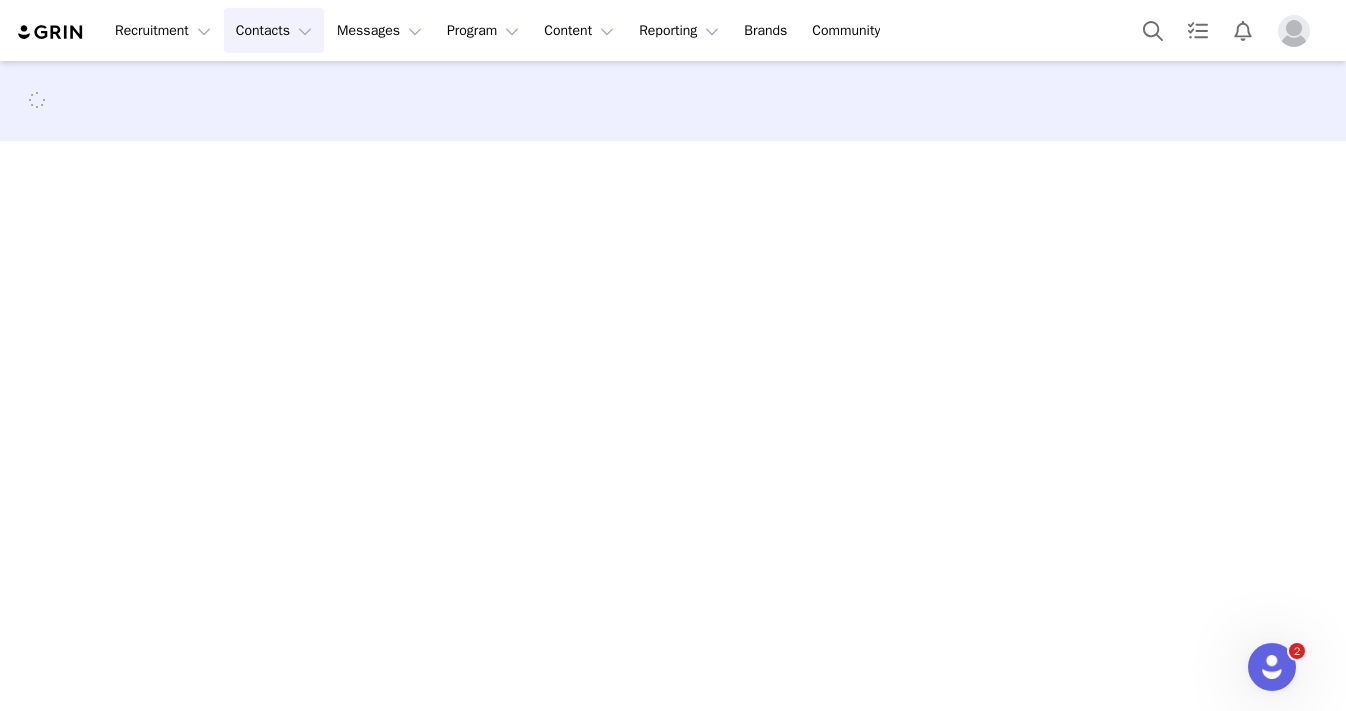 scroll, scrollTop: 0, scrollLeft: 0, axis: both 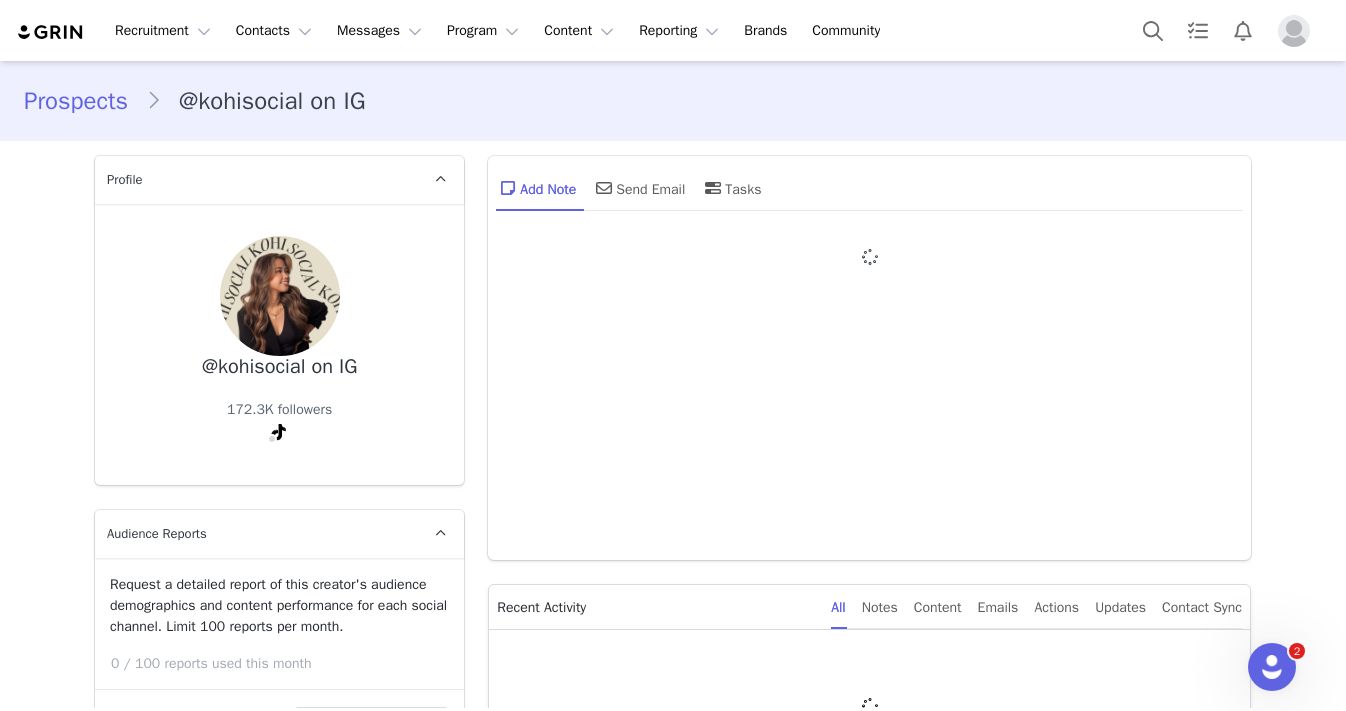 type on "+1 ([GEOGRAPHIC_DATA])" 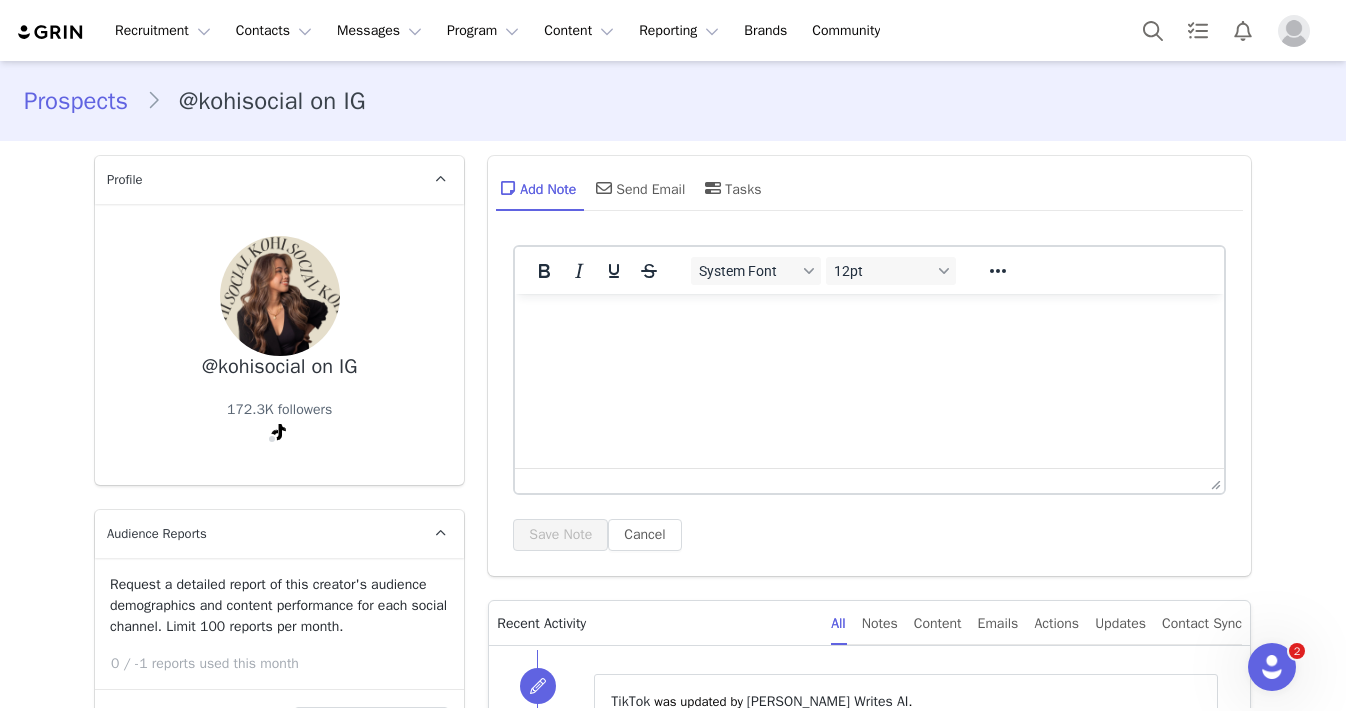 scroll, scrollTop: 0, scrollLeft: 0, axis: both 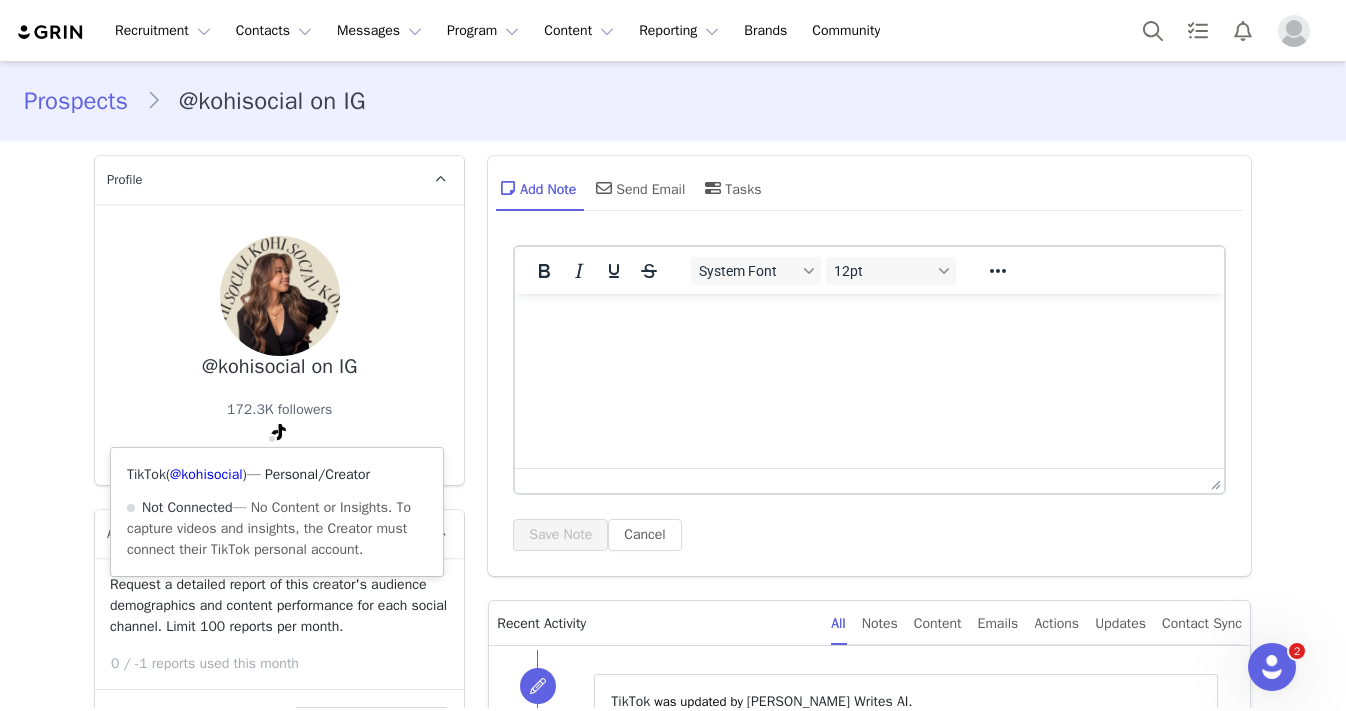 click at bounding box center (279, 432) 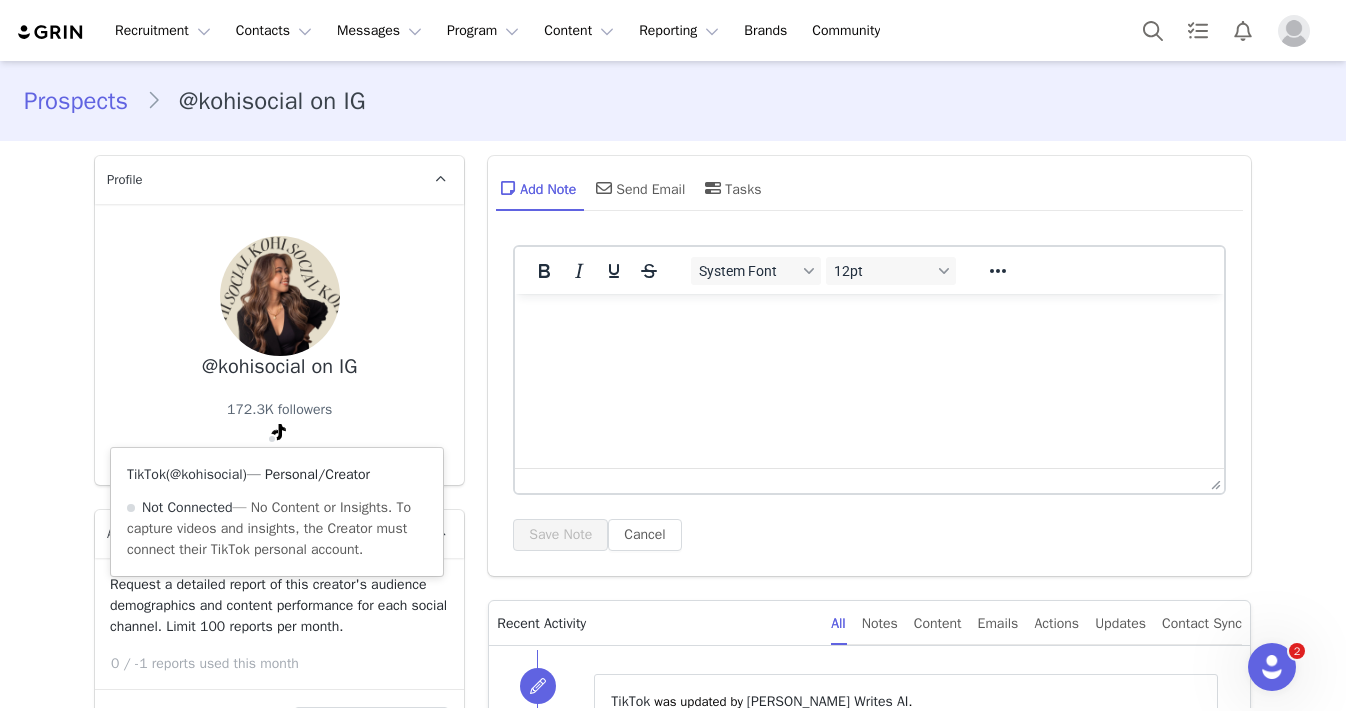 click on "@kohisocial" at bounding box center [206, 474] 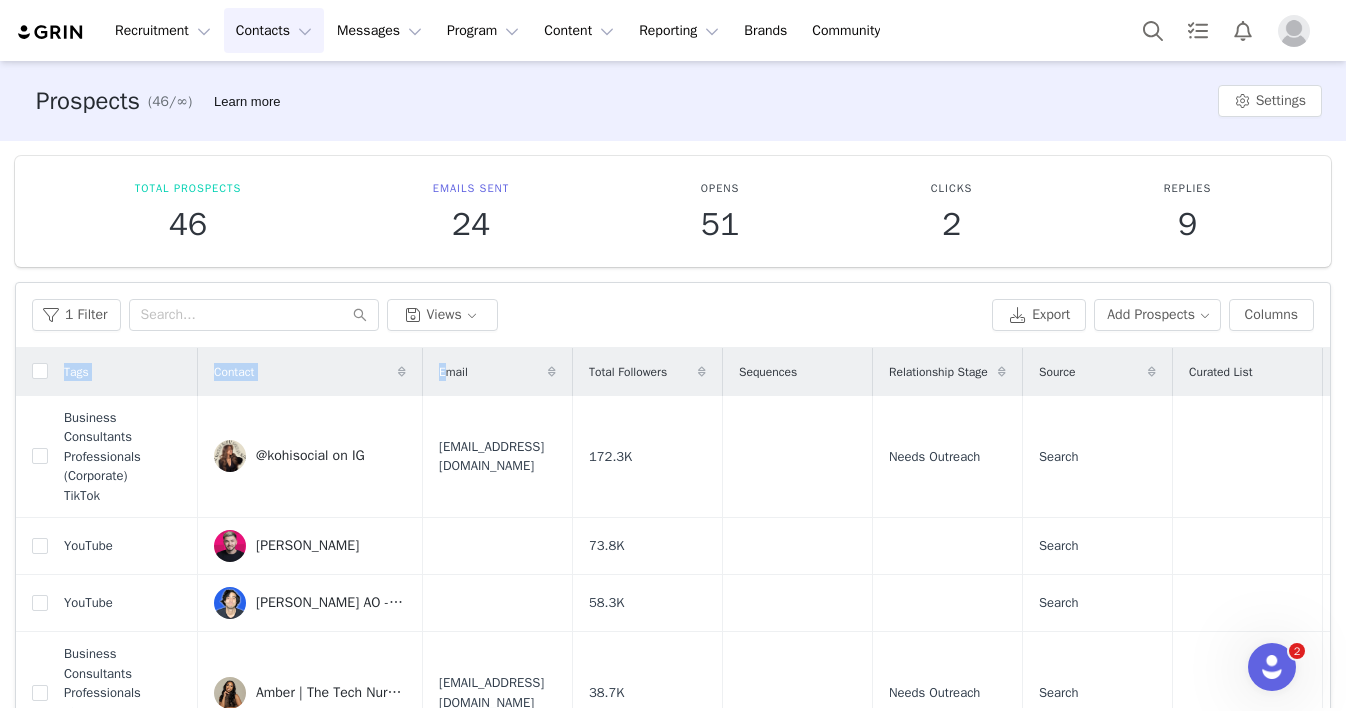 drag, startPoint x: 580, startPoint y: 339, endPoint x: 477, endPoint y: 353, distance: 103.947105 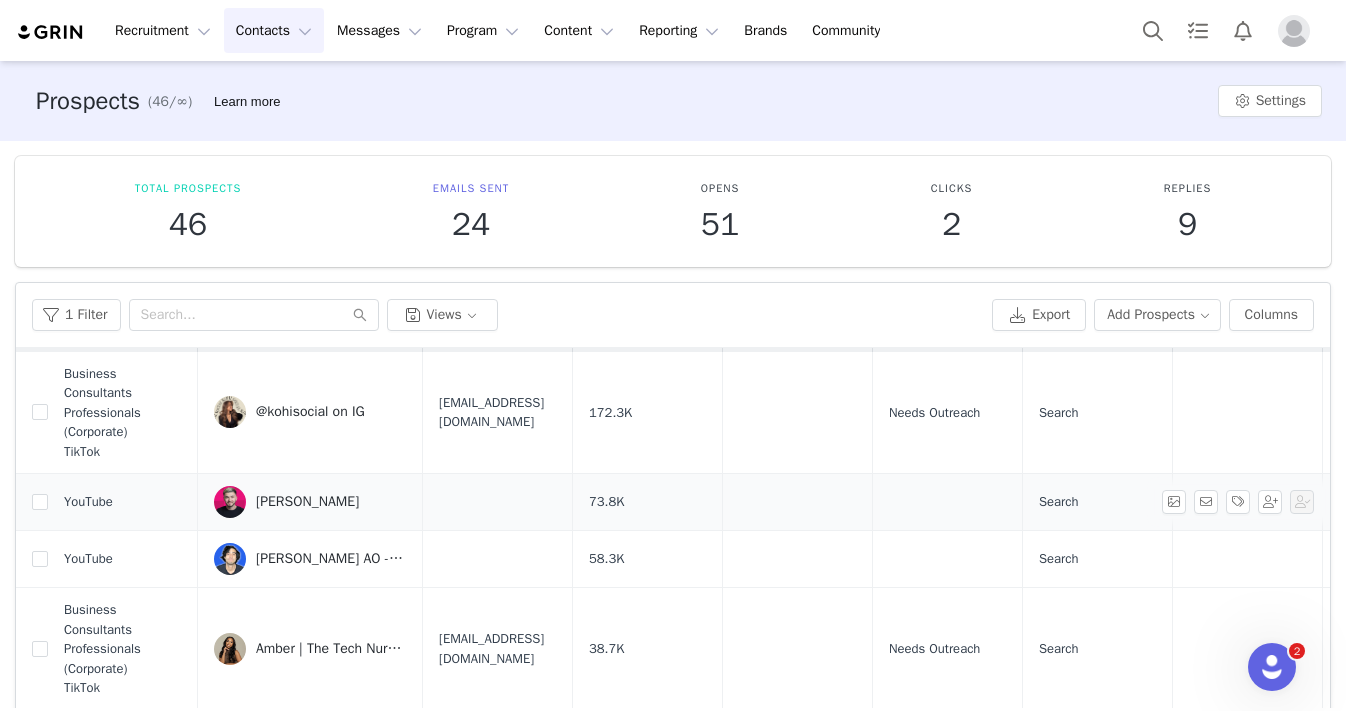 scroll, scrollTop: 45, scrollLeft: 2, axis: both 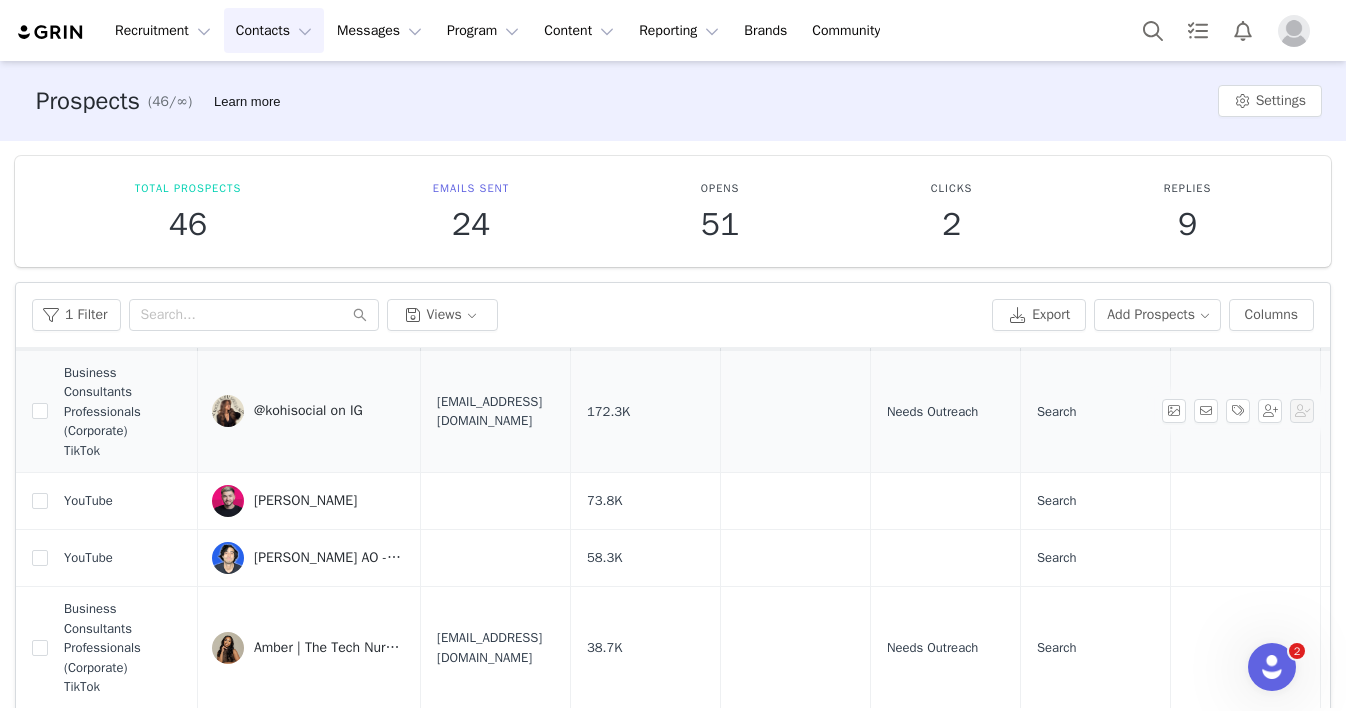 click on "@kohisocial on IG" at bounding box center (308, 411) 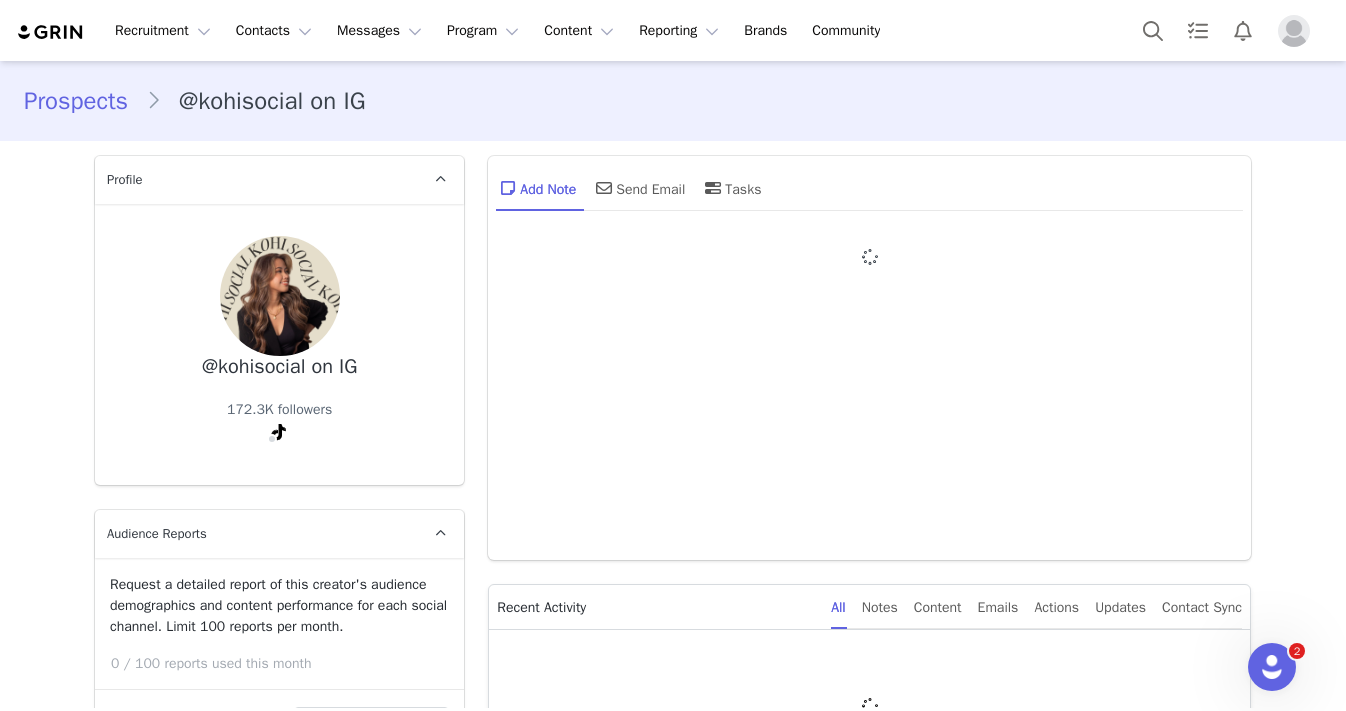 type on "+1 ([GEOGRAPHIC_DATA])" 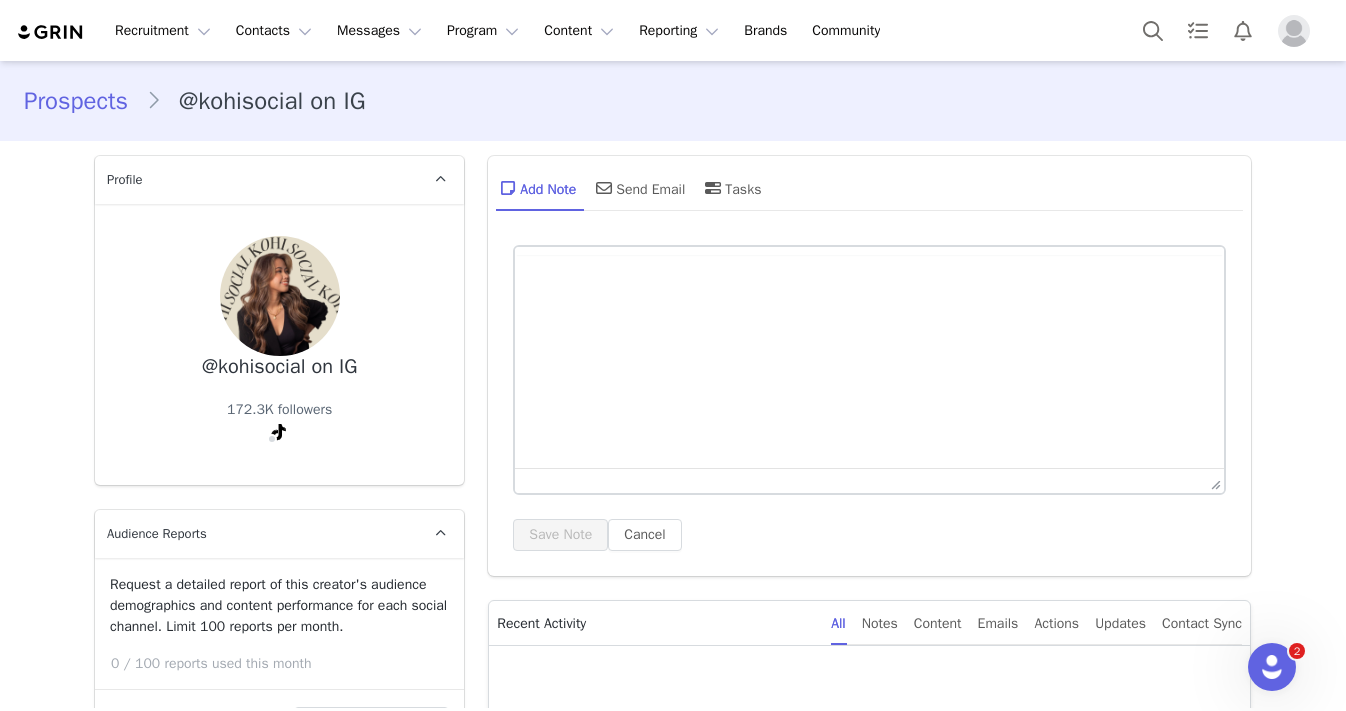 scroll, scrollTop: 0, scrollLeft: 0, axis: both 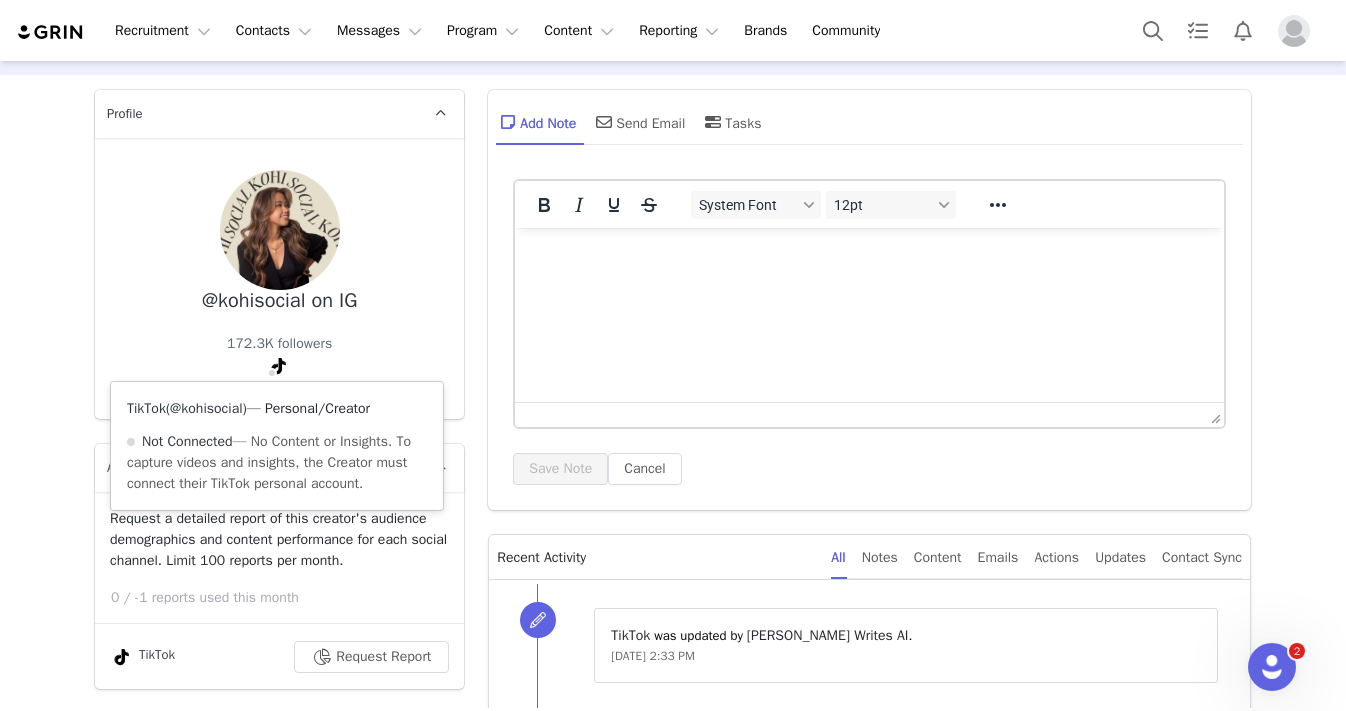 click on "@kohisocial" at bounding box center (206, 408) 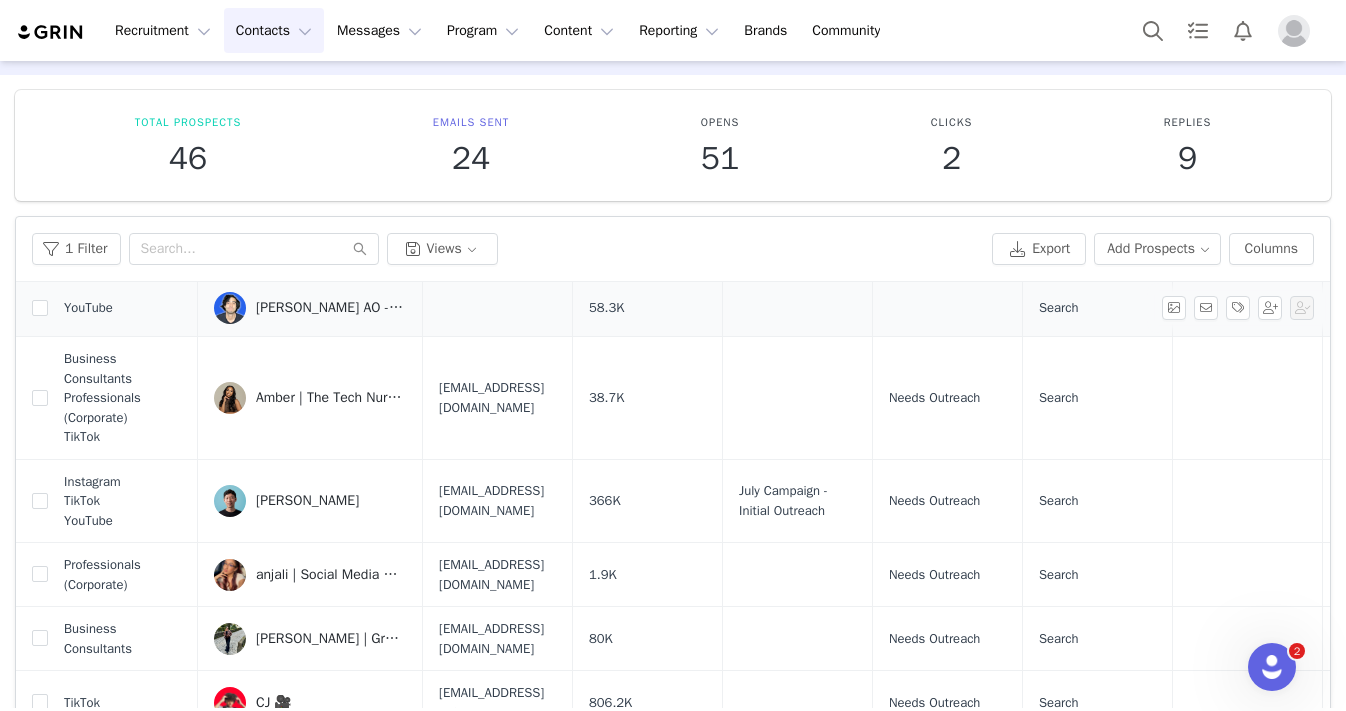 scroll, scrollTop: 234, scrollLeft: 0, axis: vertical 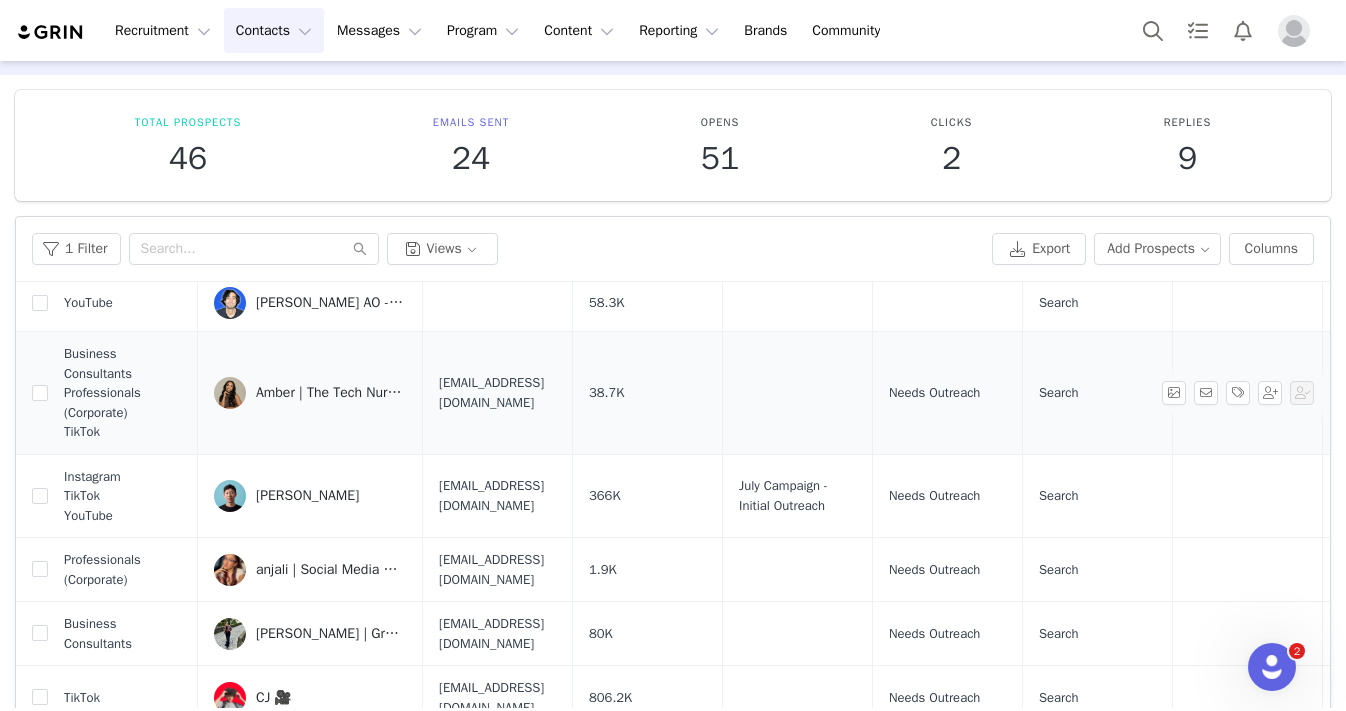 click on "Amber | The Tech Nurse 🩺" at bounding box center (331, 393) 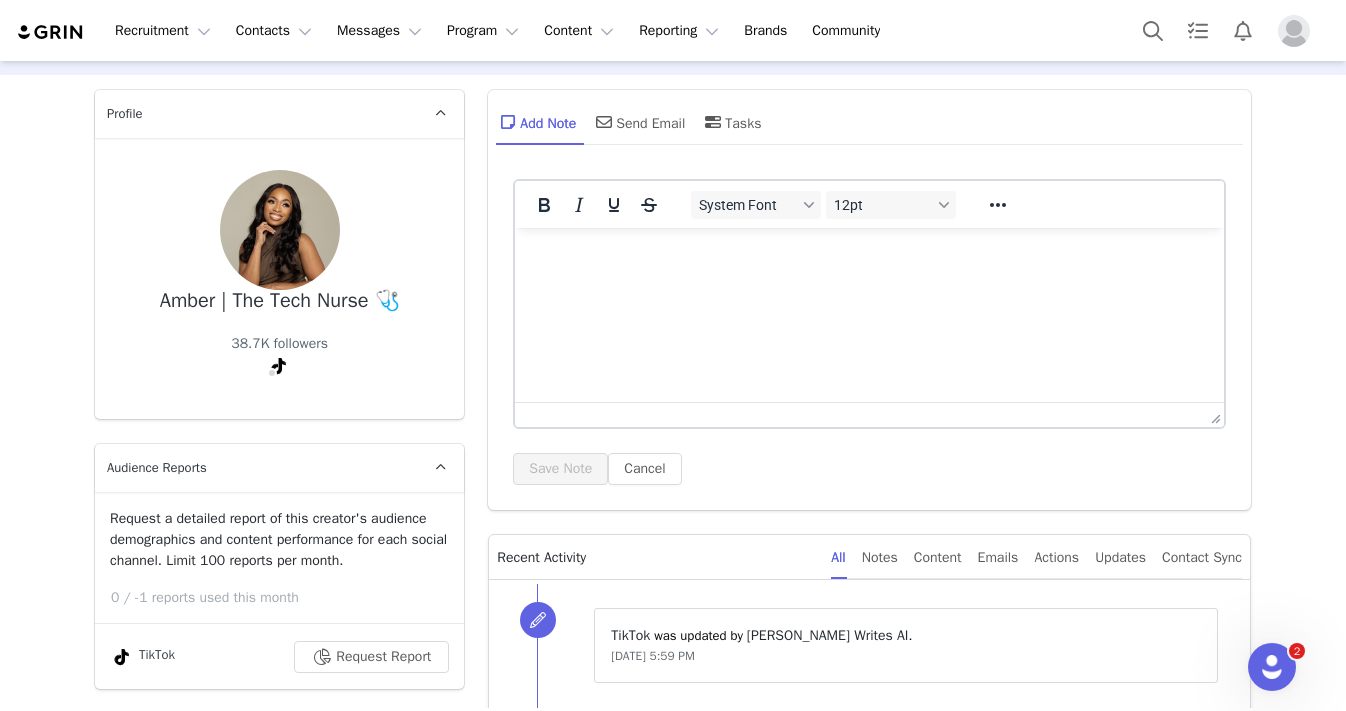 type on "+1 ([GEOGRAPHIC_DATA])" 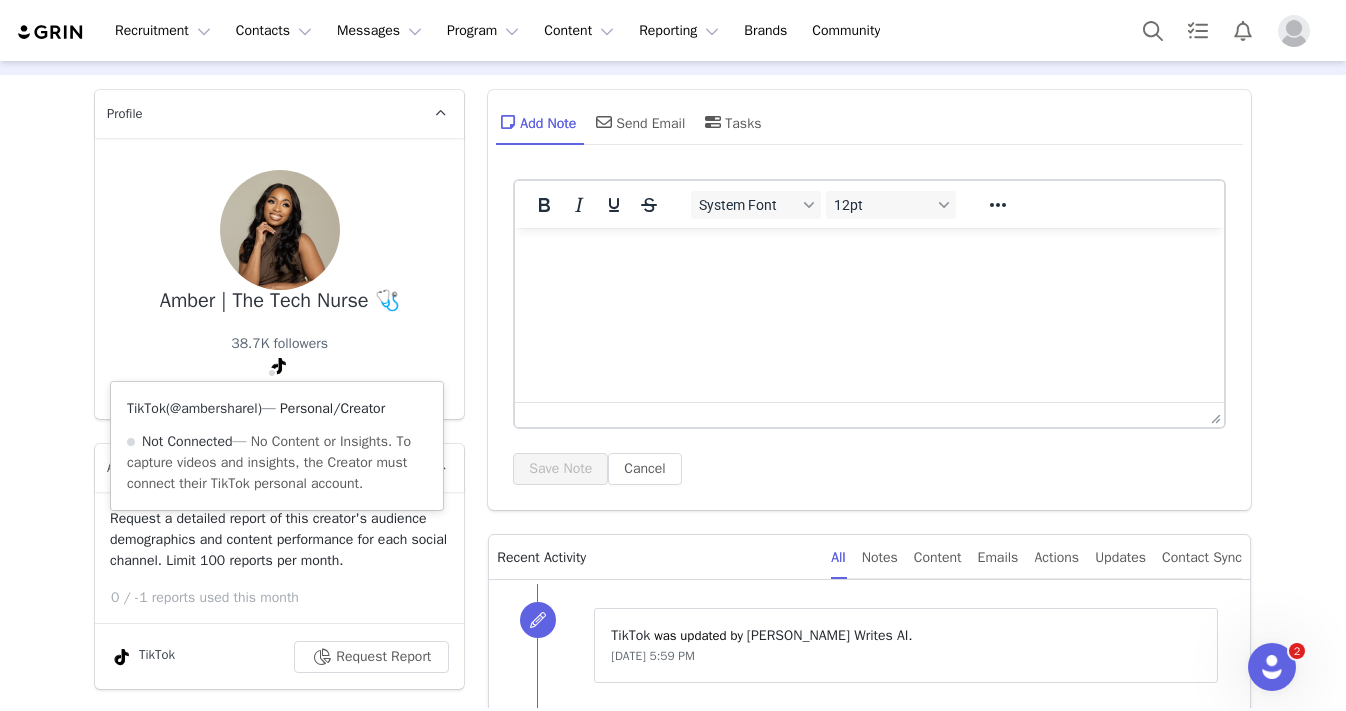 click on "@ambersharel" at bounding box center [214, 408] 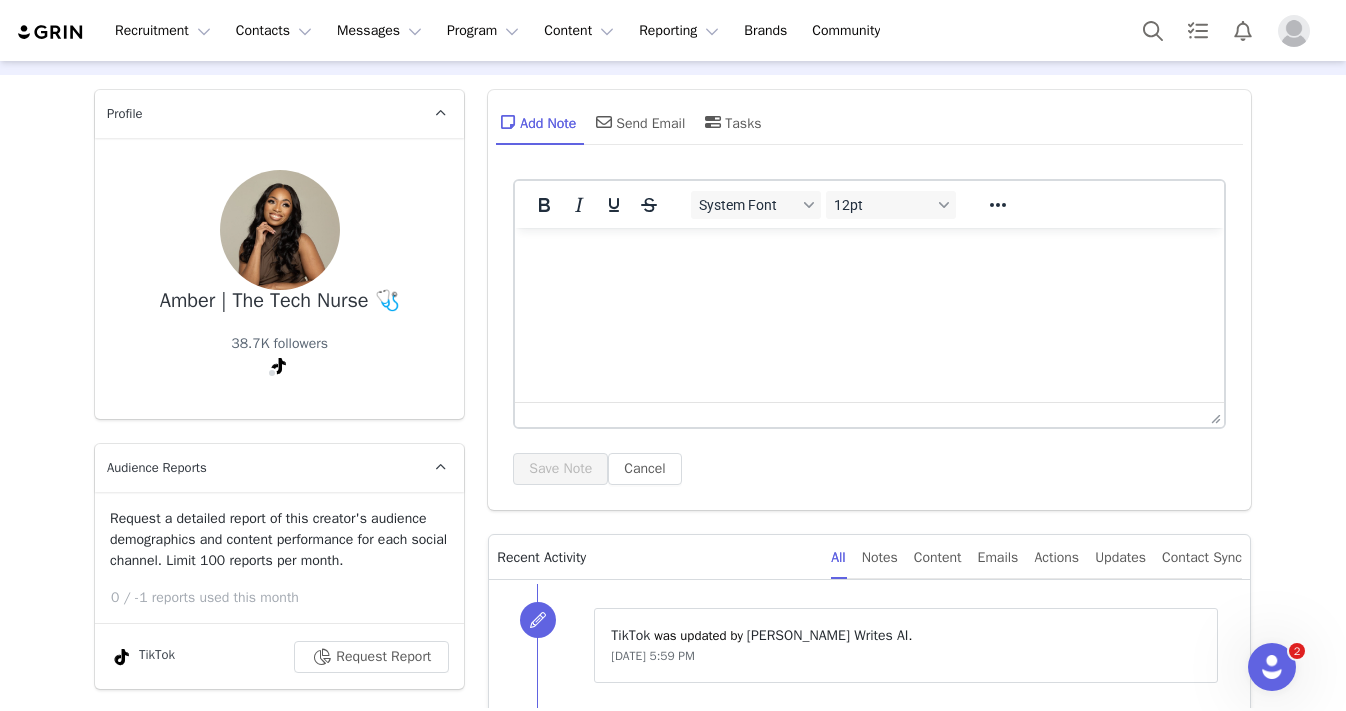 click on "Add Note   Send Email   Tasks  System Font 12pt To open the popup, press Shift+Enter To open the popup, press Shift+Enter To open the popup, press Shift+Enter To open the popup, press Shift+Enter Save Note Cancel Recent Activity All Notes Content Emails Actions Updates Contact Sync ⁨ TikTok ⁩ was updated by ⁨ Walter Writes AI ⁩. Jul 8, 2025 at 5:59 PM ⁨ TikTok ⁩ was updated by ⁨ Walter Writes AI ⁩. Jul 8, 2025 at 5:59 PM Contact was created by ⁨ Walter Writes AI ⁩ Jul 8, 2025 at 5:59 PM Show more" at bounding box center [869, 2018] 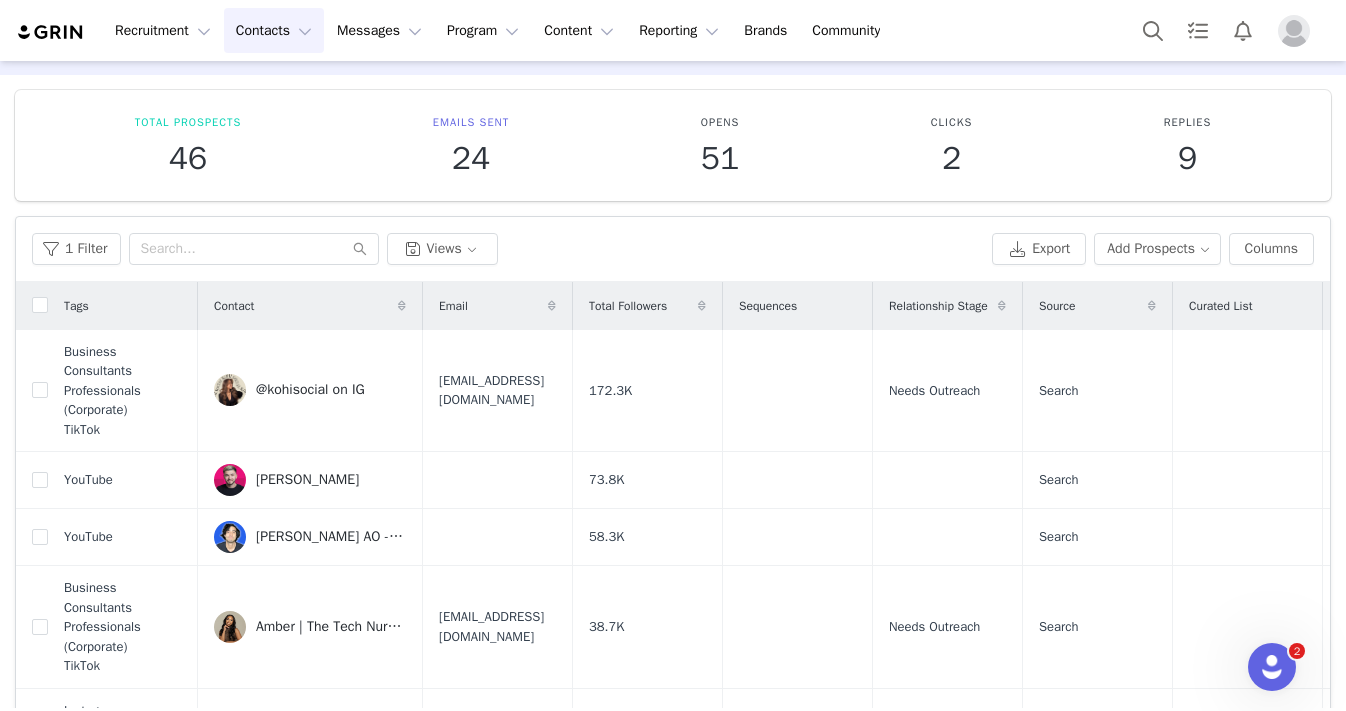 scroll, scrollTop: 0, scrollLeft: 0, axis: both 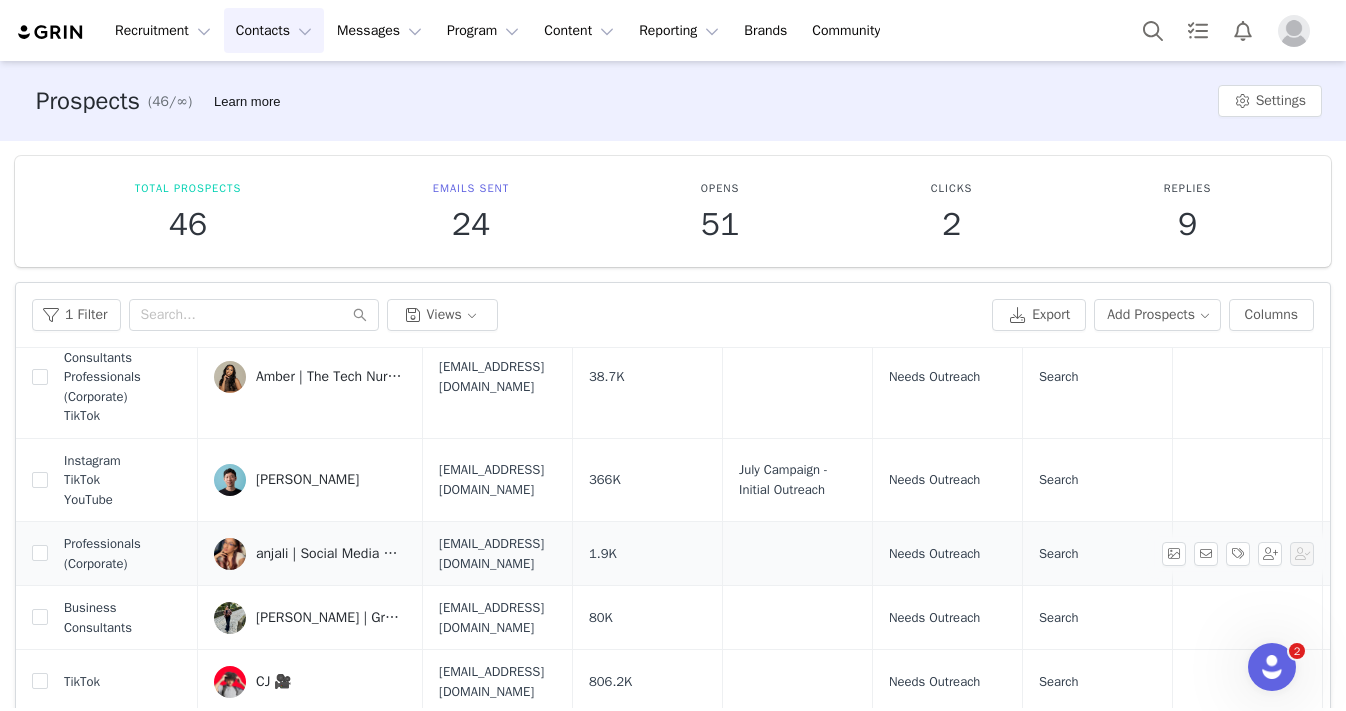 click on "anjali | Social Media Manager" at bounding box center (331, 554) 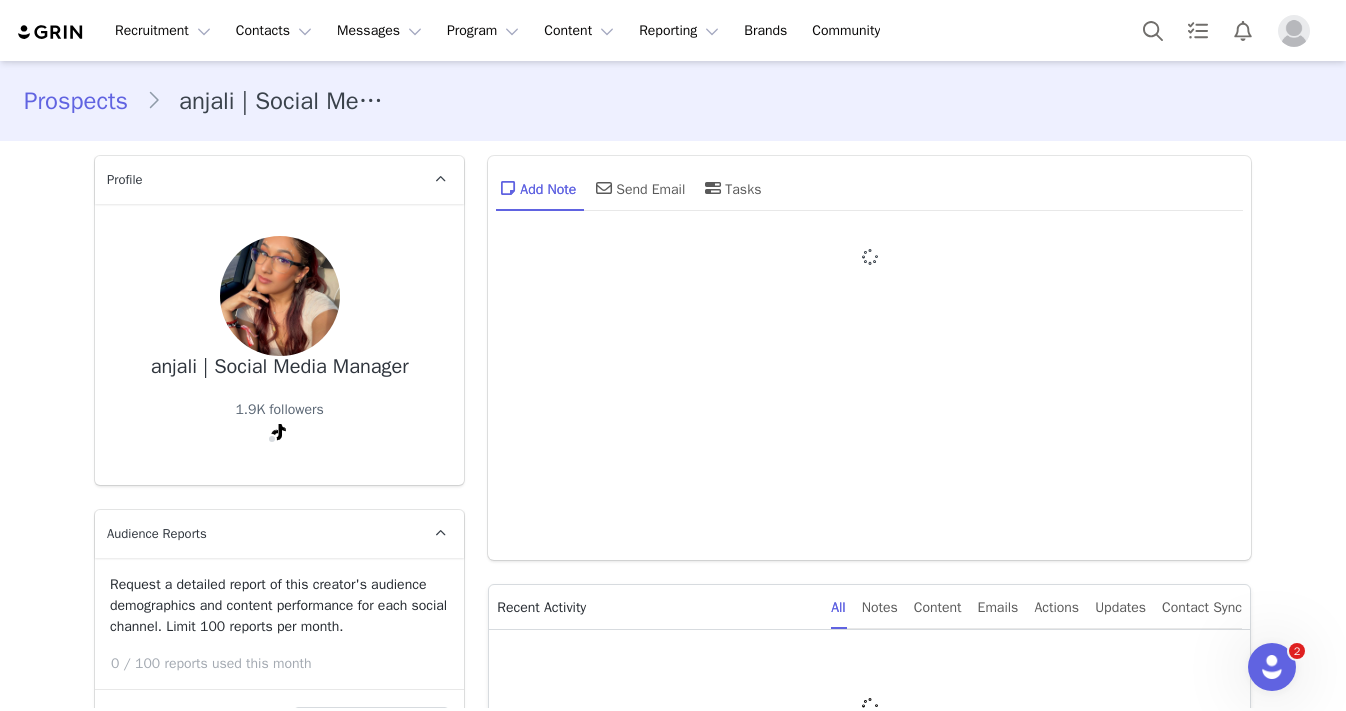 type on "+1 ([GEOGRAPHIC_DATA])" 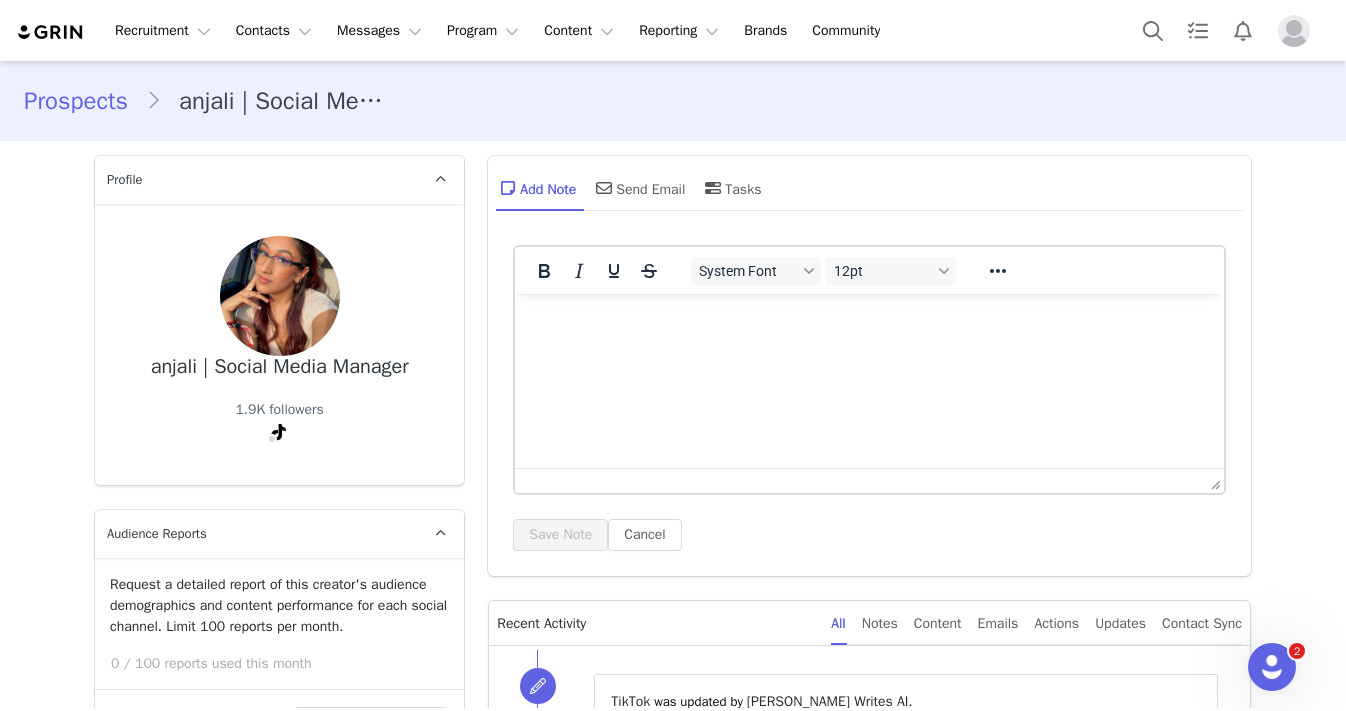 scroll, scrollTop: 0, scrollLeft: 0, axis: both 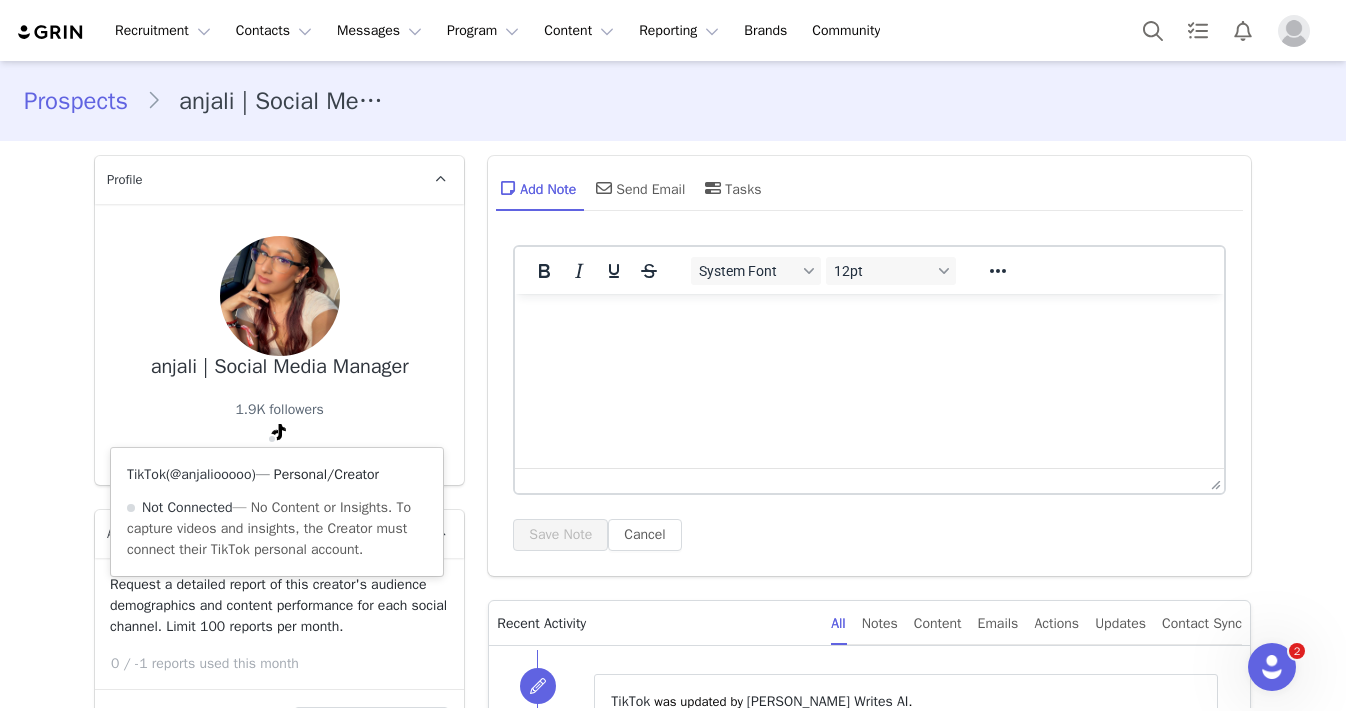 click on "@anjaliooooo" at bounding box center [210, 474] 